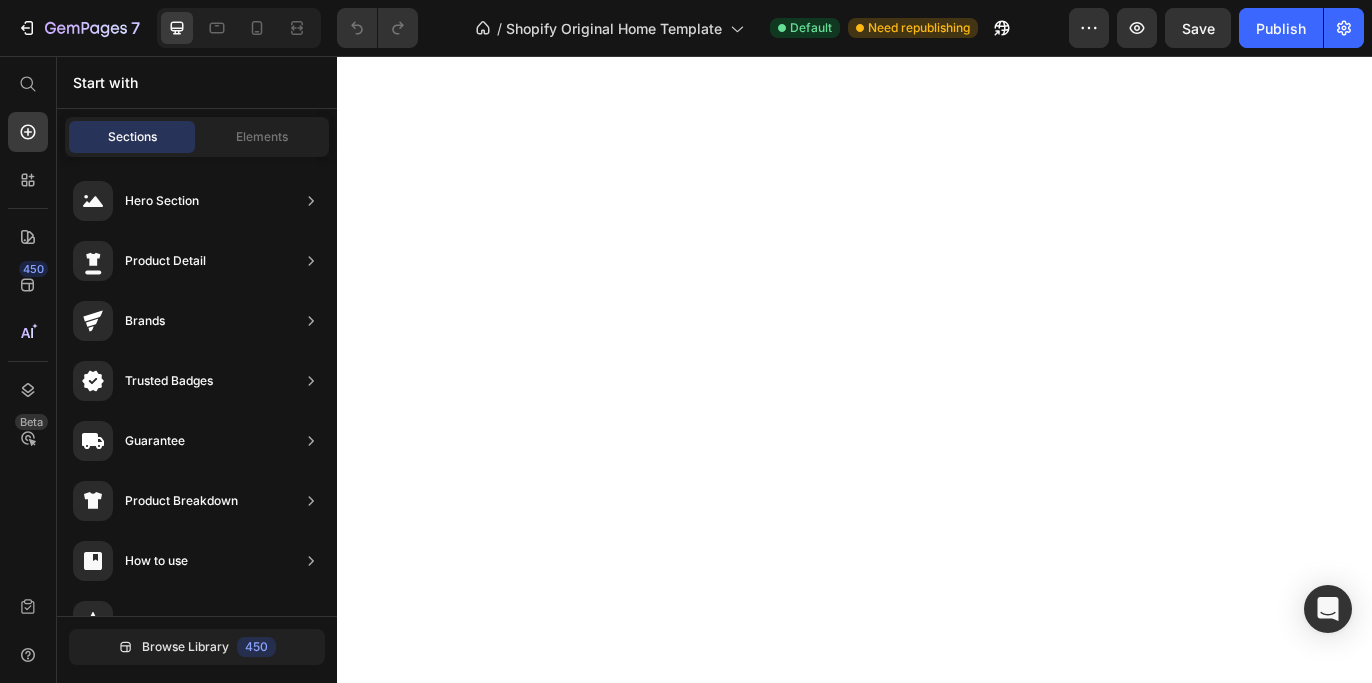 scroll, scrollTop: 0, scrollLeft: 0, axis: both 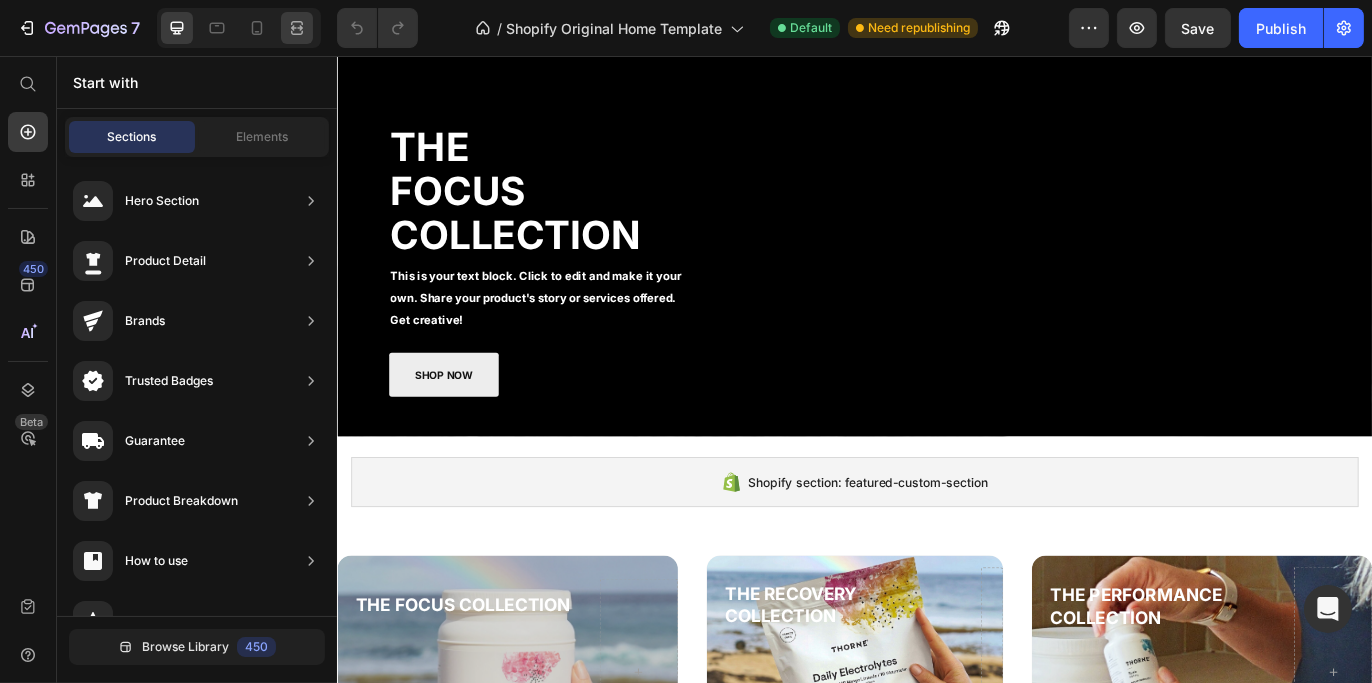 click 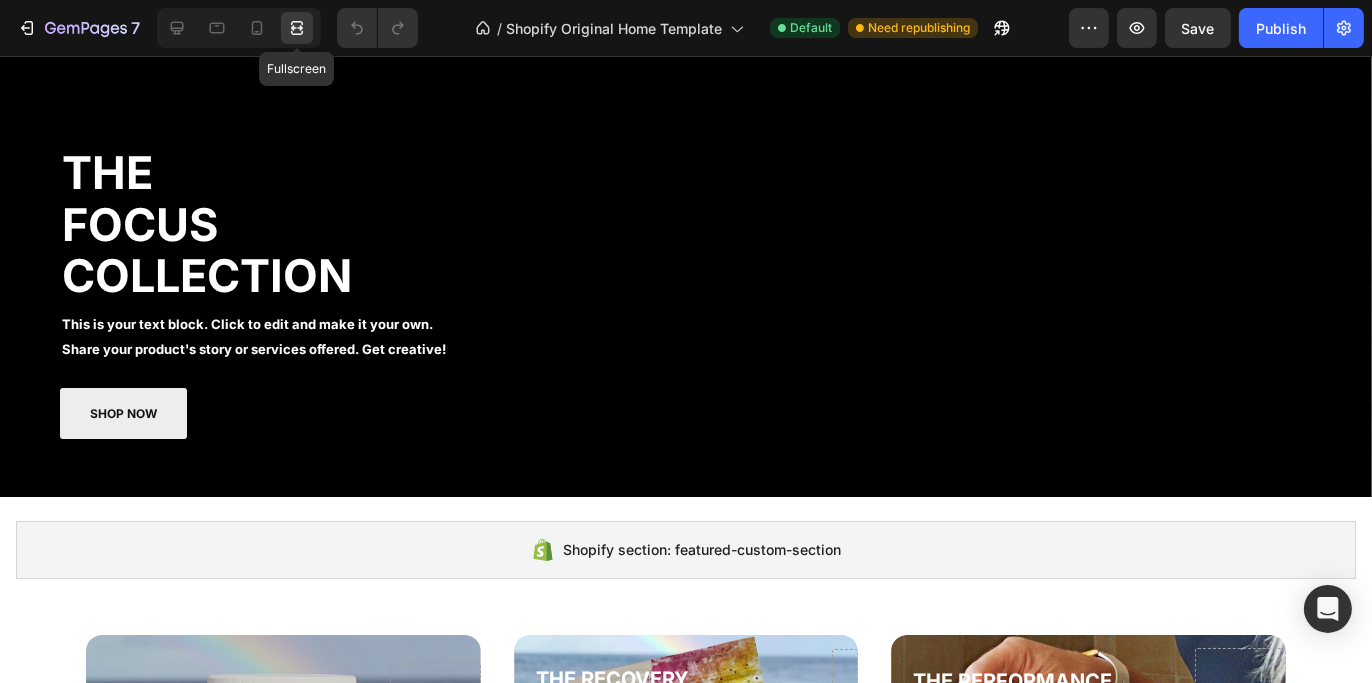 scroll, scrollTop: 148, scrollLeft: 0, axis: vertical 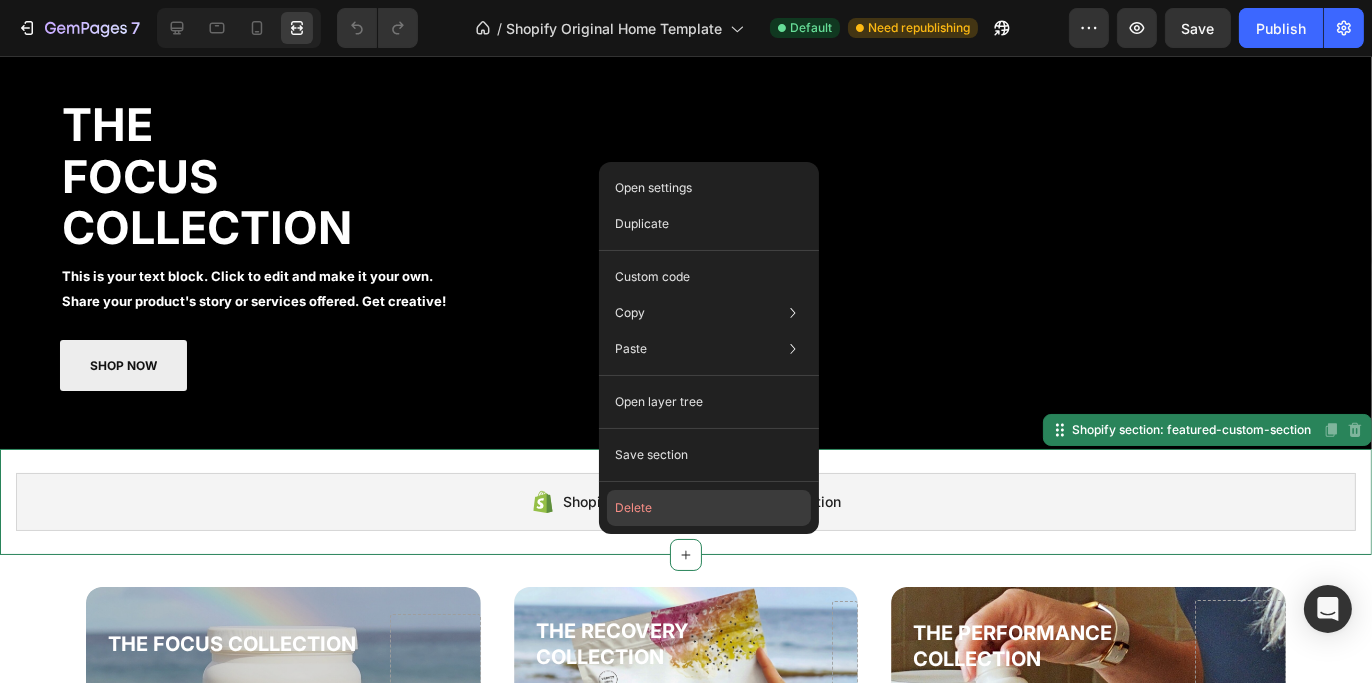 click on "Delete" 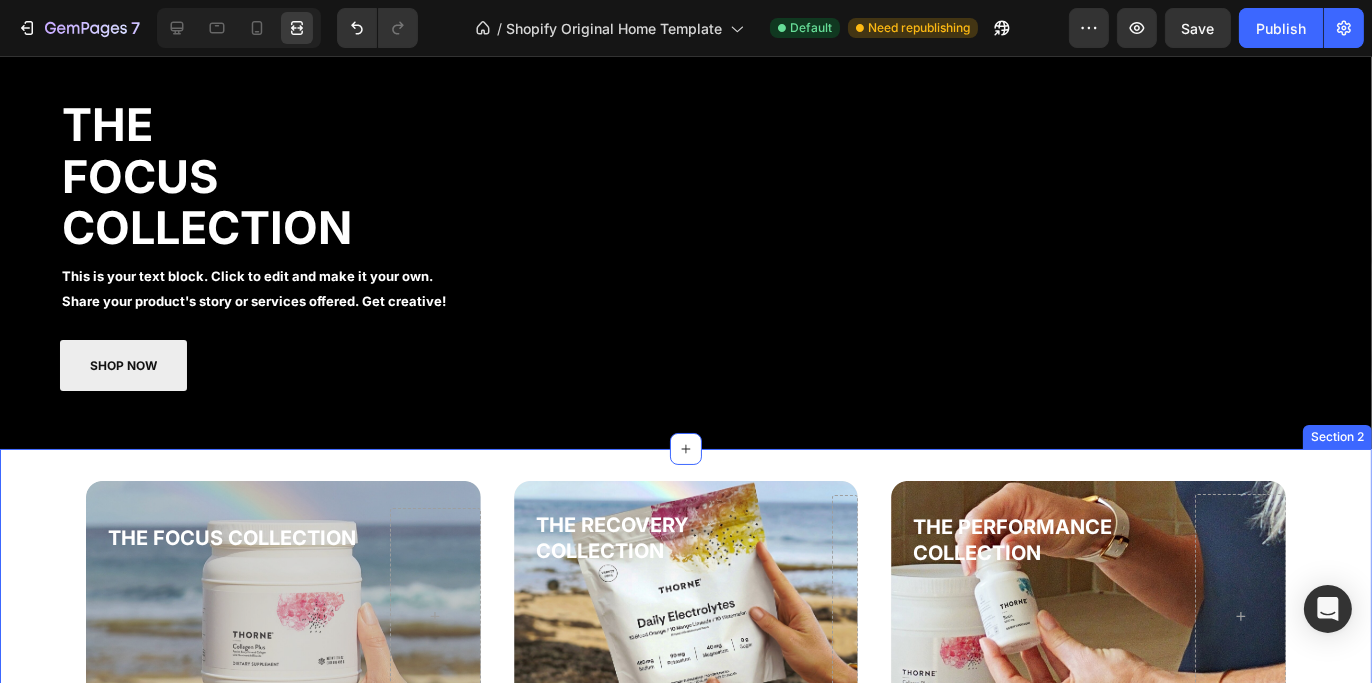 click on "THE FOCUS COLLECTION Heading SHOP NOW-> Button
Hero Banner THE RECOVERY COLLECTION Heading SHOP NOW-> Button
Hero Banner THE PERFORMANCE COLLECTION Heading SHOP NOW-> Button
Hero Banner Row Section 2" at bounding box center (686, 616) 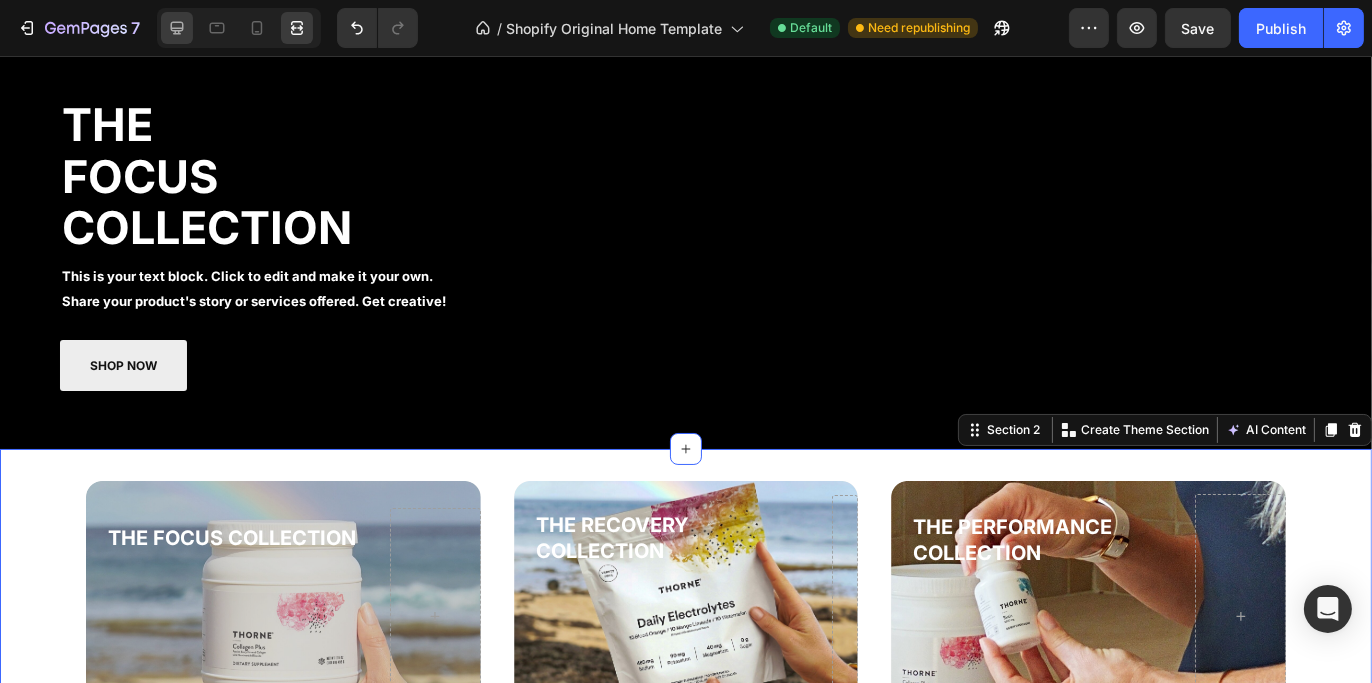 click 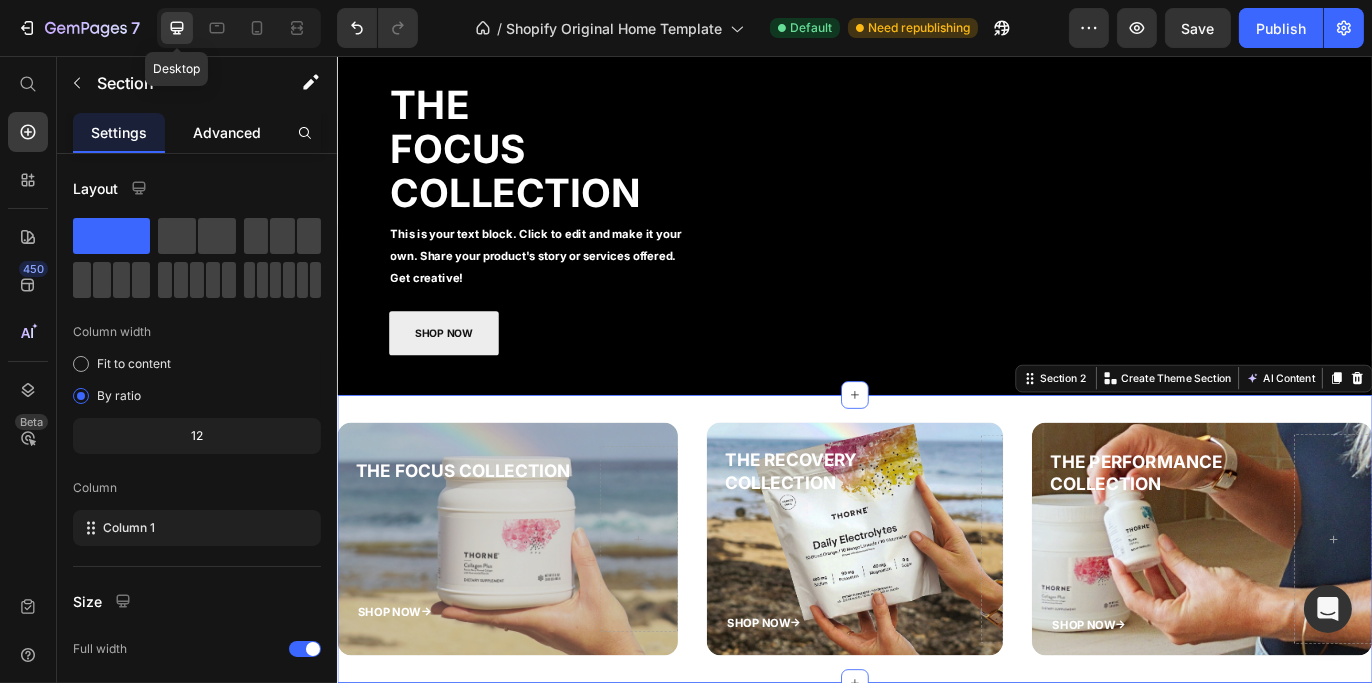 scroll, scrollTop: 100, scrollLeft: 0, axis: vertical 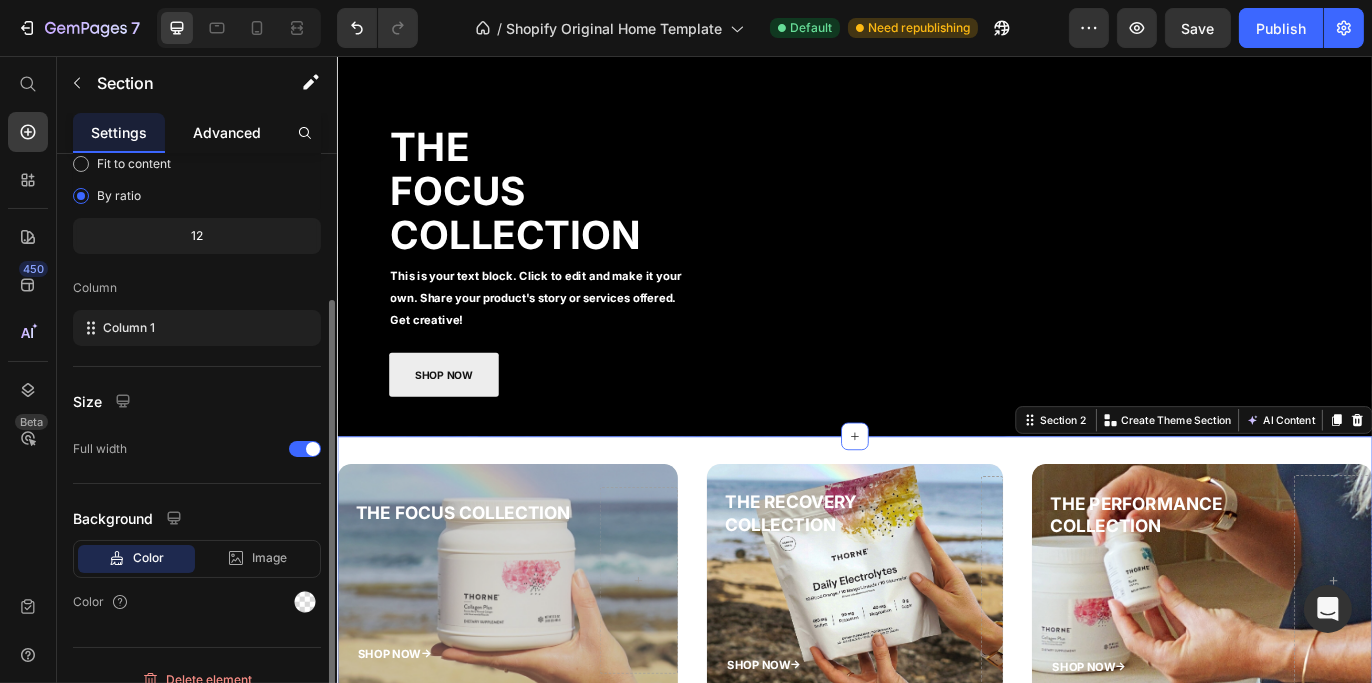 click on "Advanced" at bounding box center (227, 132) 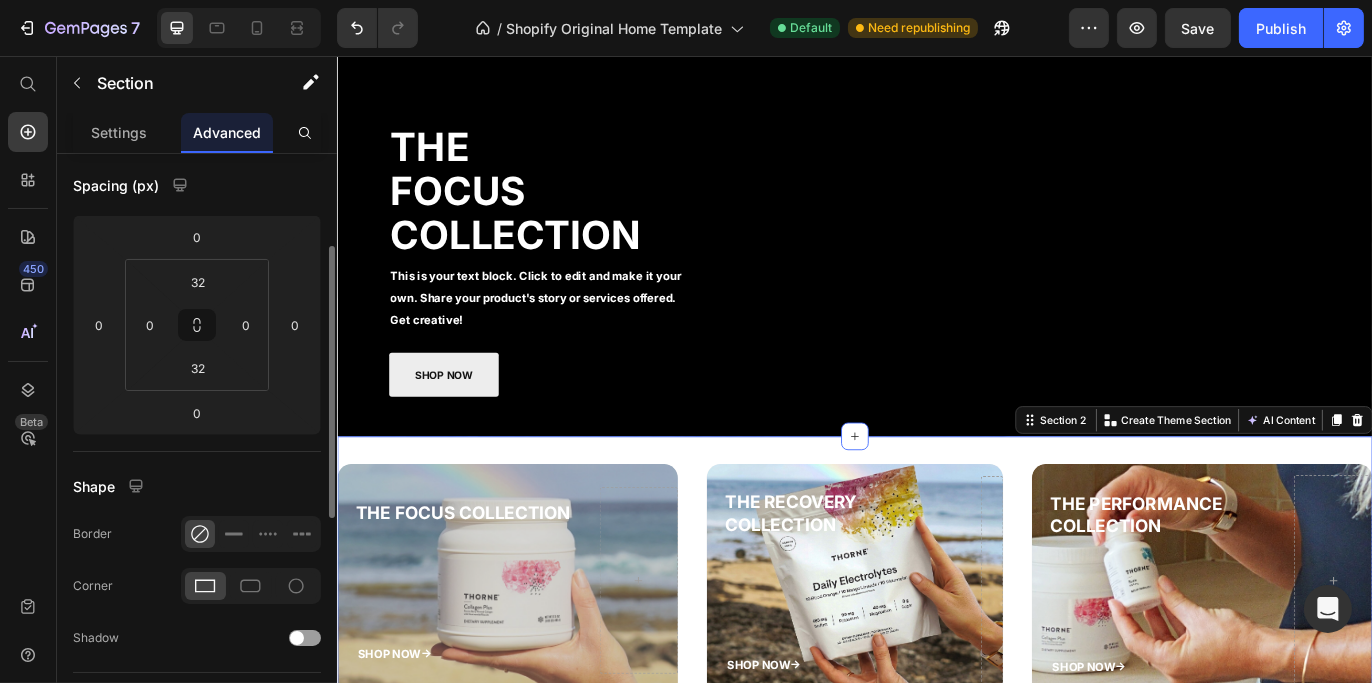 scroll, scrollTop: 0, scrollLeft: 0, axis: both 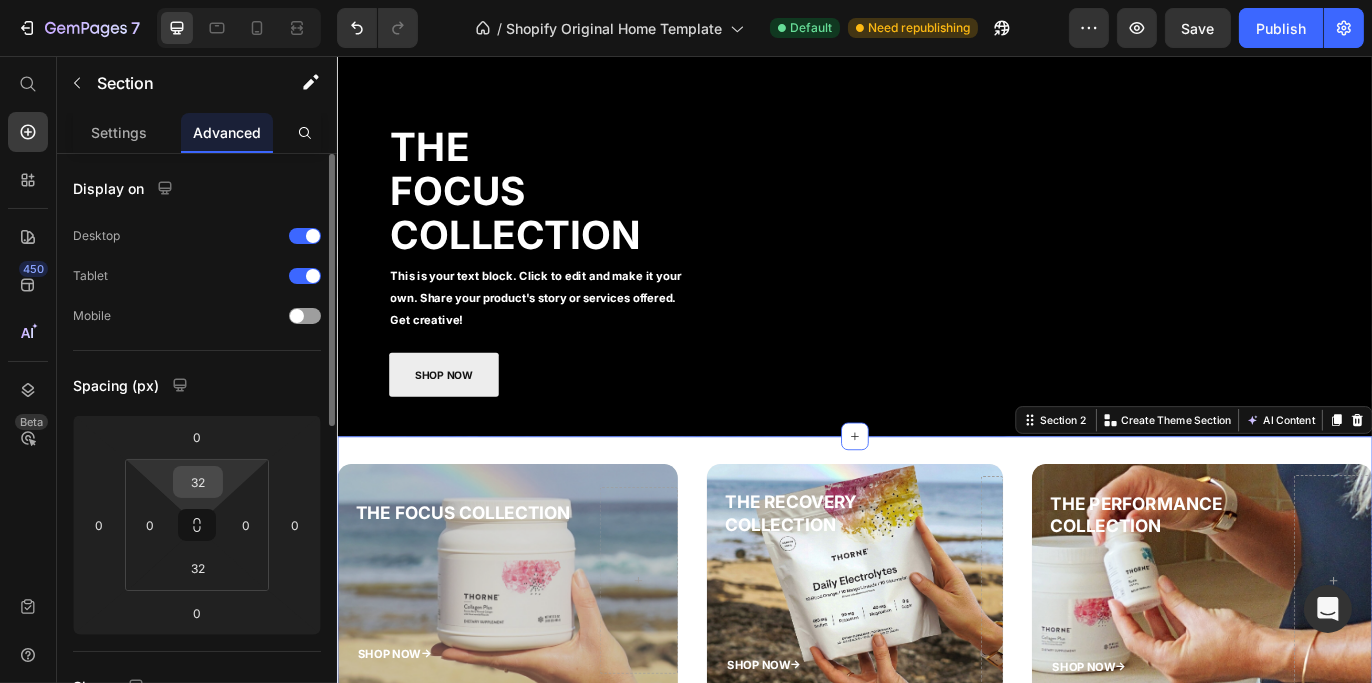click on "32" at bounding box center (198, 482) 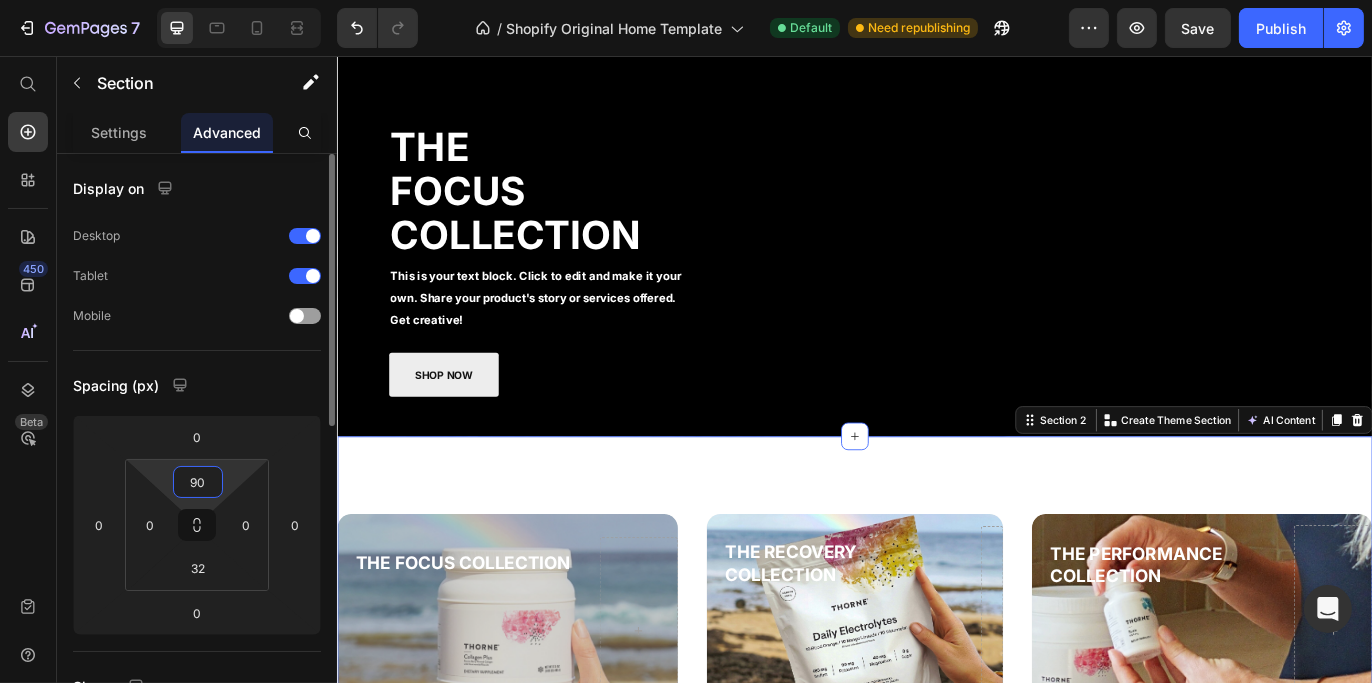 drag, startPoint x: 212, startPoint y: 478, endPoint x: 171, endPoint y: 476, distance: 41.04875 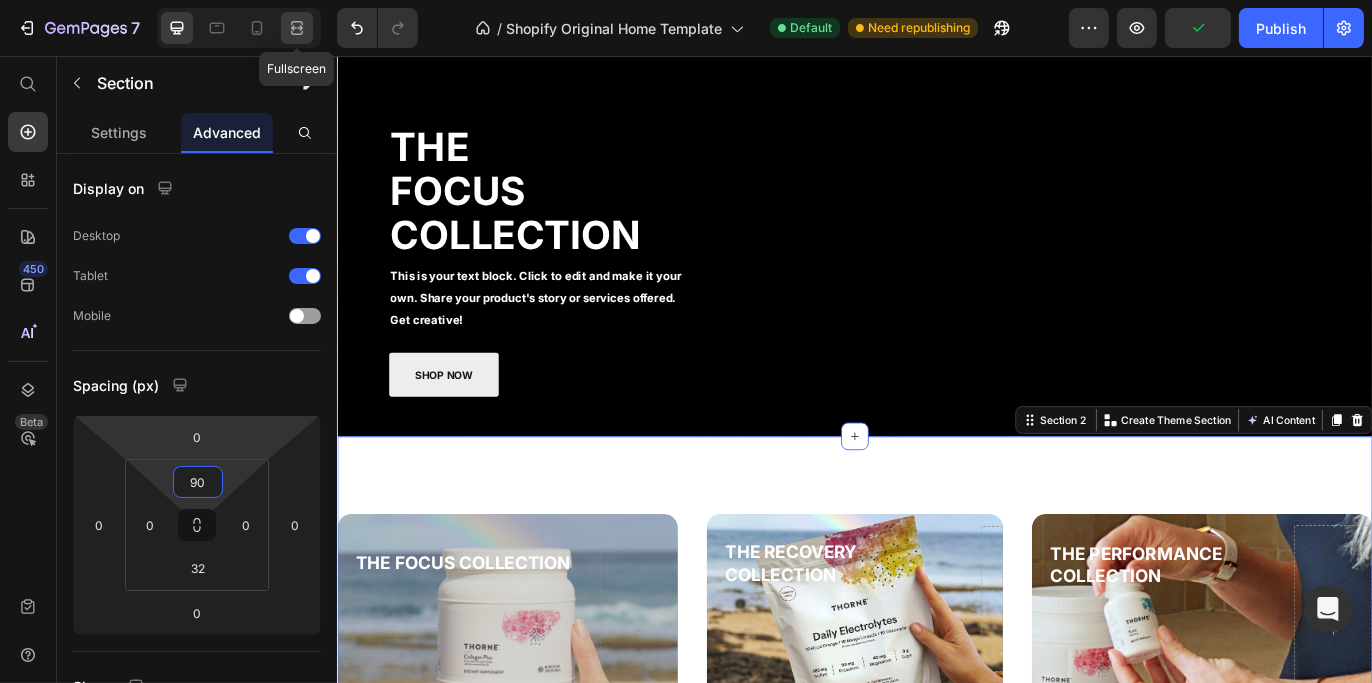 type on "90" 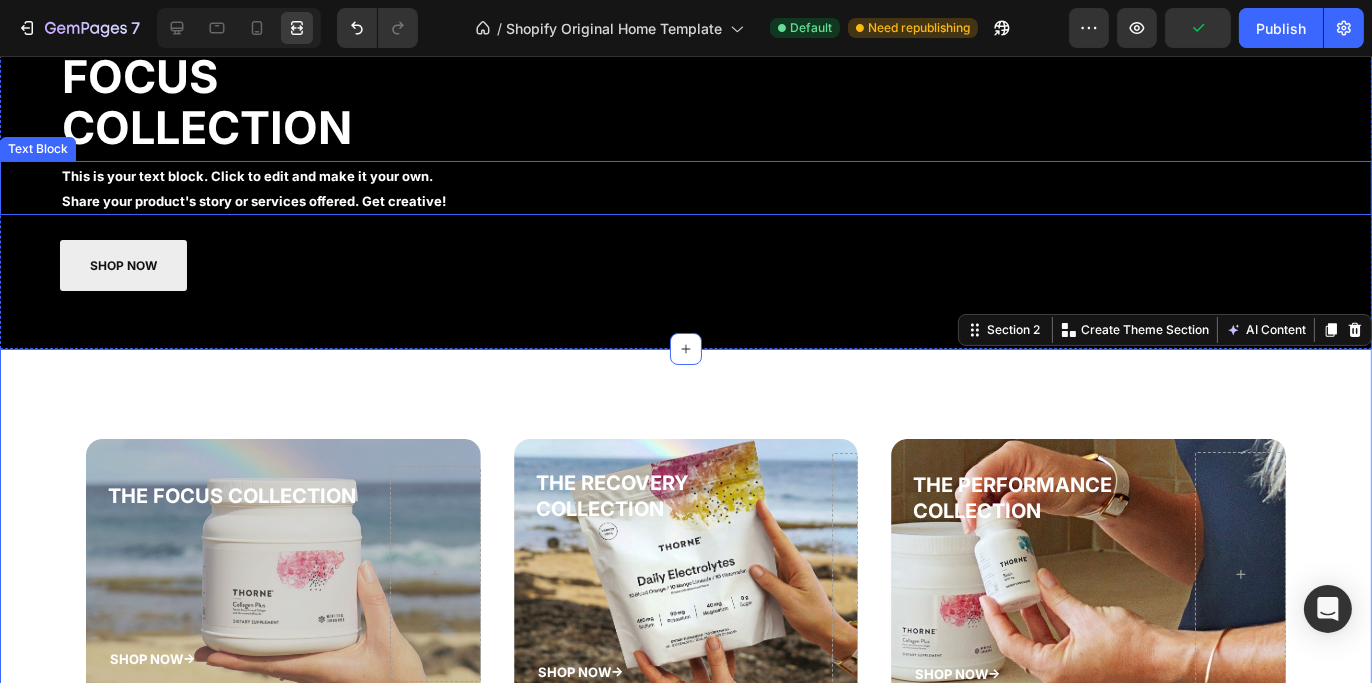 scroll, scrollTop: 0, scrollLeft: 0, axis: both 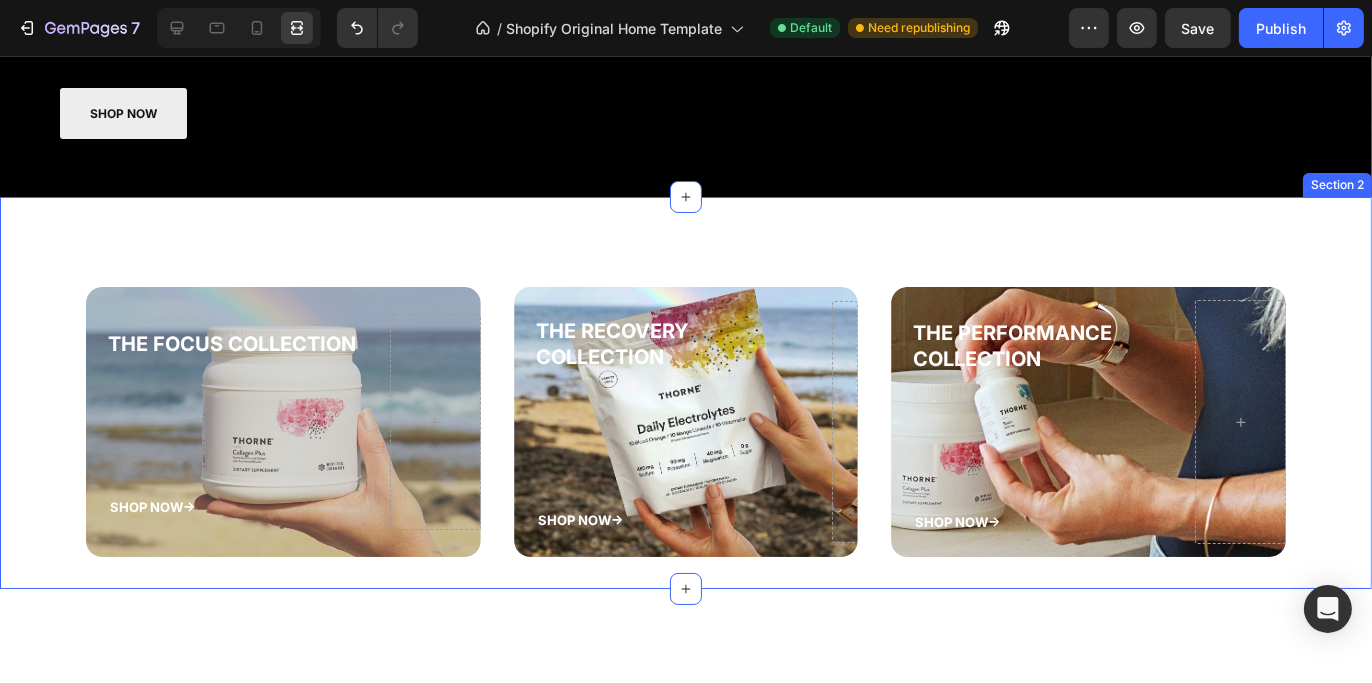 click on "THE FOCUS COLLECTION Heading SHOP NOW-> Button
Hero Banner THE RECOVERY COLLECTION Heading SHOP NOW-> Button
Hero Banner THE PERFORMANCE COLLECTION Heading SHOP NOW-> Button
Hero Banner Row Section 2" at bounding box center (686, 393) 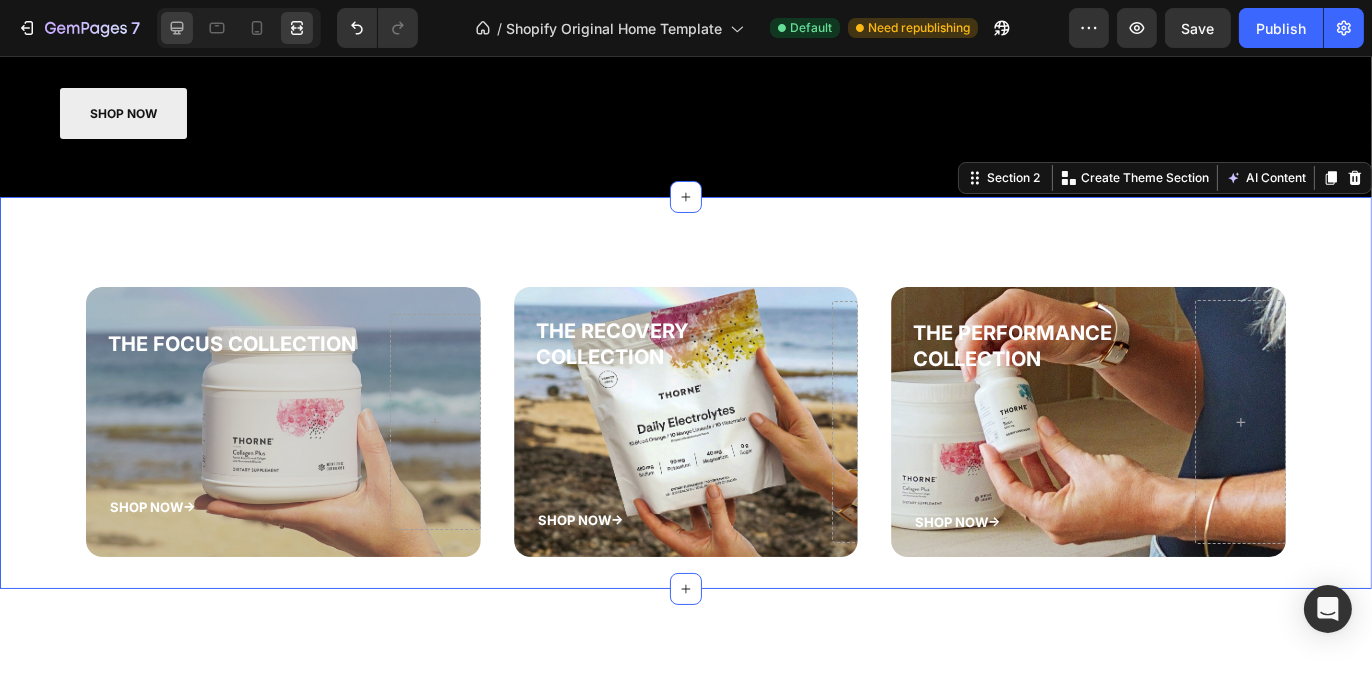 click 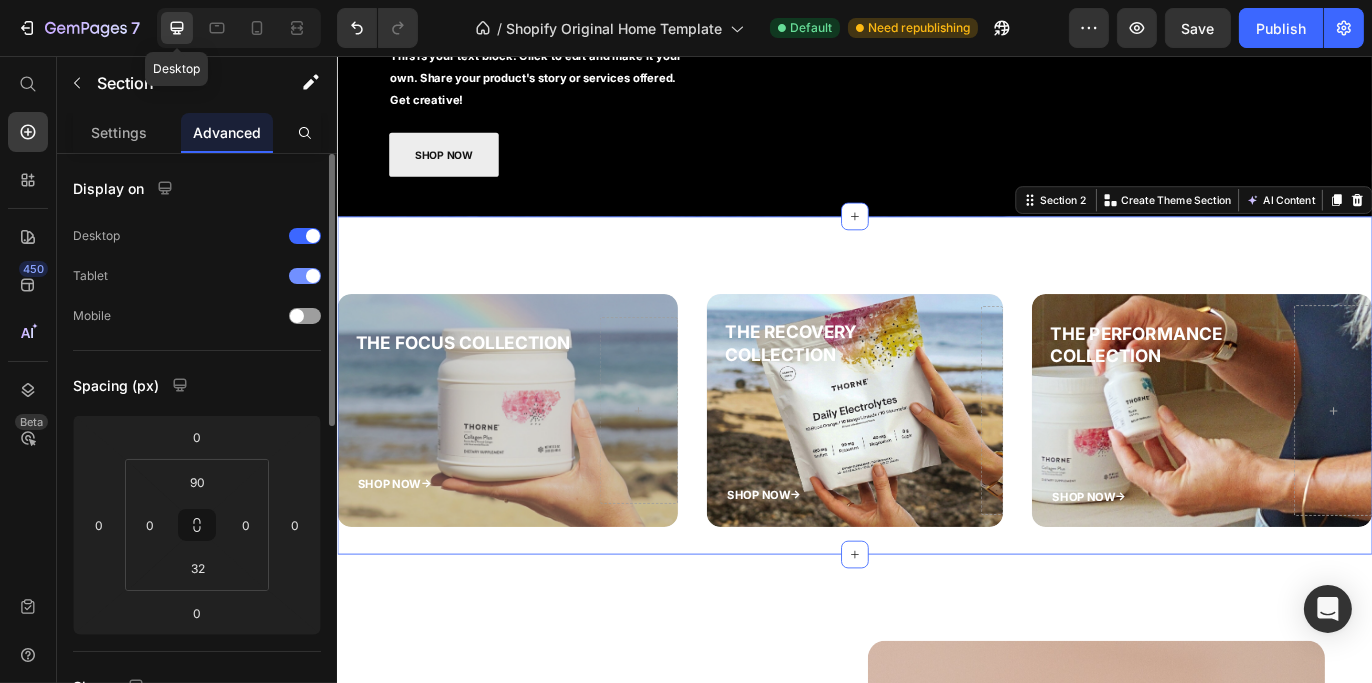 scroll, scrollTop: 351, scrollLeft: 0, axis: vertical 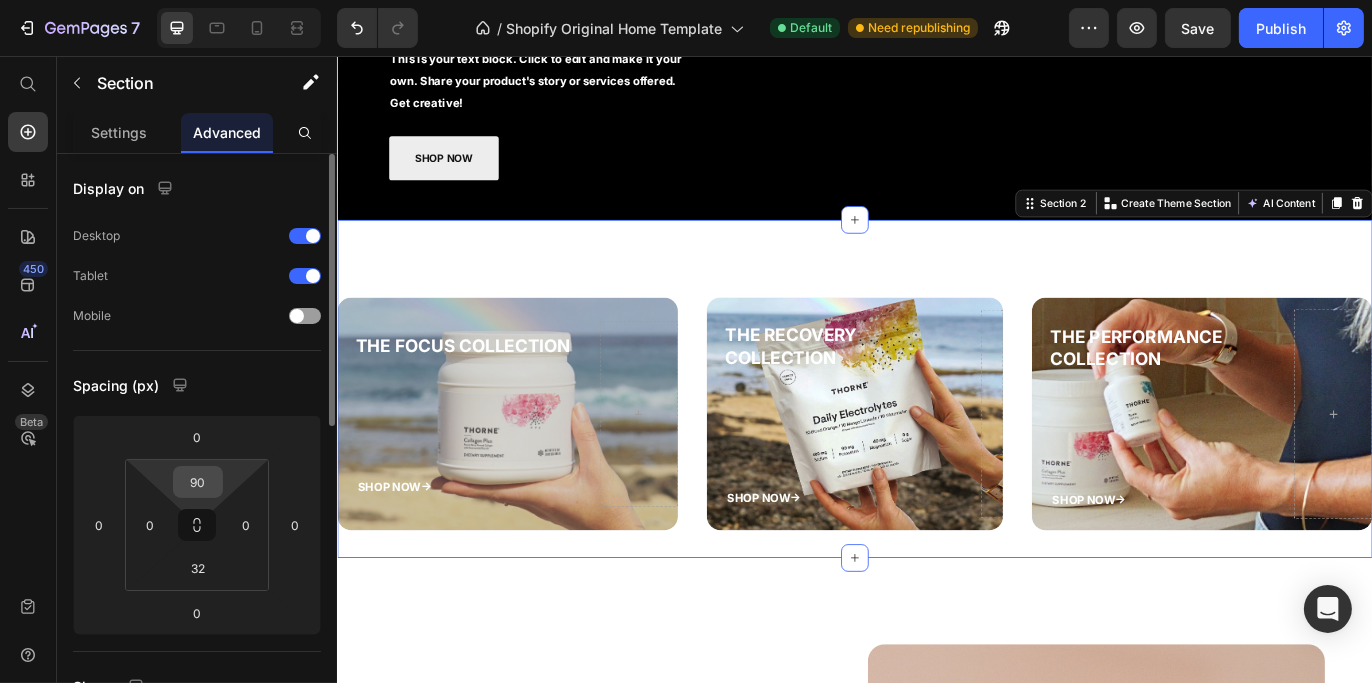 click on "90" at bounding box center (198, 482) 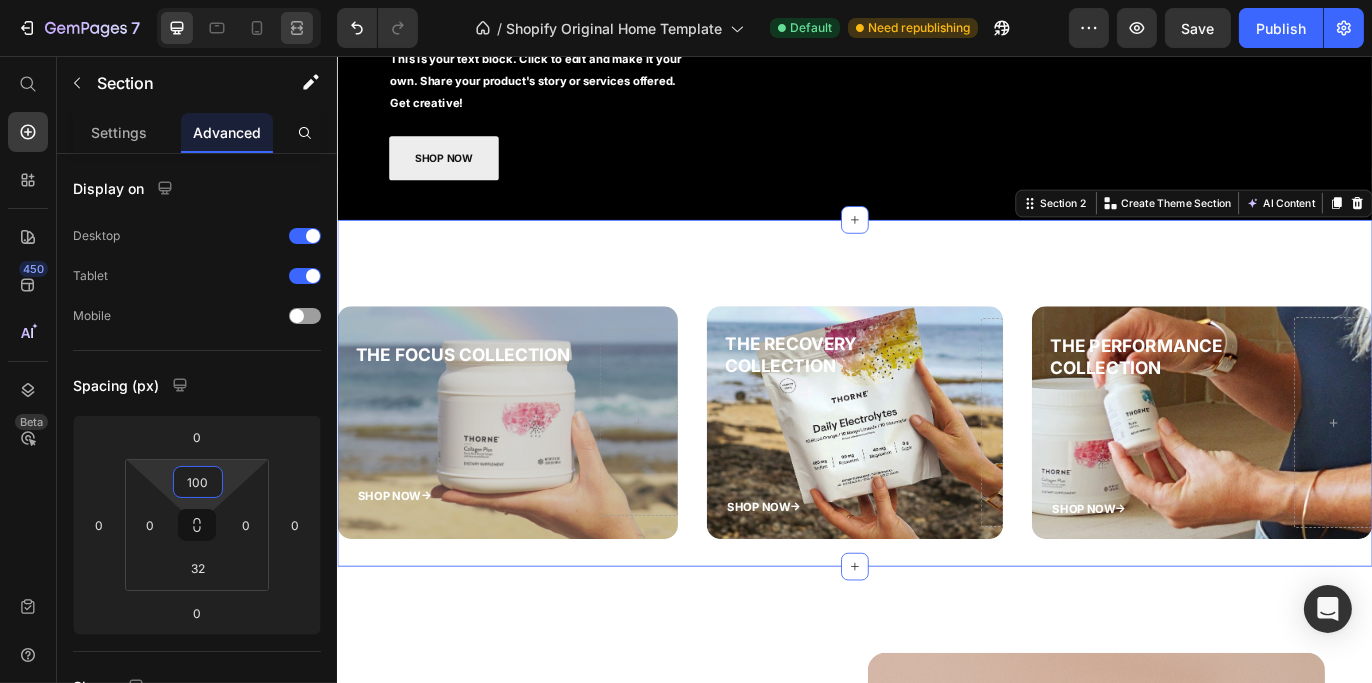 type on "100" 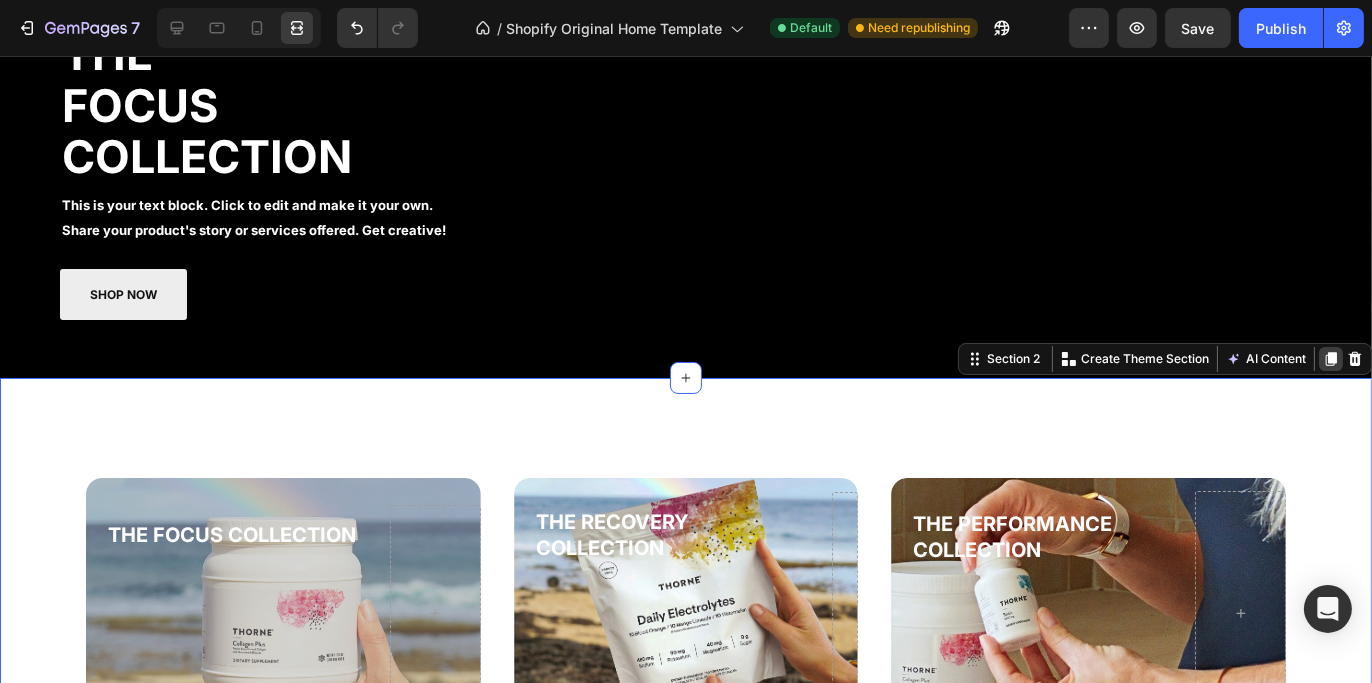 scroll, scrollTop: 200, scrollLeft: 0, axis: vertical 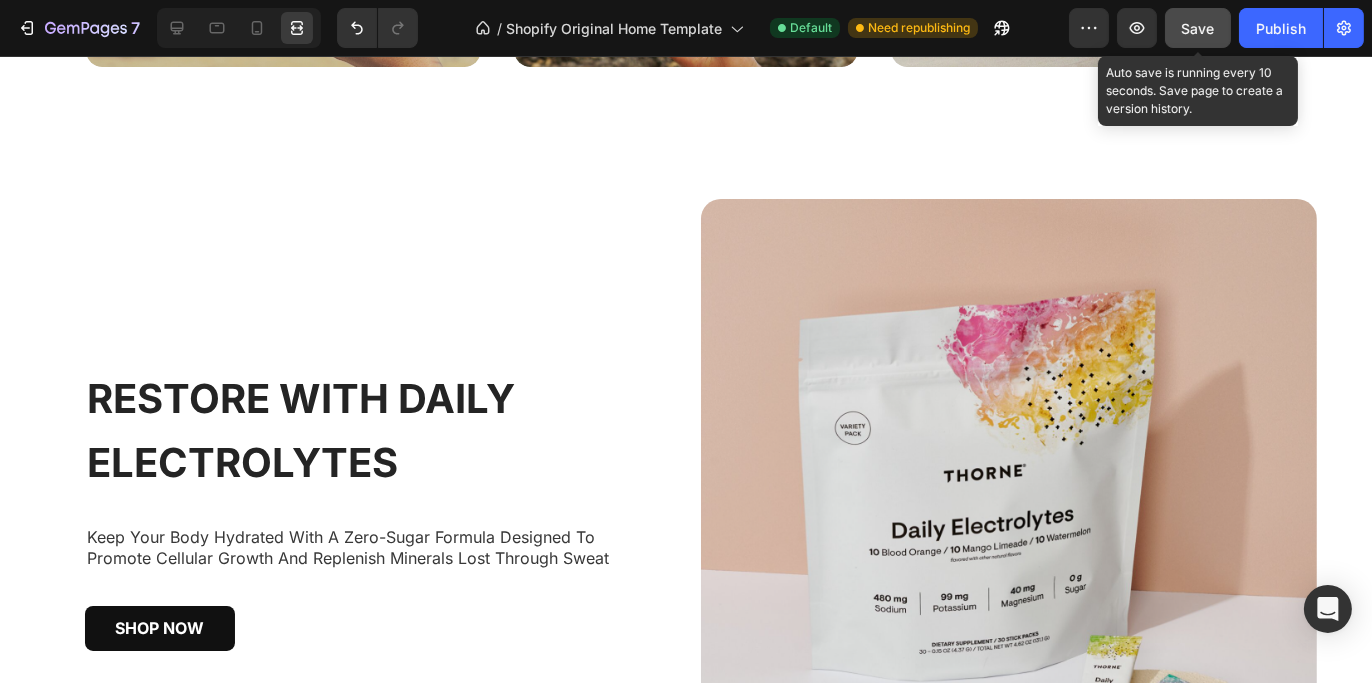 click on "Save" 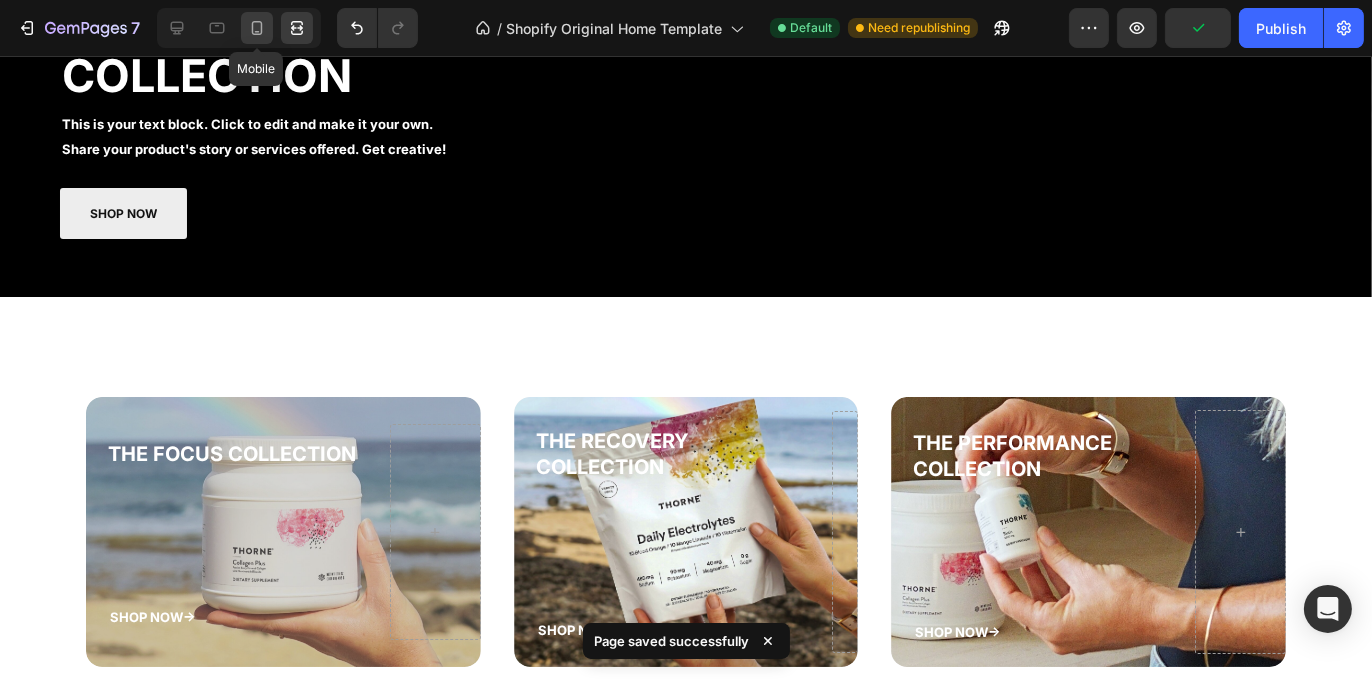 click 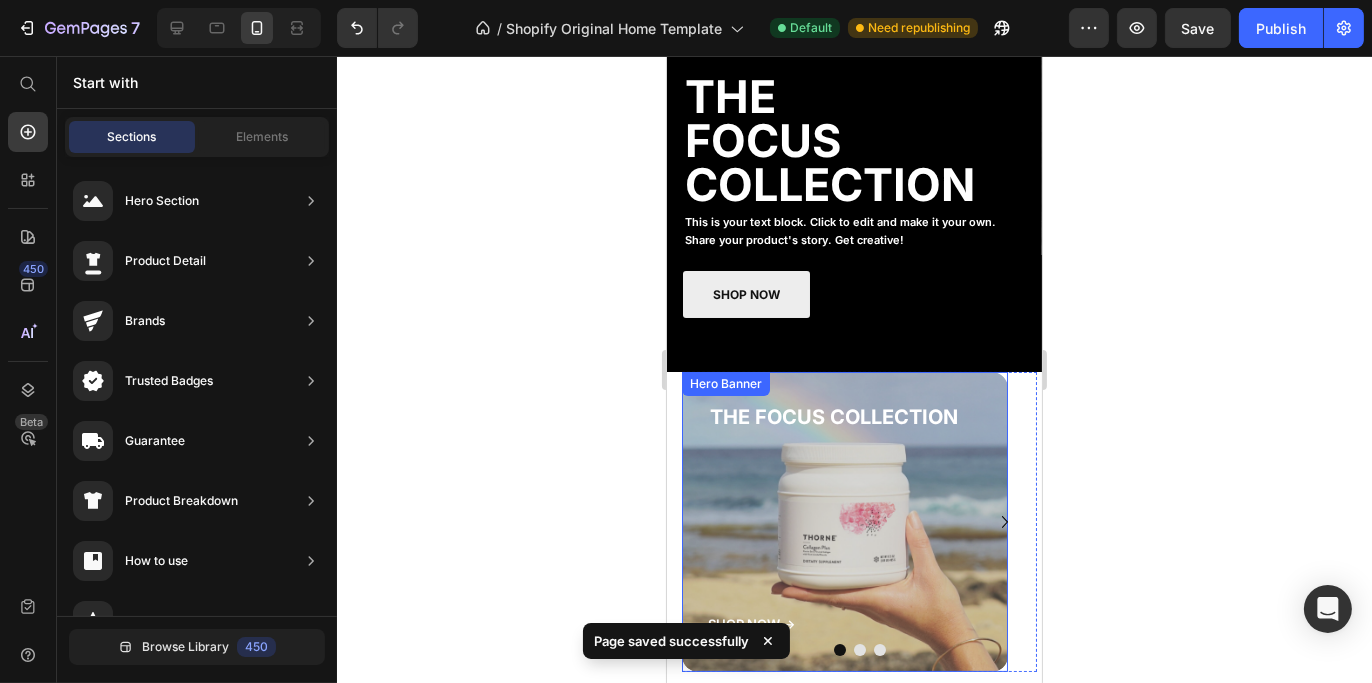scroll, scrollTop: 275, scrollLeft: 0, axis: vertical 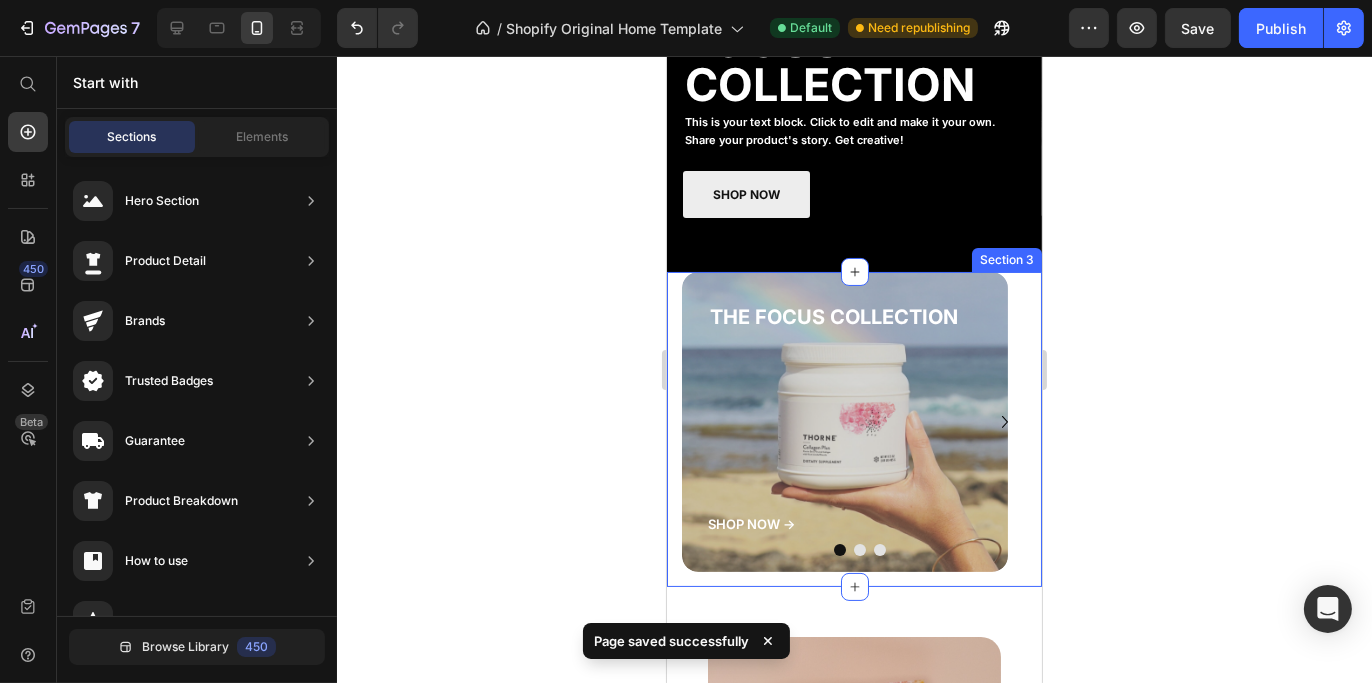 click on "THE FOCUS COLLECTION Heading SHOP NOW -> Button Hero Banner THE RECOVERY COLLECTION Heading SHOP NOW -> Button Hero Banner THE PERFORMANCE COLLECTION Heading SHOP NOW -> Button Hero Banner
Carousel Section 3" at bounding box center [853, 429] 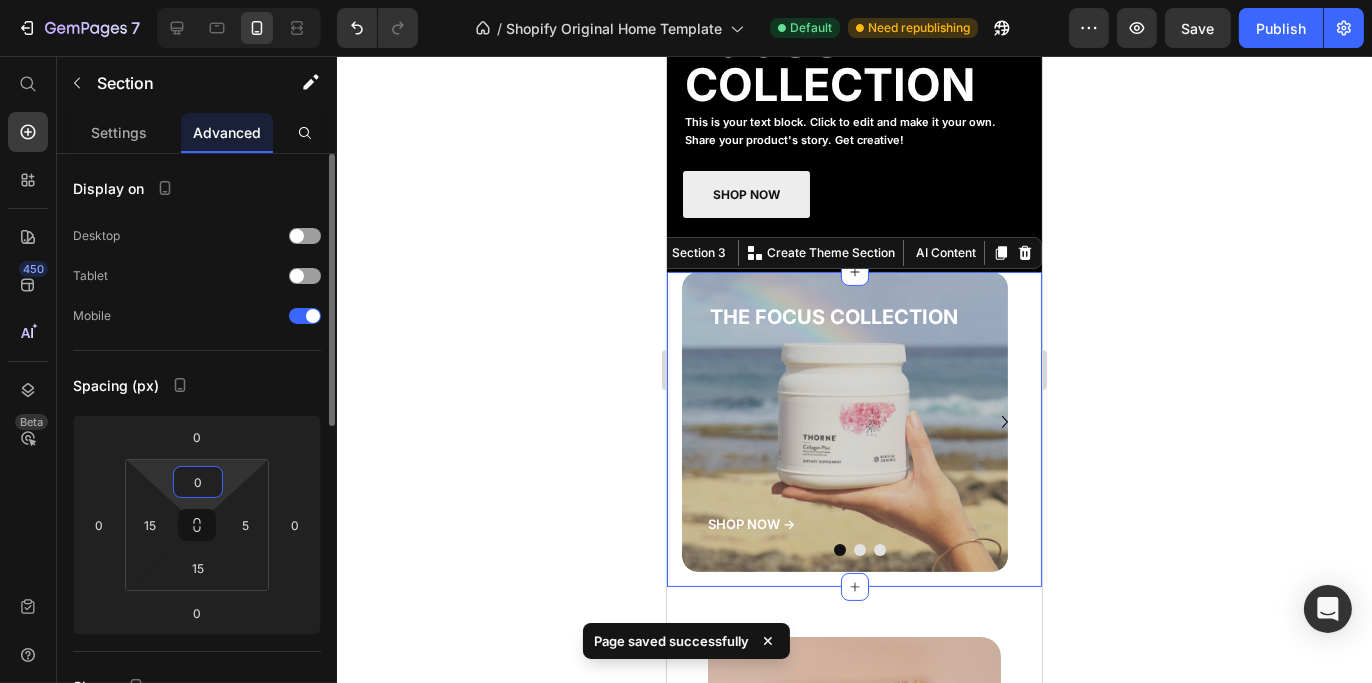 click on "0" at bounding box center (198, 482) 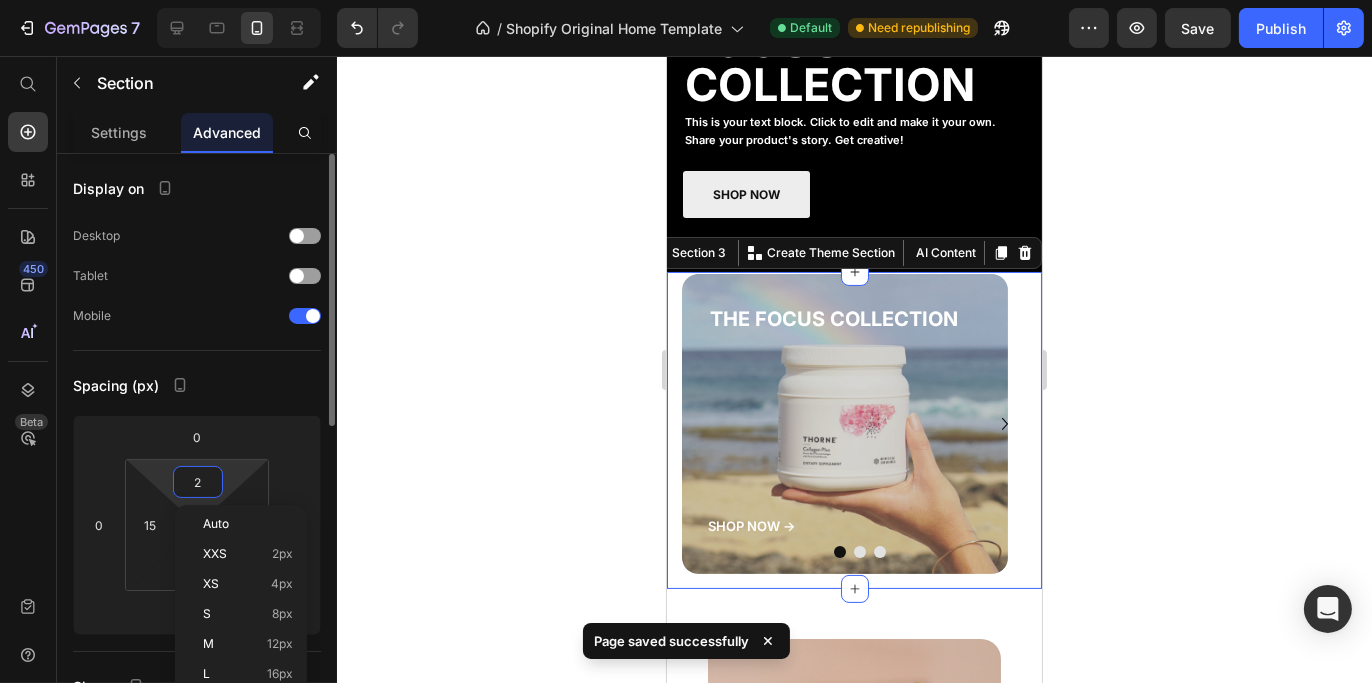 type on "25" 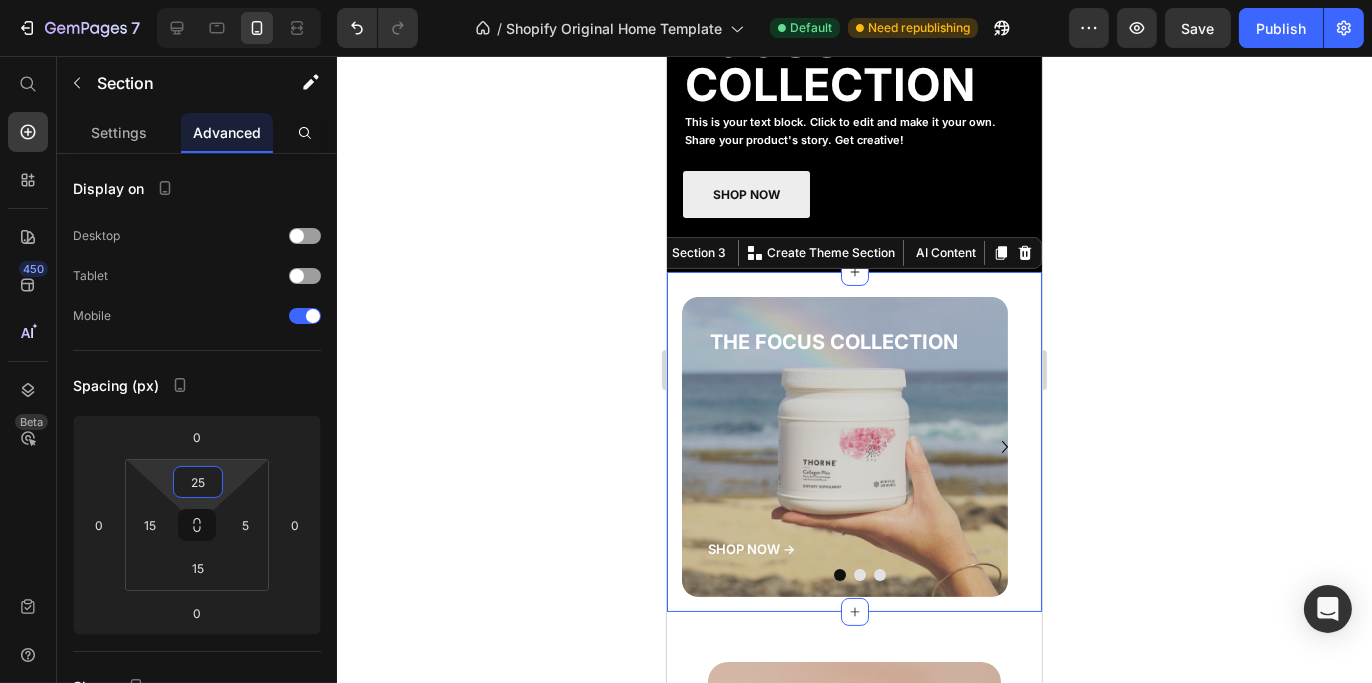 click 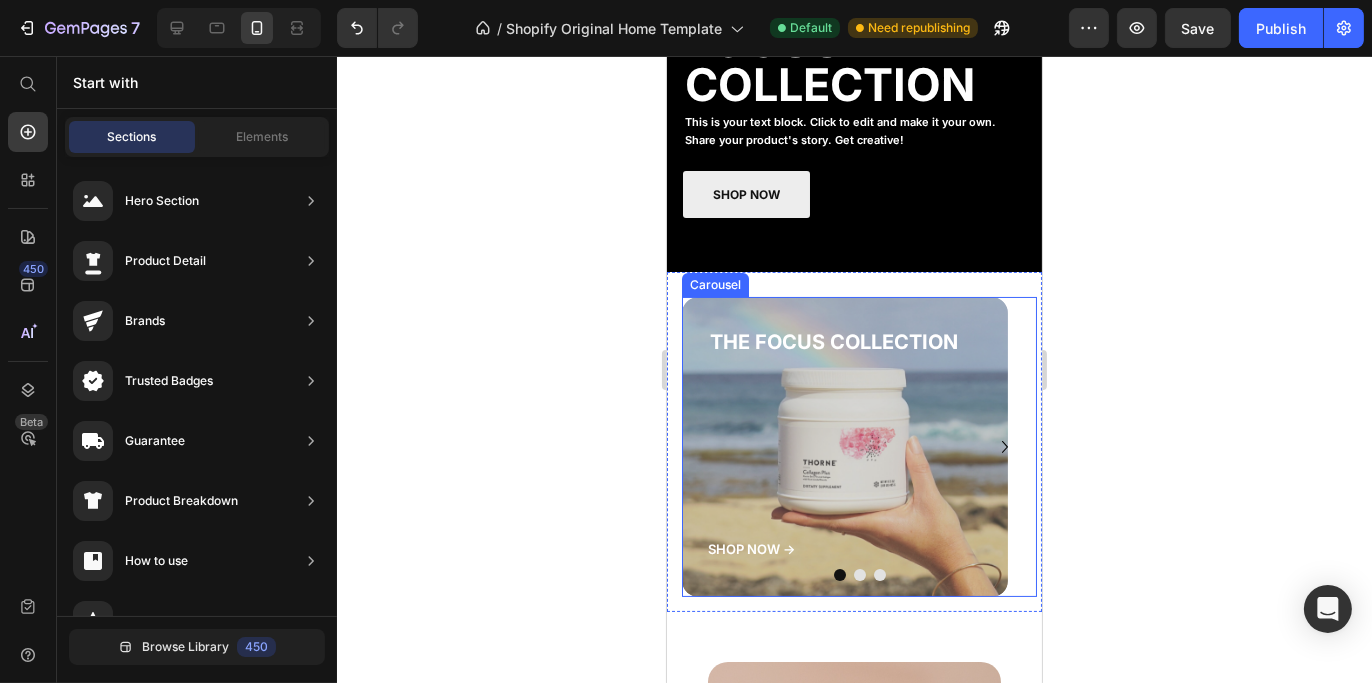 scroll, scrollTop: 0, scrollLeft: 0, axis: both 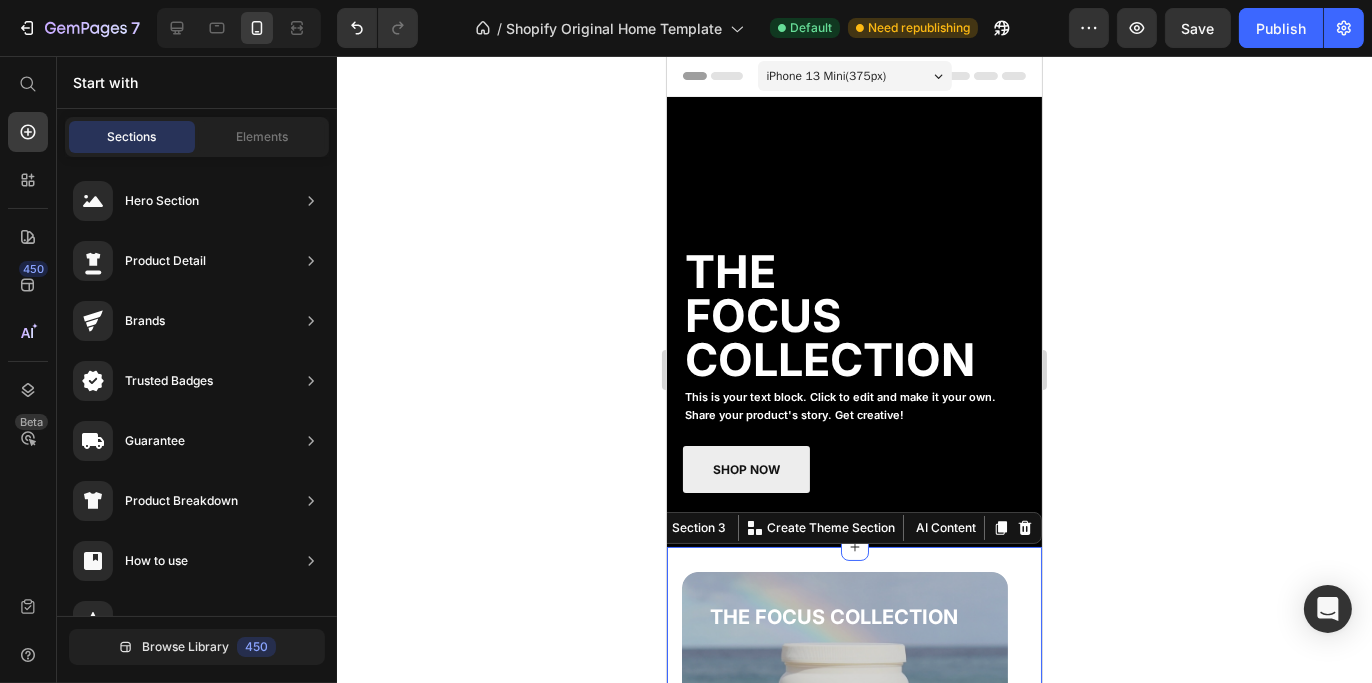 click on "THE FOCUS COLLECTION Heading SHOP NOW -> Button Hero Banner THE RECOVERY COLLECTION Heading SHOP NOW -> Button Hero Banner THE PERFORMANCE COLLECTION Heading SHOP NOW -> Button Hero Banner
Carousel Section 3   Create Theme Section AI Content Write with GemAI What would you like to describe here? Tone and Voice Persuasive Product Multivitamin (Vita-Rush) Show more Generate" at bounding box center [853, 717] 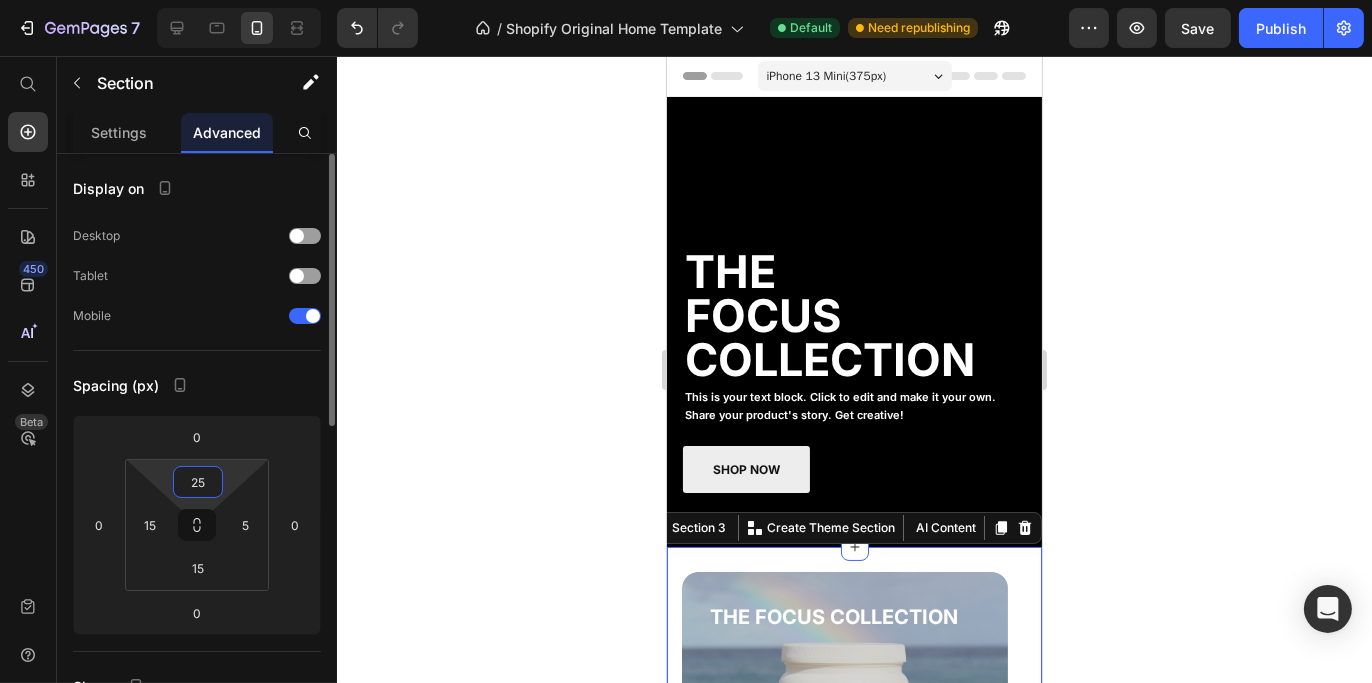 click on "25" at bounding box center [198, 482] 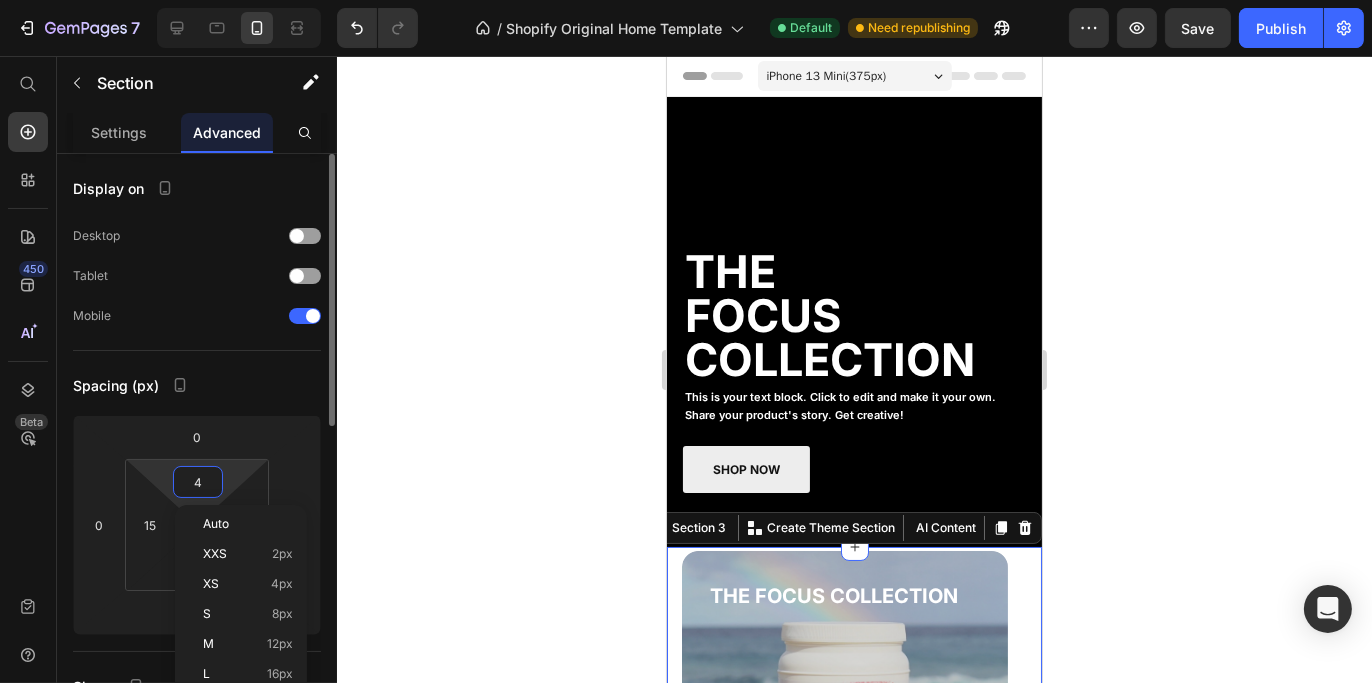 type on "45" 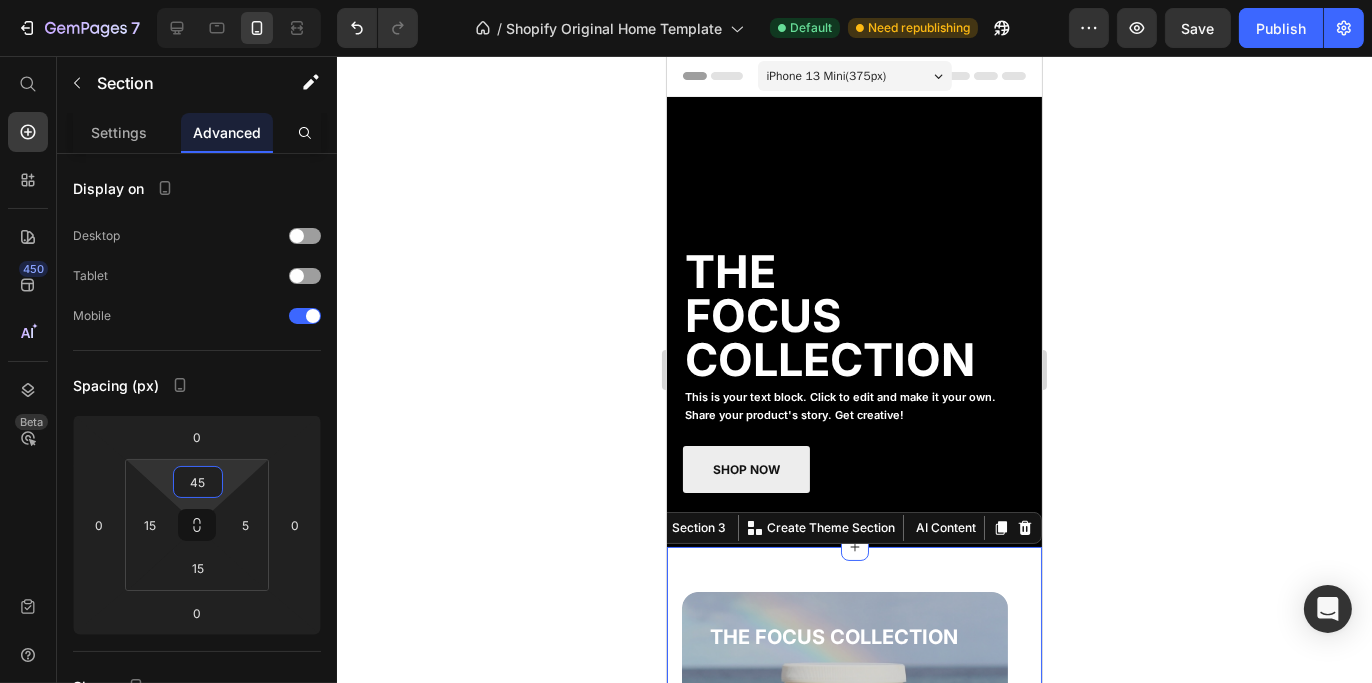 click 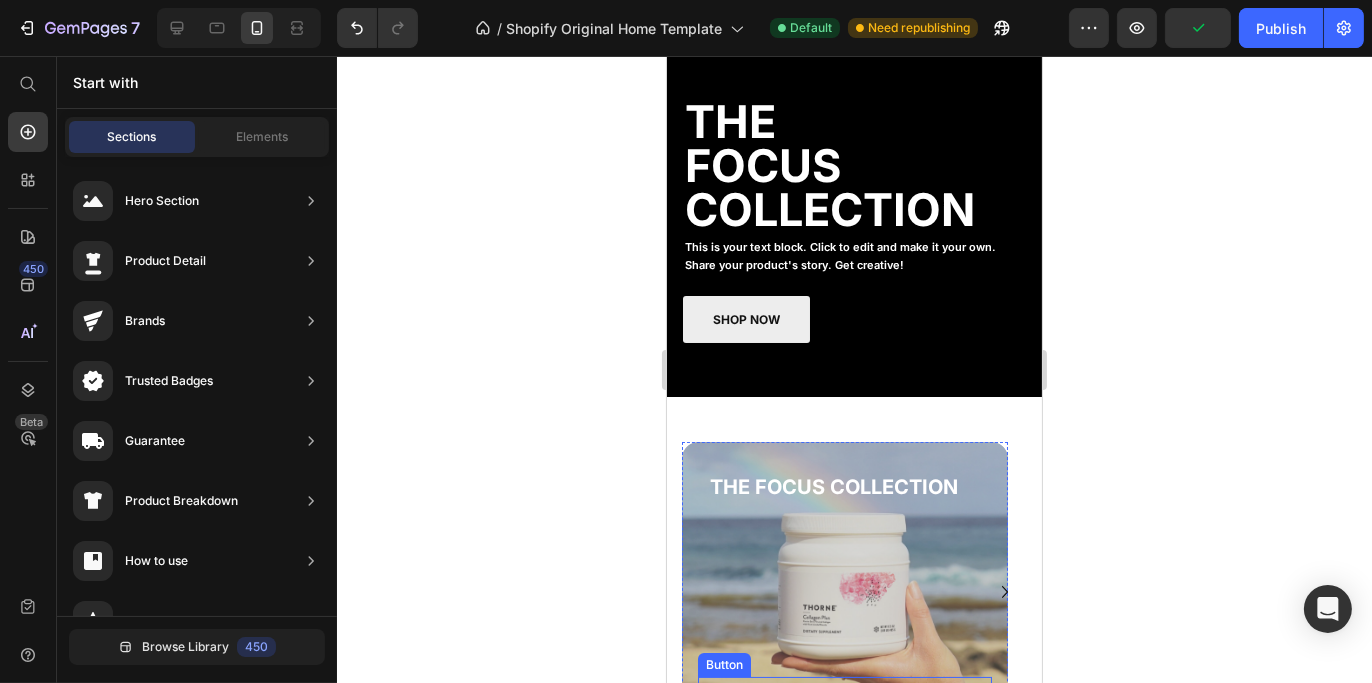 scroll, scrollTop: 0, scrollLeft: 0, axis: both 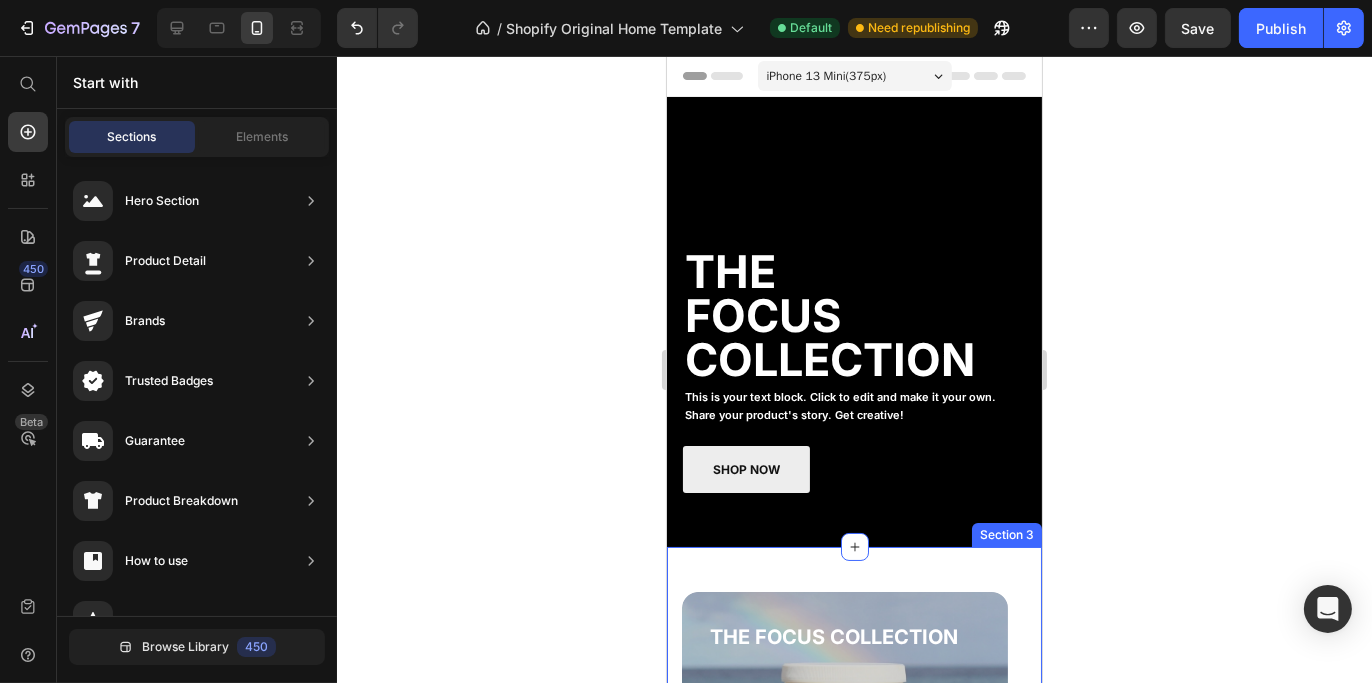click on "THE FOCUS COLLECTION Heading SHOP NOW -> Button Hero Banner THE RECOVERY COLLECTION Heading SHOP NOW -> Button Hero Banner THE PERFORMANCE COLLECTION Heading SHOP NOW -> Button Hero Banner
Carousel Section 3" at bounding box center (853, 727) 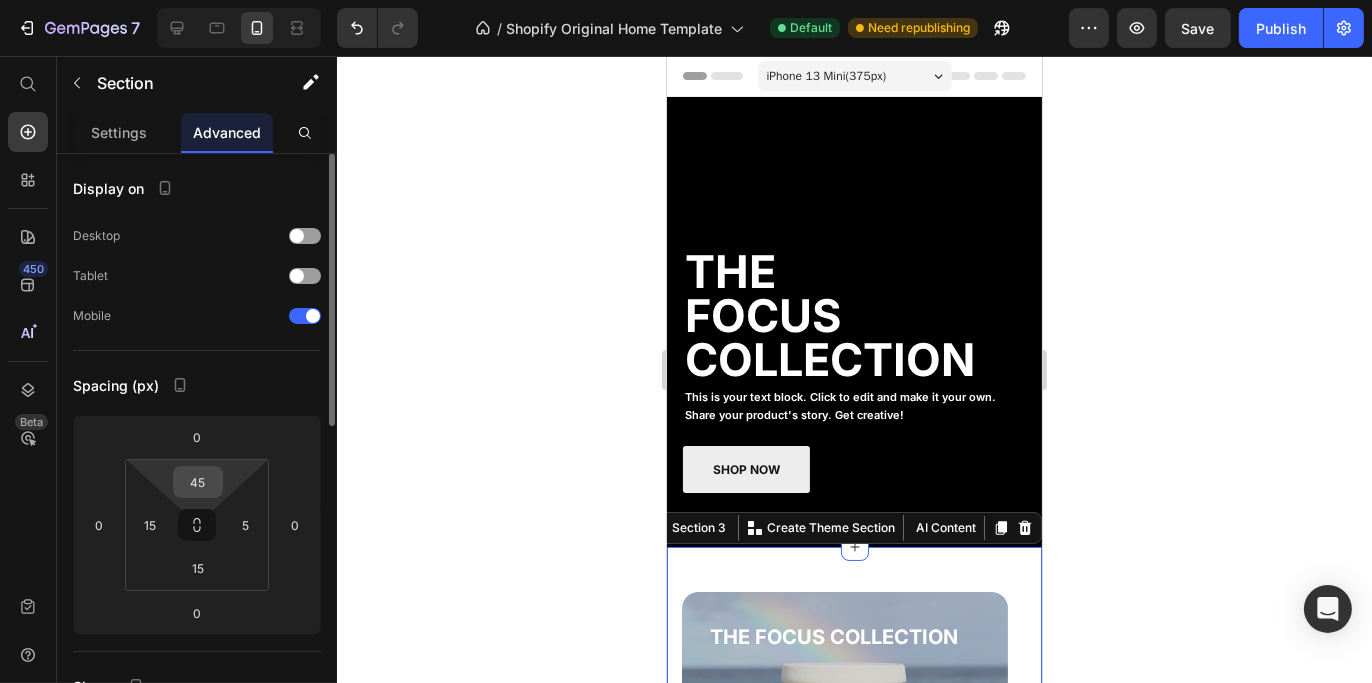click on "45" at bounding box center (198, 482) 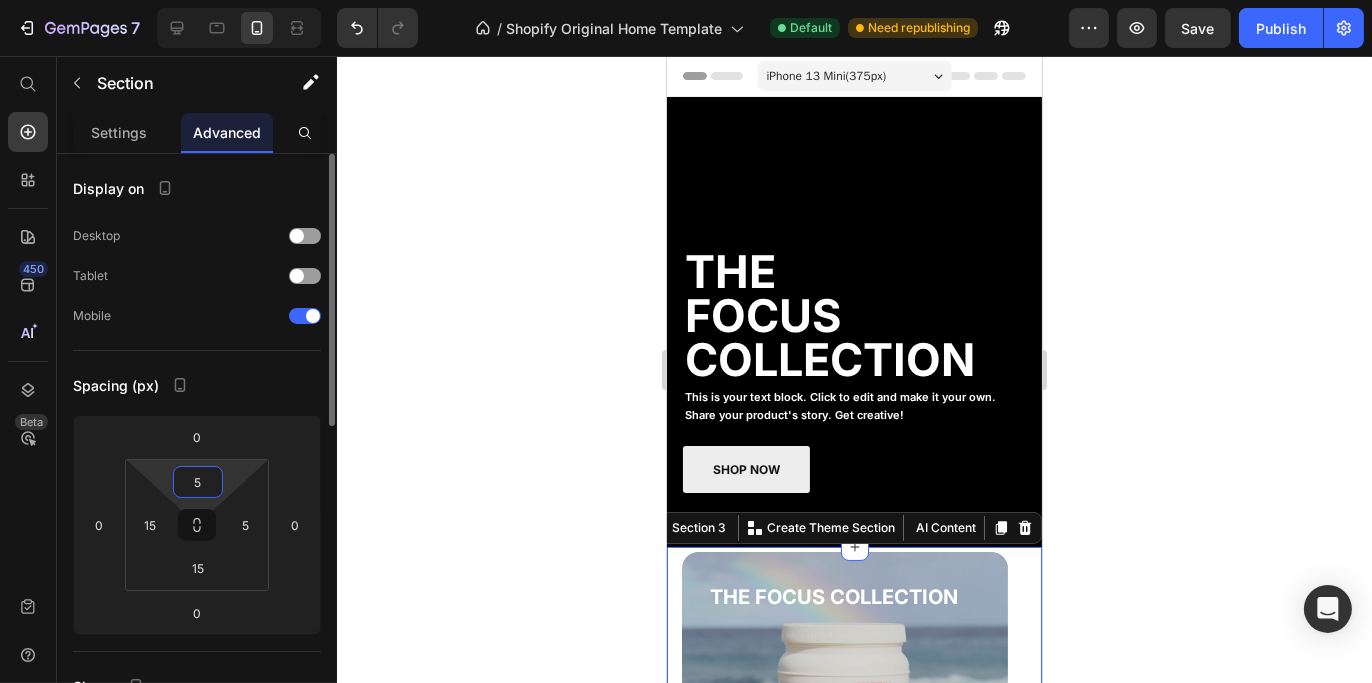 type on "50" 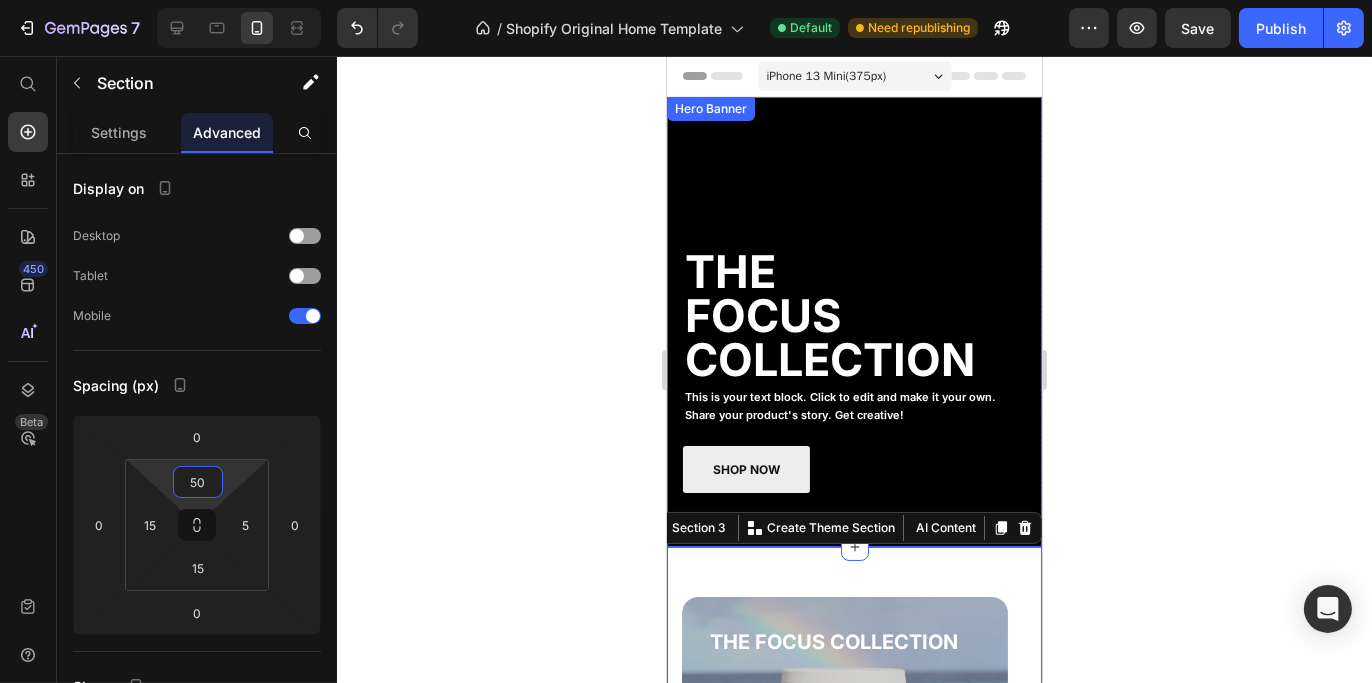 click 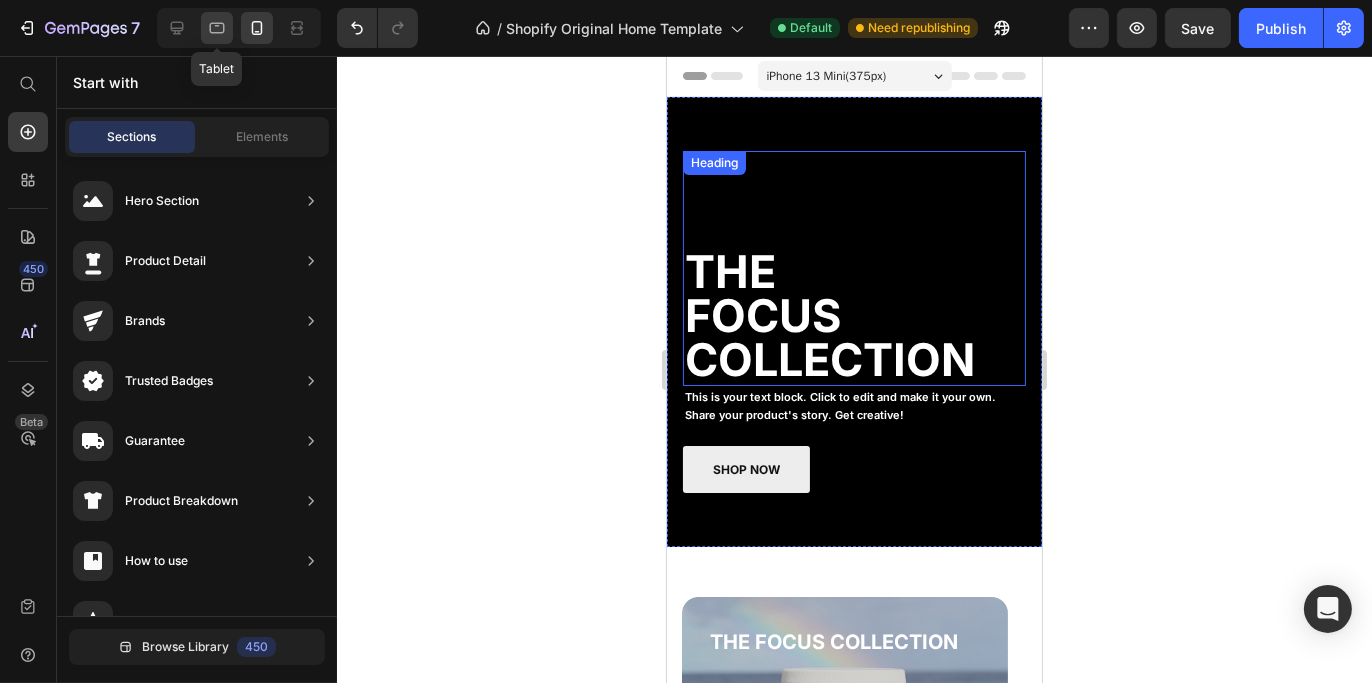 click 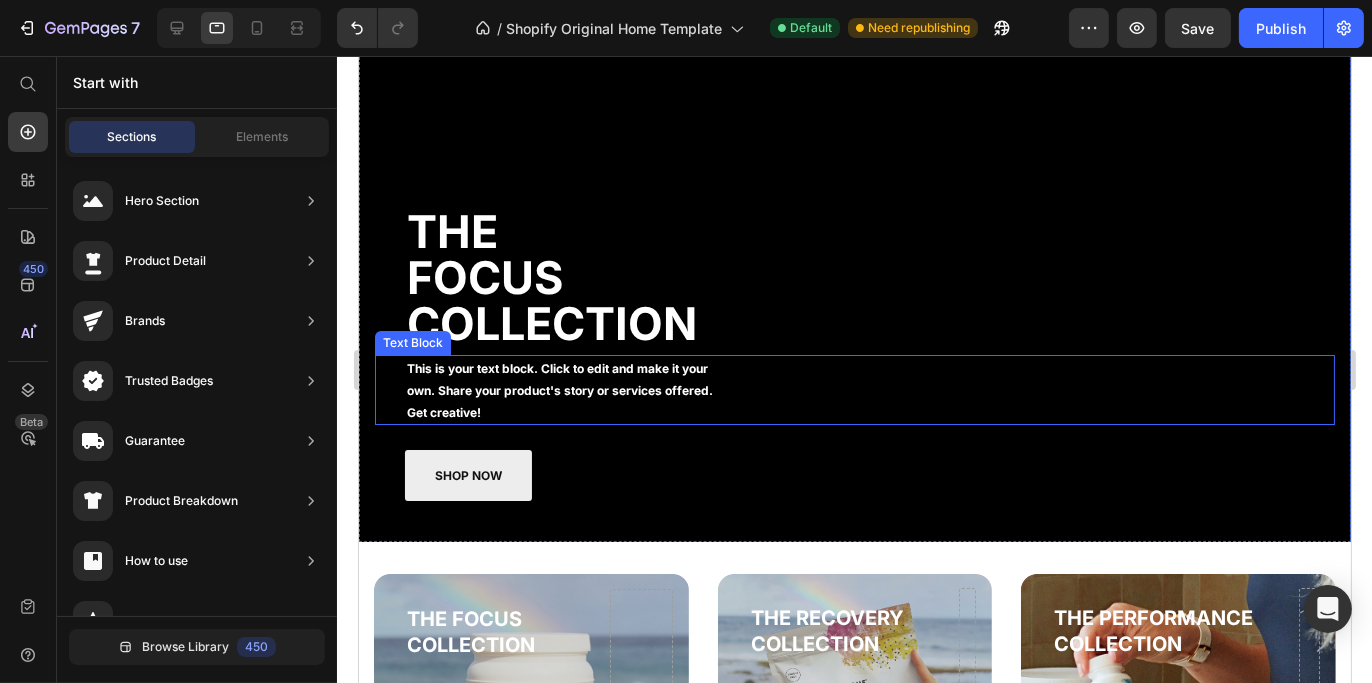 scroll, scrollTop: 200, scrollLeft: 0, axis: vertical 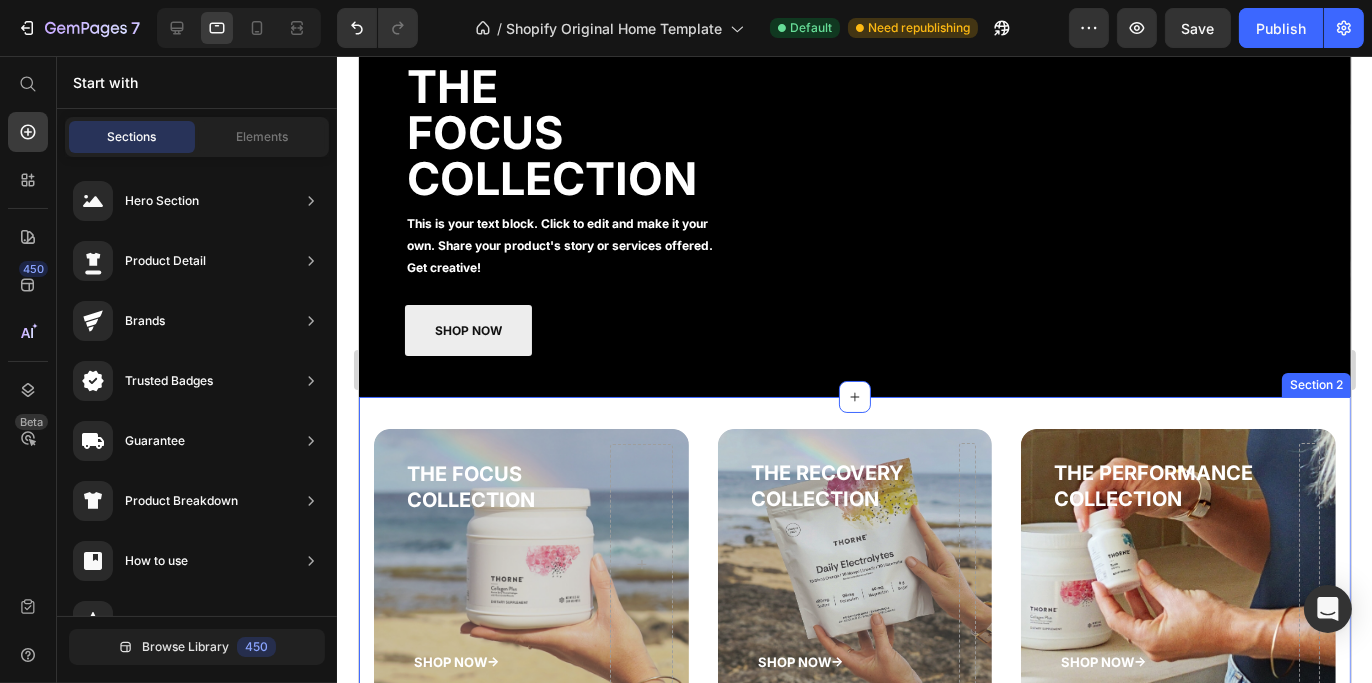 click on "THE FOCUS COLLECTION Heading SHOP NOW-> Button
Hero Banner THE RECOVERY COLLECTION Heading SHOP NOW-> Button
Hero Banner THE PERFORMANCE COLLECTION Heading SHOP NOW-> Button
Hero Banner Row Section 2" at bounding box center (854, 564) 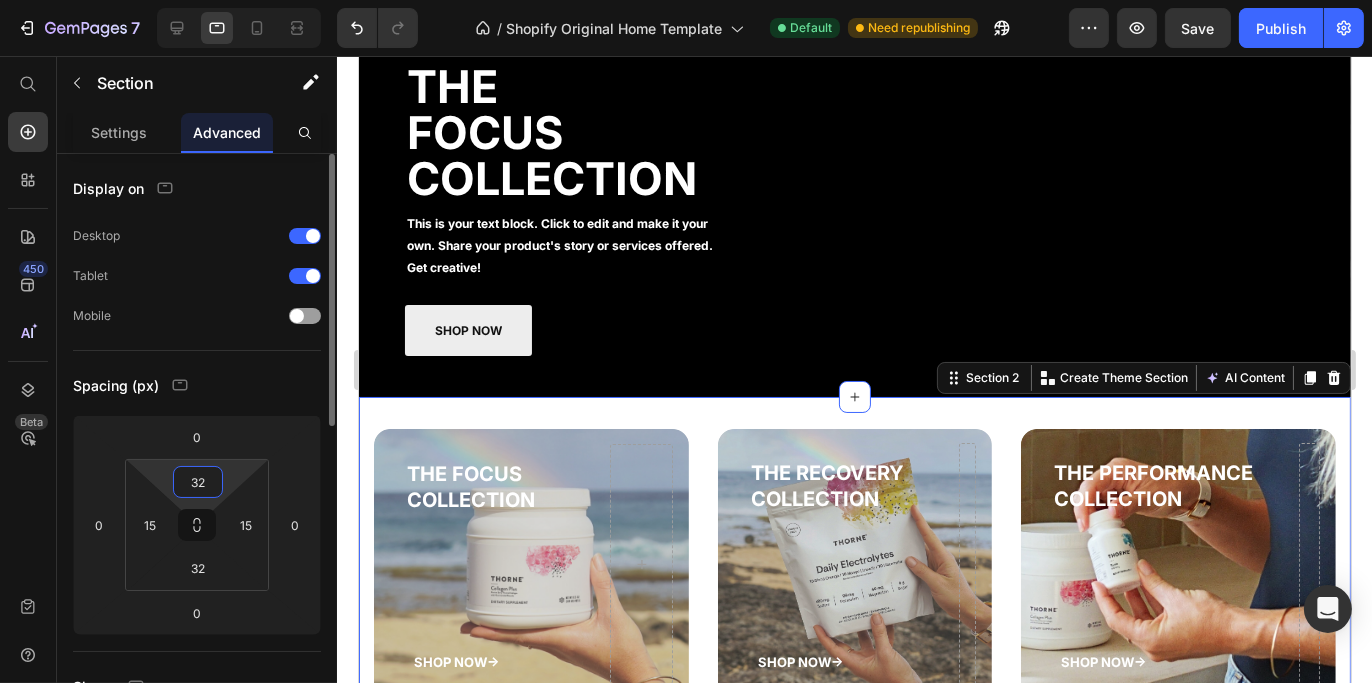 click on "32" at bounding box center [198, 482] 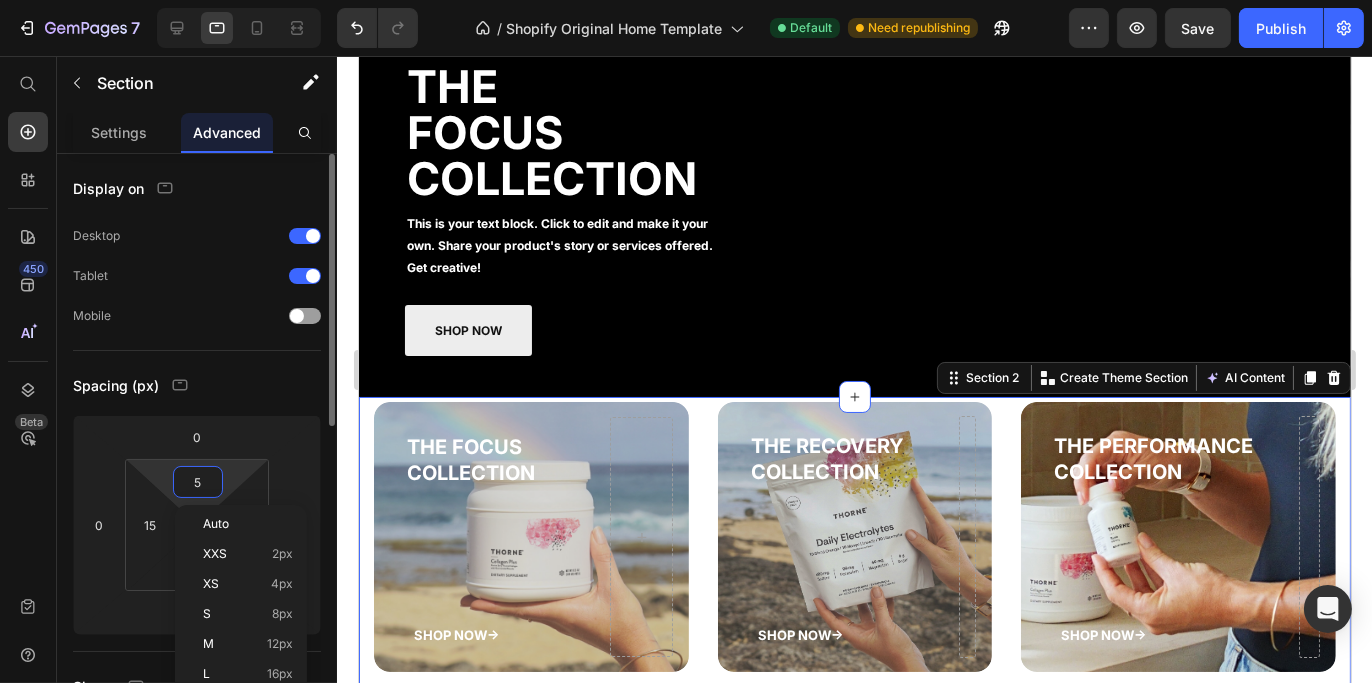 type on "55" 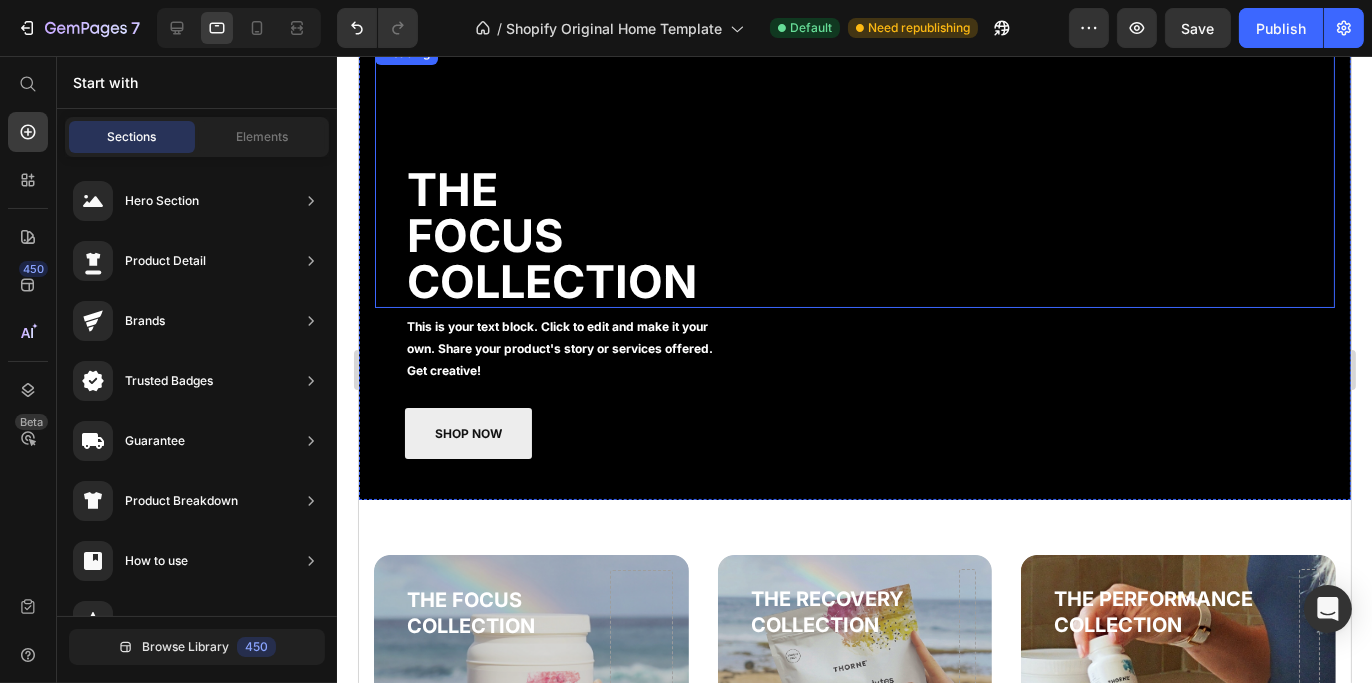 scroll, scrollTop: 100, scrollLeft: 0, axis: vertical 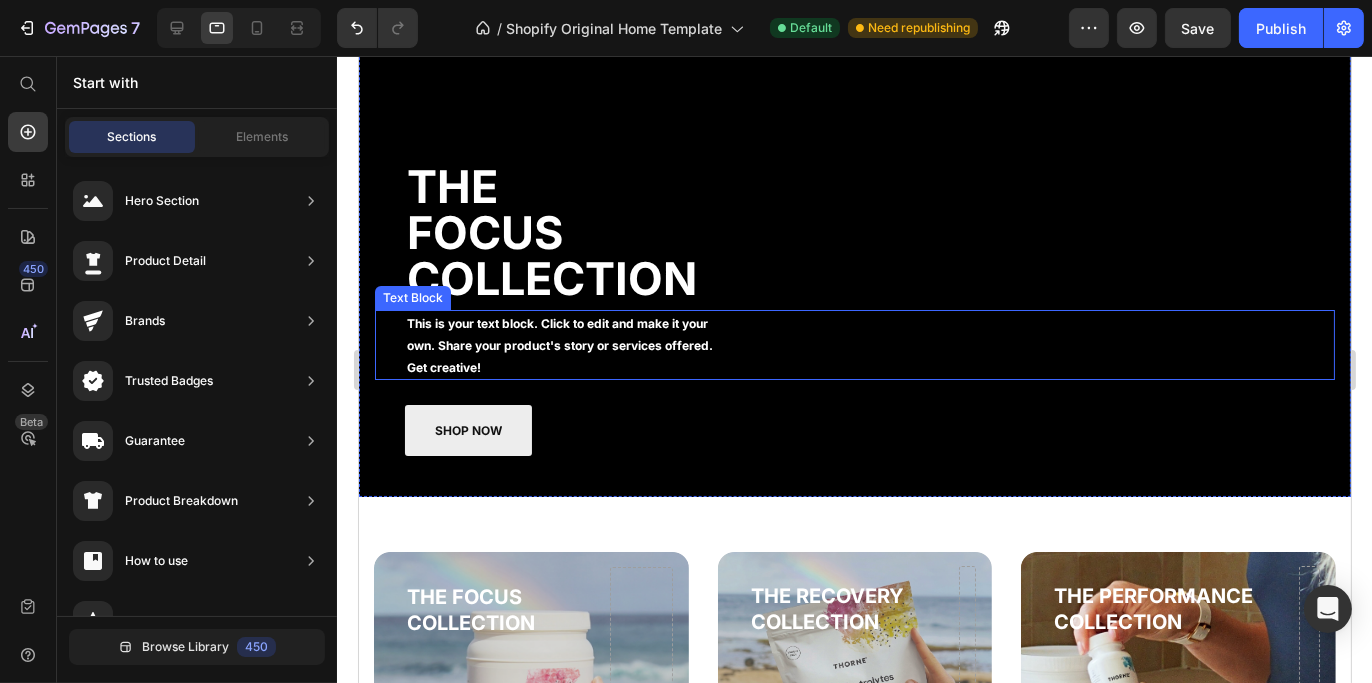 click on "This is your text block. Click to edit and make it your own. Share your product's story or services offered. Get creative!" at bounding box center [869, 345] 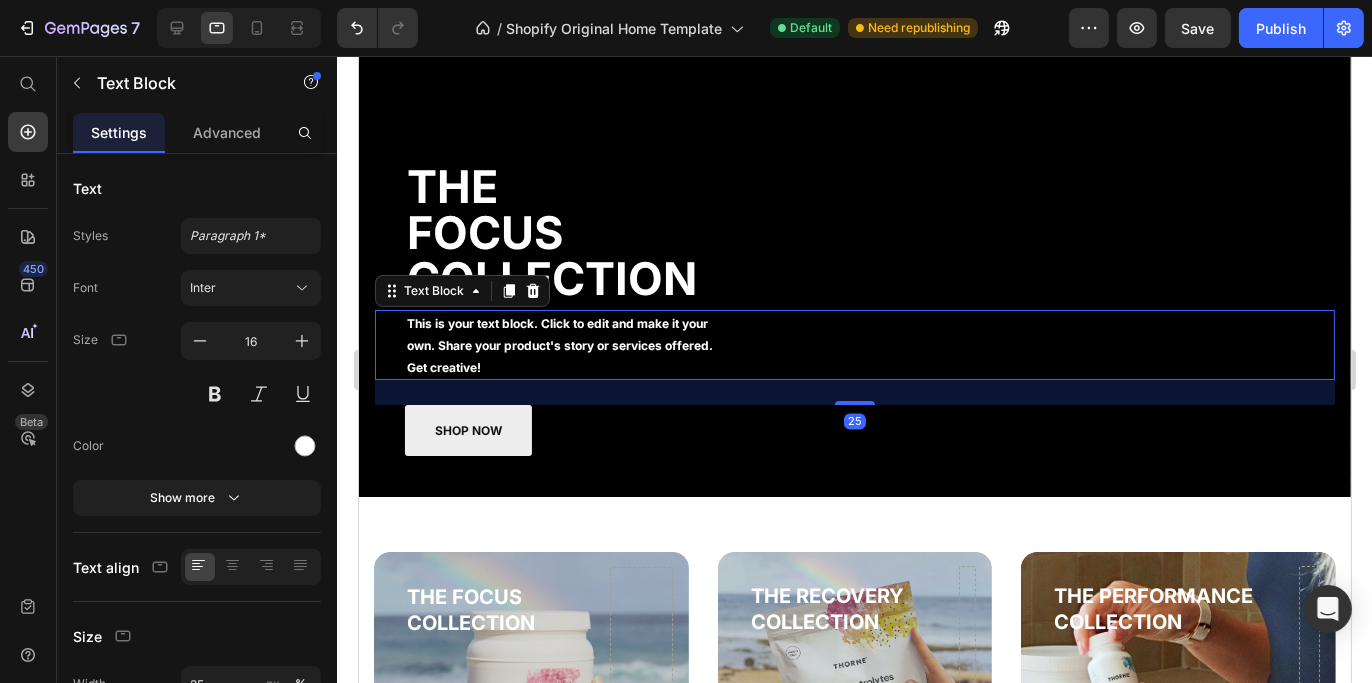 click on "THE  FOCUS COLLECTION Heading This is your text block. Click to edit and make it your own. Share your product's story. Get creative! Text Block This is your text block. Click to edit and make it your own. Share your product's story or services offered. Get creative! Text Block This is your text block. Click to edit and make it your own. Share your product's story or services offered. Get creative! Text Block   25 SHOP NOW Button" at bounding box center (854, 247) 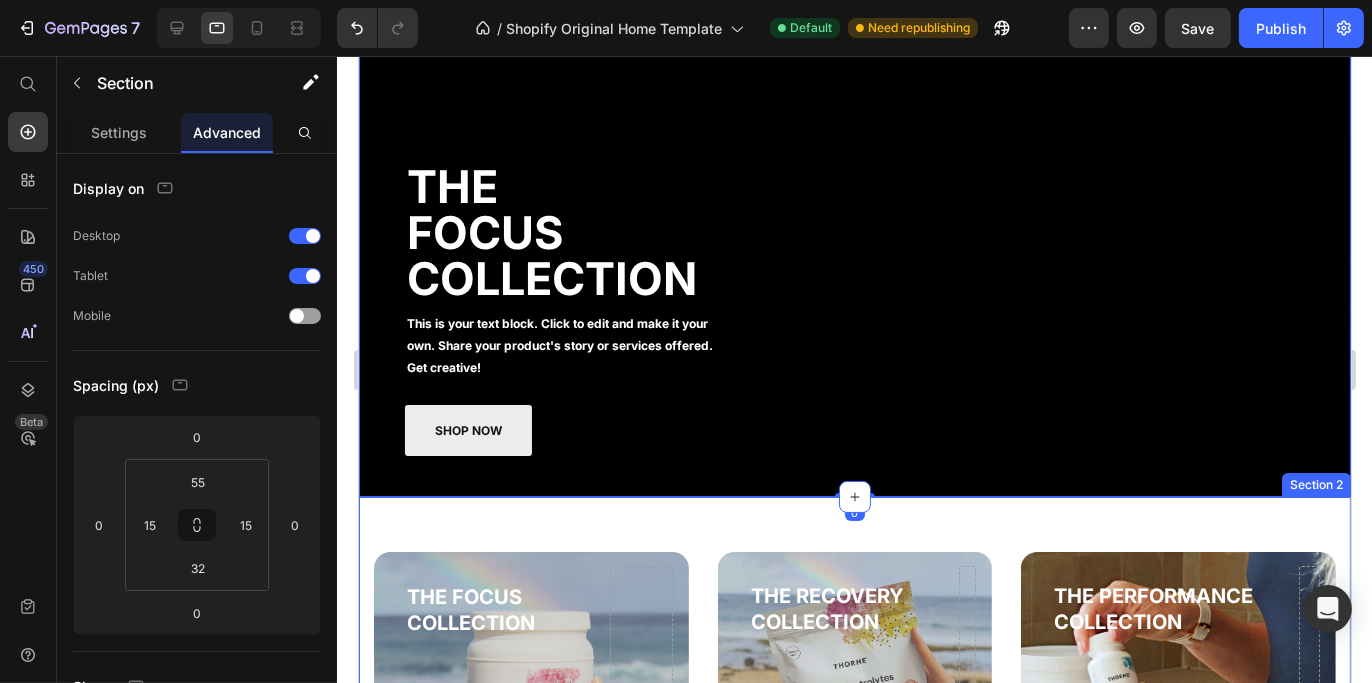 click on "THE FOCUS COLLECTION Heading SHOP NOW-> Button
Hero Banner THE RECOVERY COLLECTION Heading SHOP NOW-> Button
Hero Banner THE PERFORMANCE COLLECTION Heading SHOP NOW-> Button
Hero Banner Row Section 2" at bounding box center (854, 675) 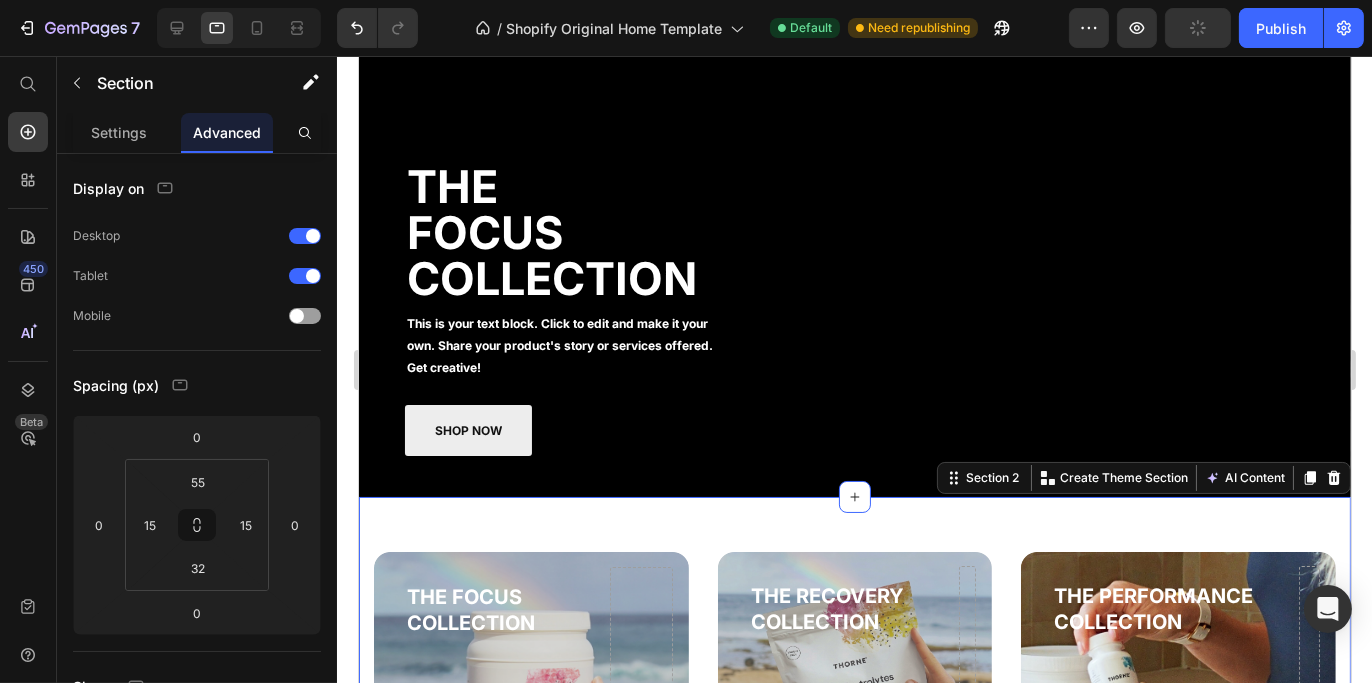 click on "THE FOCUS COLLECTION Heading SHOP NOW-> Button
Hero Banner THE RECOVERY COLLECTION Heading SHOP NOW-> Button
Hero Banner THE PERFORMANCE COLLECTION Heading SHOP NOW-> Button
Hero Banner Row Section 2   Create Theme Section AI Content Write with GemAI What would you like to describe here? Tone and Voice Persuasive Product Multivitamin (Vita-Rush) Show more Generate" at bounding box center (854, 675) 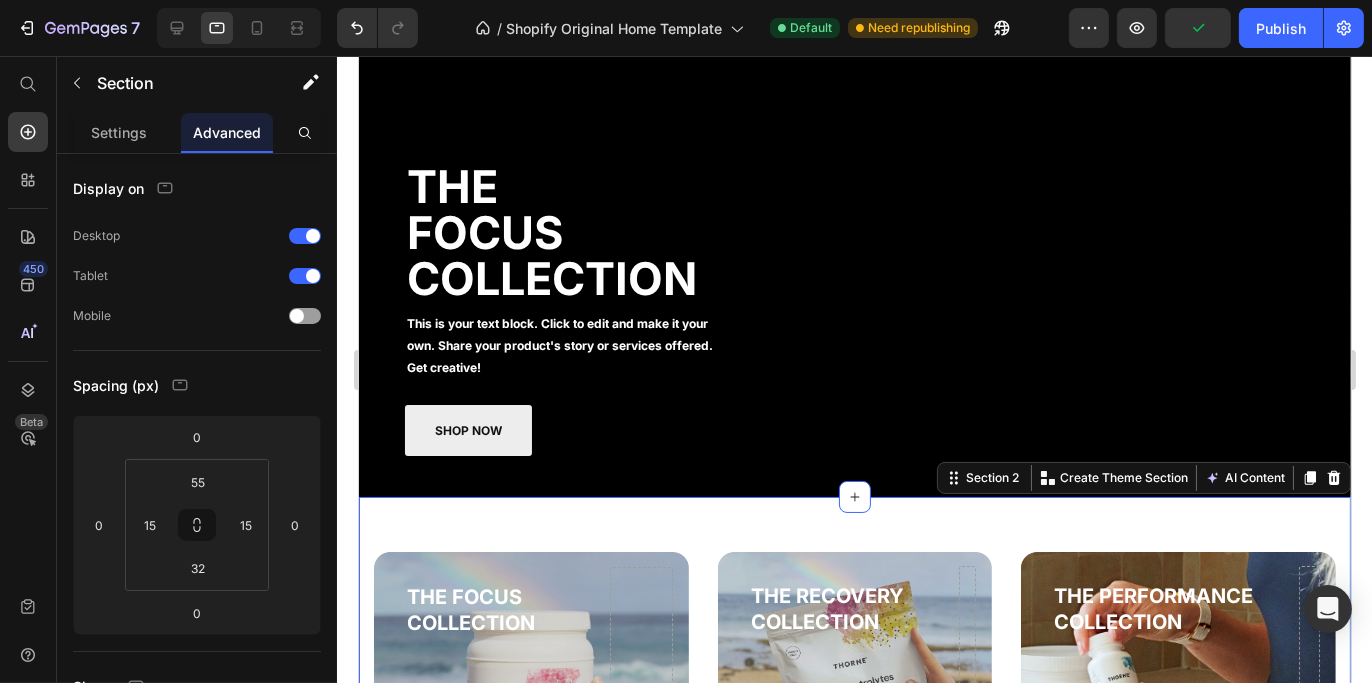 click on "This is your text block. Click to edit and make it your own. Share your product's story or services offered. Get creative!" at bounding box center (869, 345) 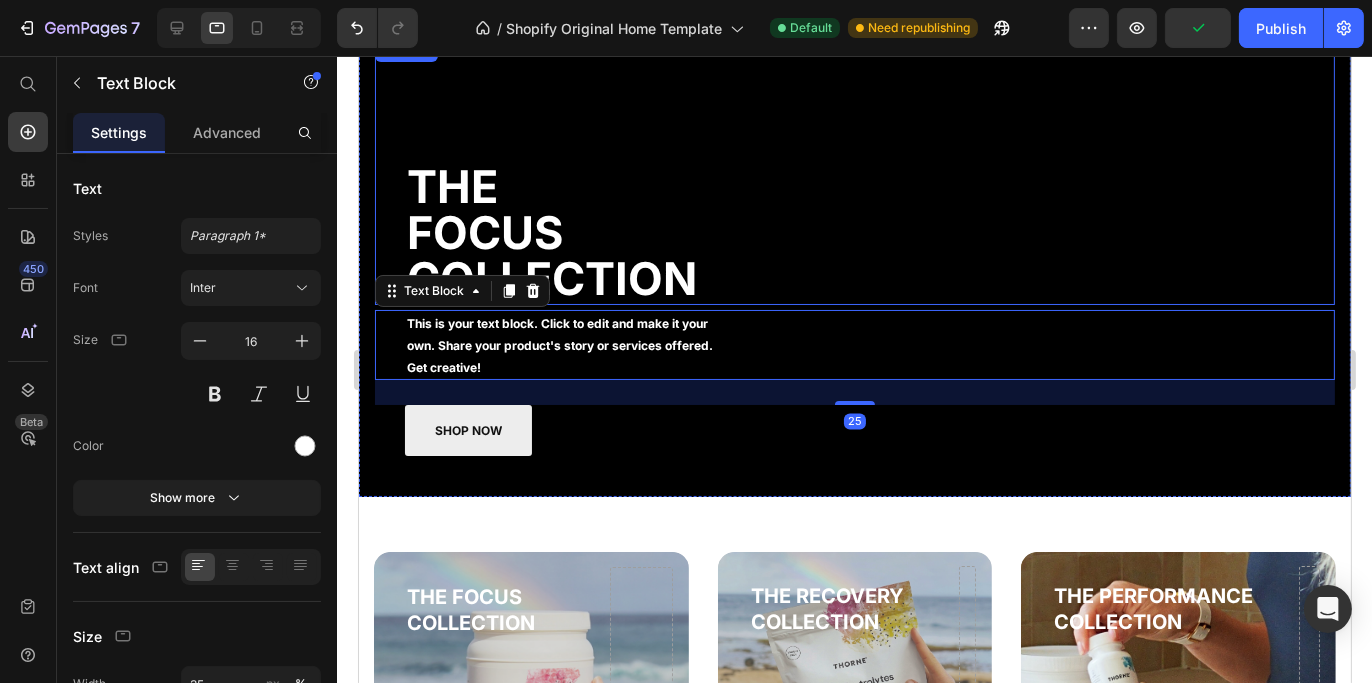 click on "THE  FOCUS COLLECTION" at bounding box center [869, 234] 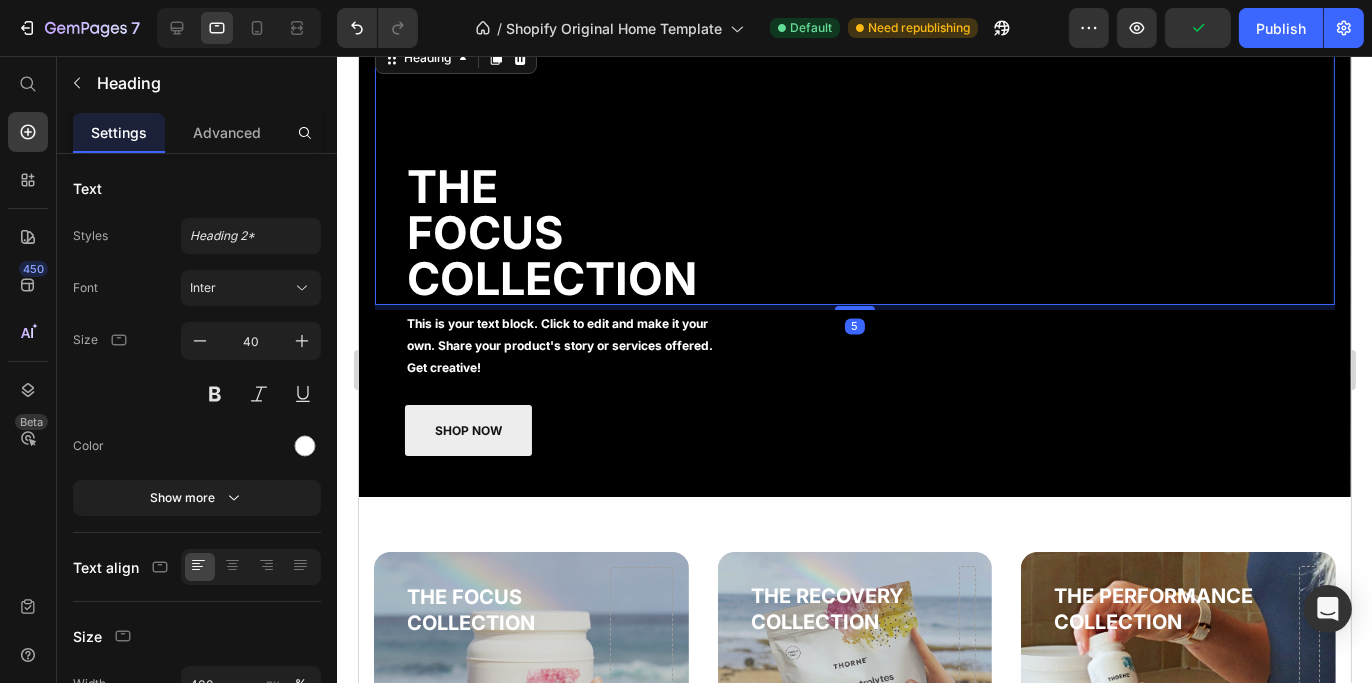 click on "THE  FOCUS COLLECTION Heading   5" at bounding box center (854, 171) 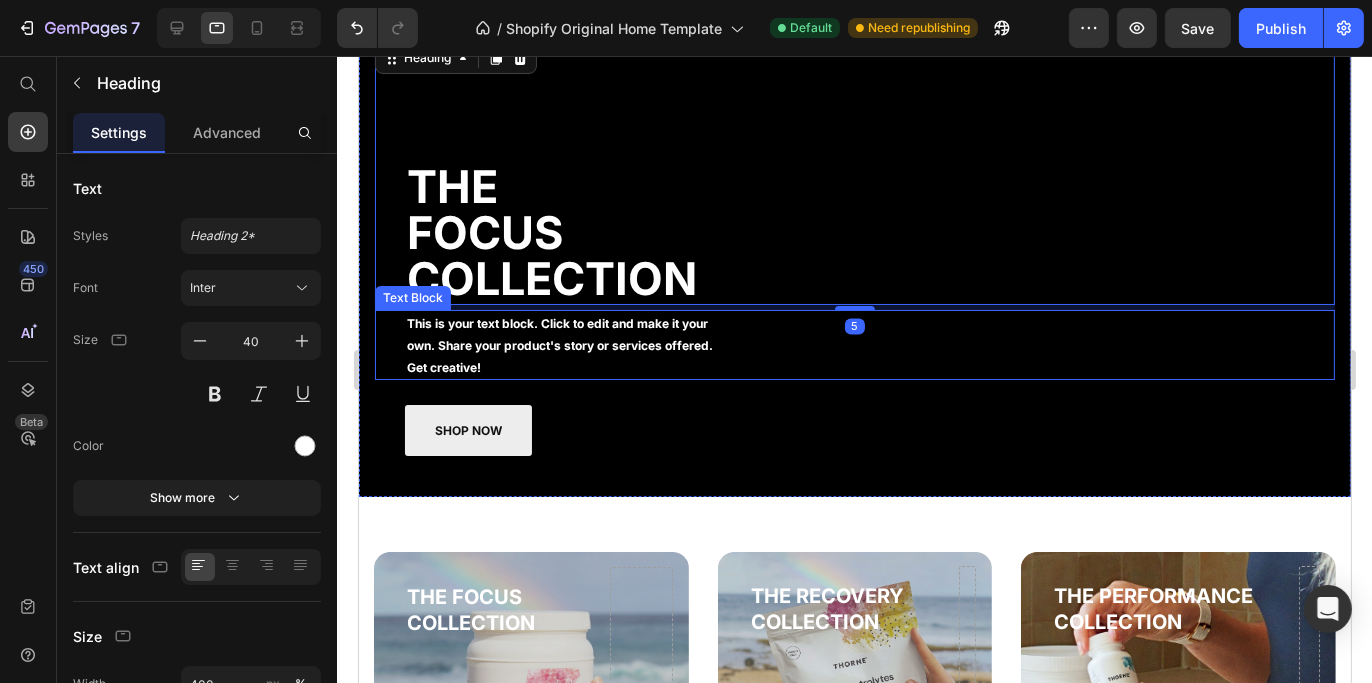 click on "This is your text block. Click to edit and make it your own. Share your product's story or services offered. Get creative!" at bounding box center (869, 345) 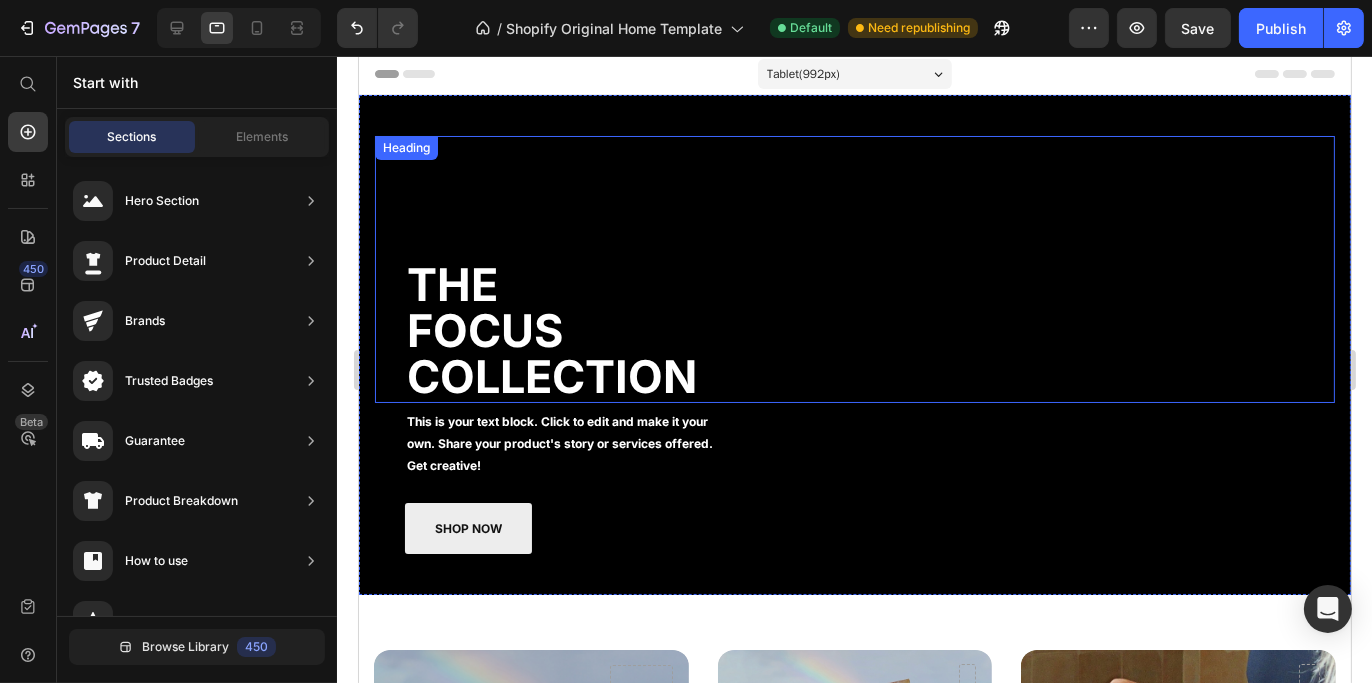 scroll, scrollTop: 0, scrollLeft: 0, axis: both 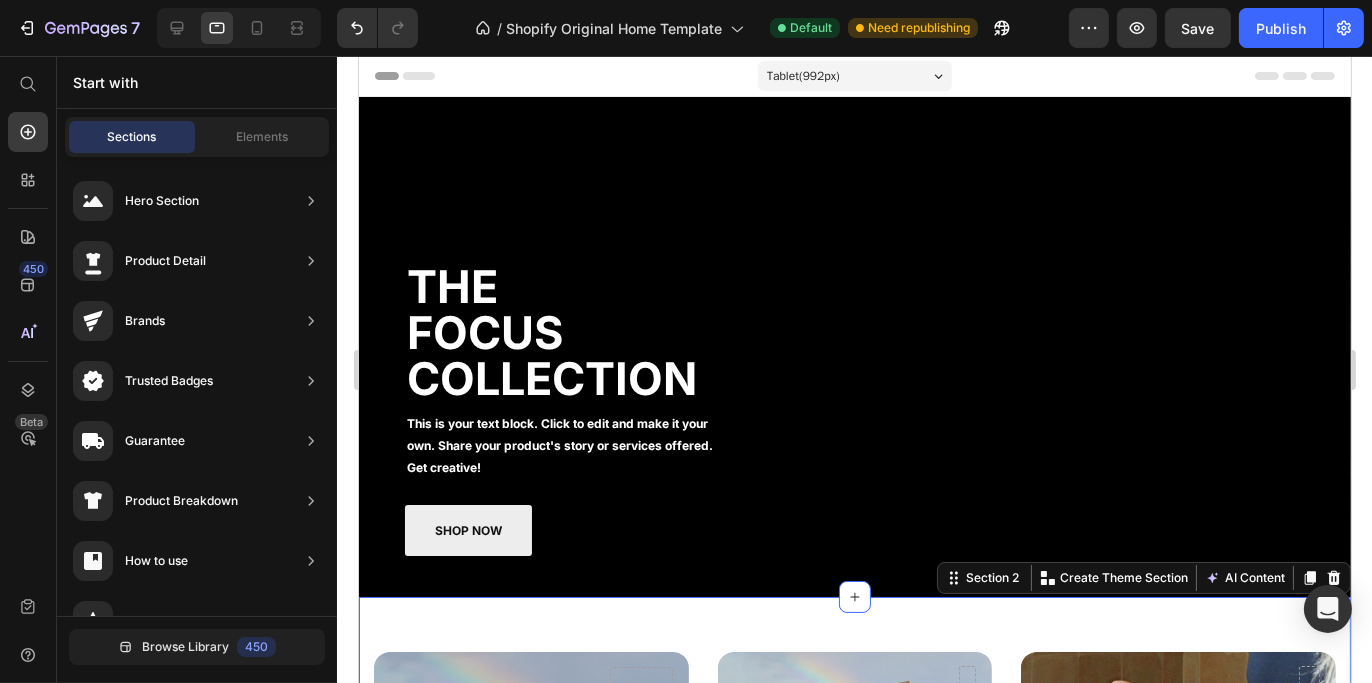 click on "THE FOCUS COLLECTION Heading SHOP NOW-> Button
Hero Banner THE RECOVERY COLLECTION Heading SHOP NOW-> Button
Hero Banner THE PERFORMANCE COLLECTION Heading SHOP NOW-> Button
Hero Banner Row Section 2   Create Theme Section AI Content Write with GemAI What would you like to describe here? Tone and Voice Persuasive Product Multivitamin (Vita-Rush) Show more Generate" at bounding box center [854, 775] 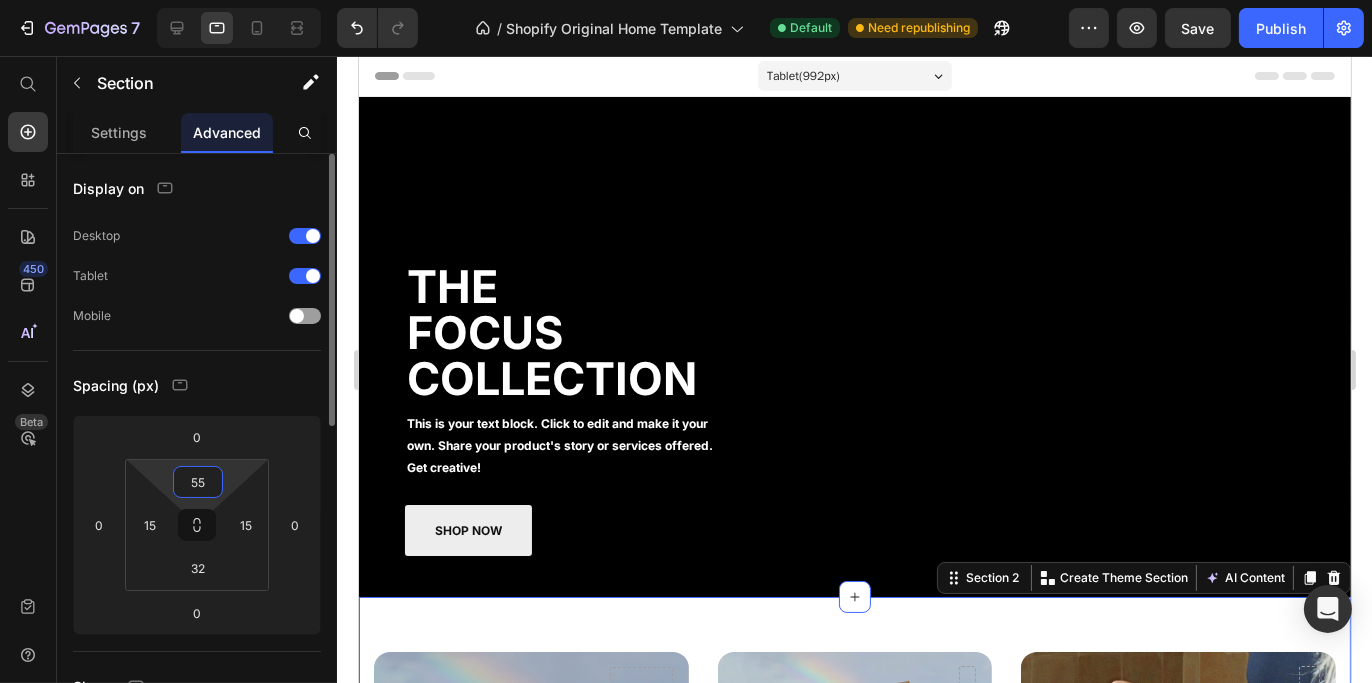 click on "55" at bounding box center (198, 482) 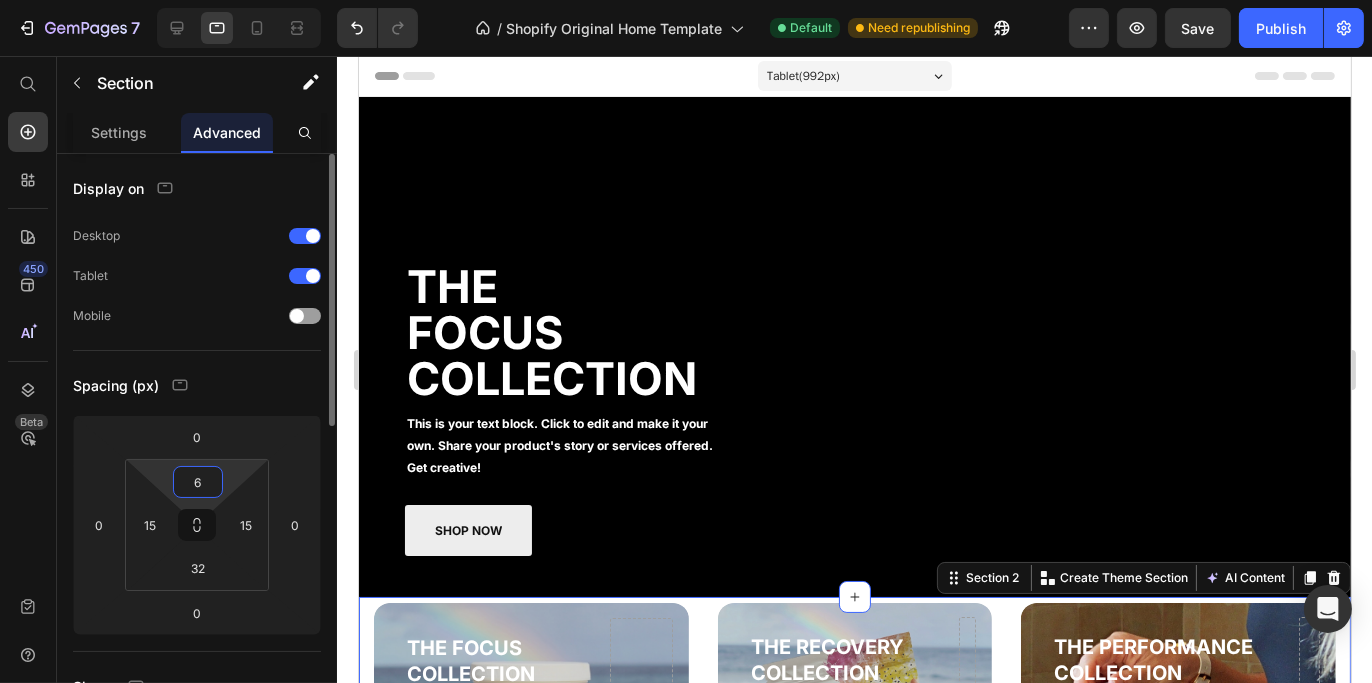 type on "60" 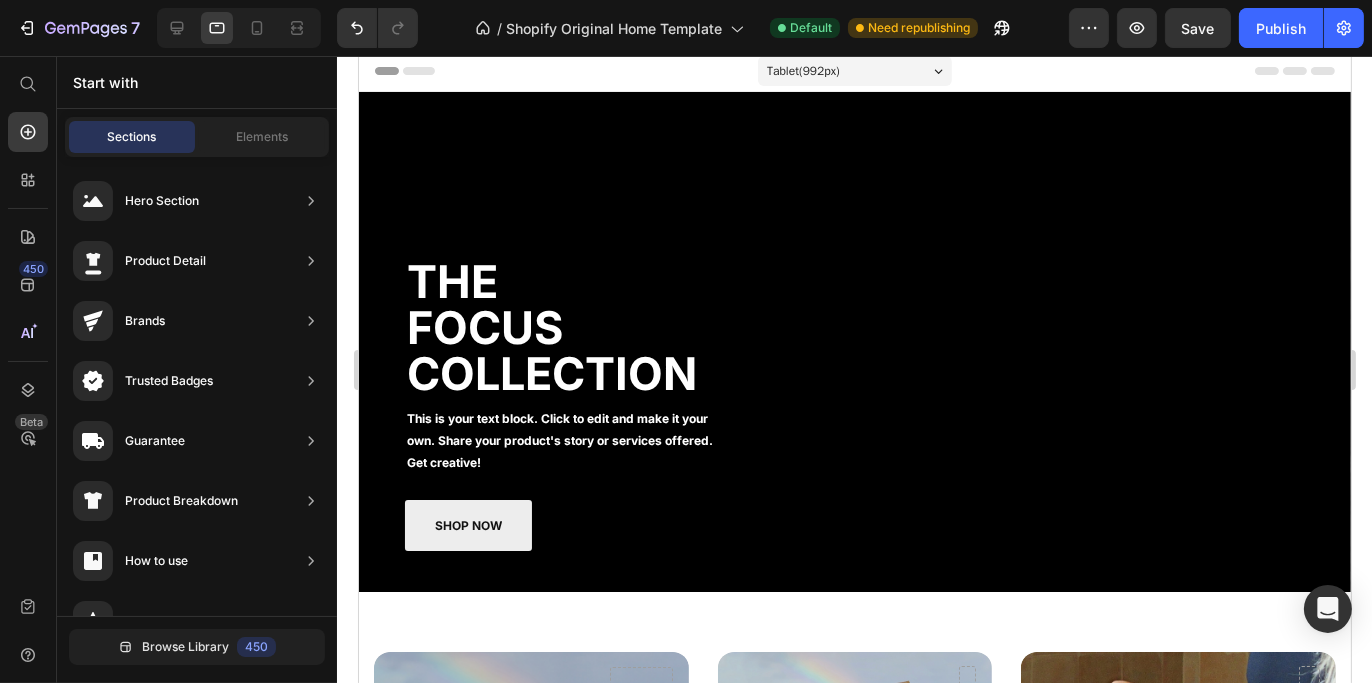 scroll, scrollTop: 0, scrollLeft: 0, axis: both 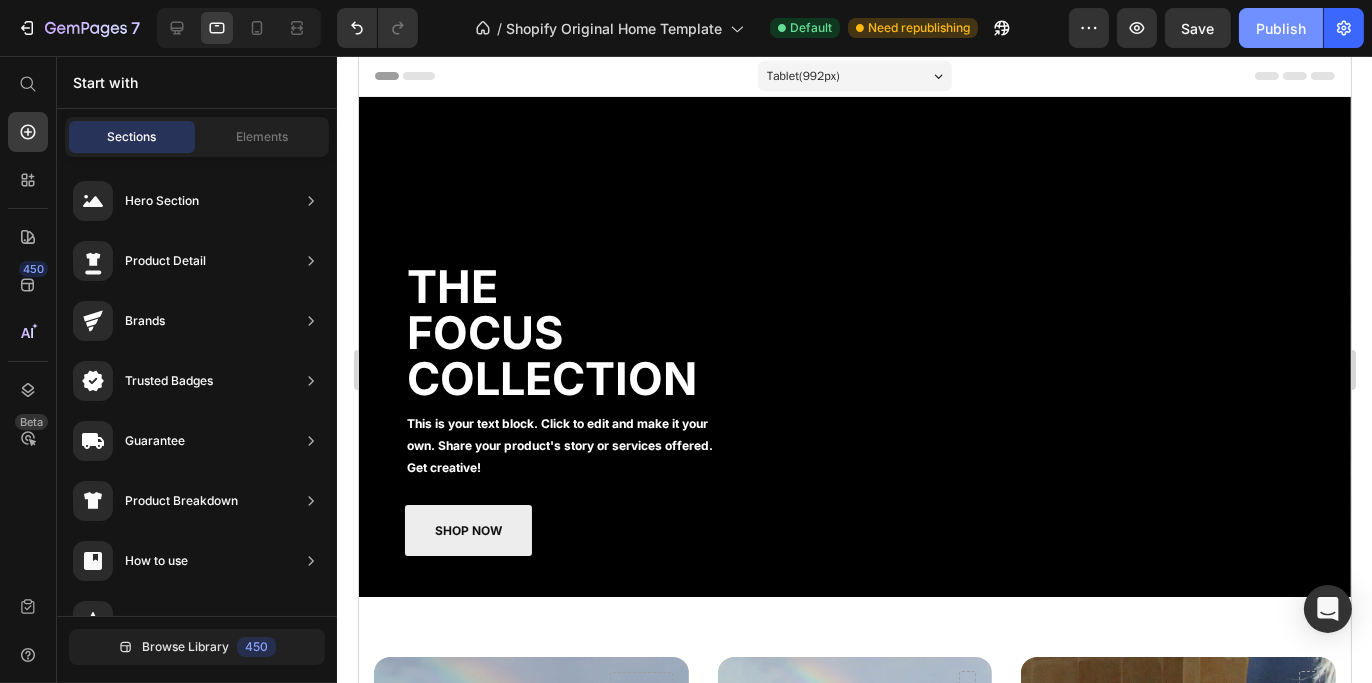 click on "Publish" at bounding box center (1281, 28) 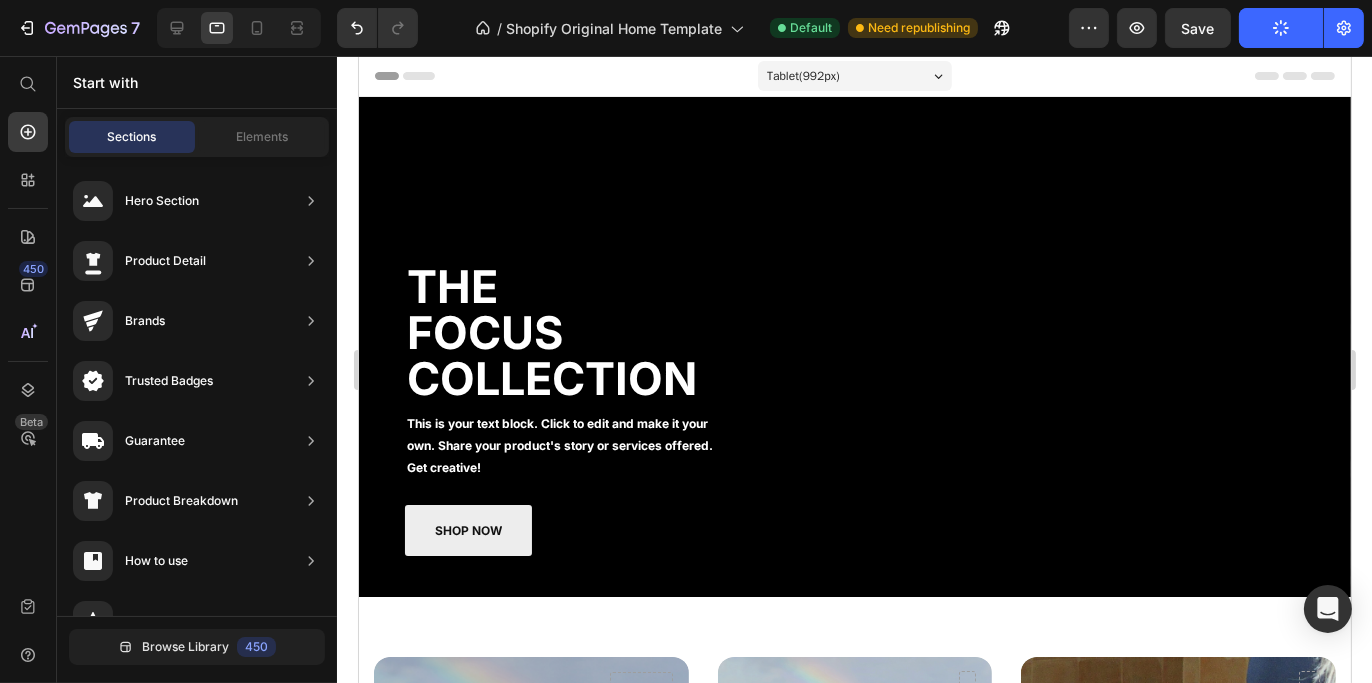 type 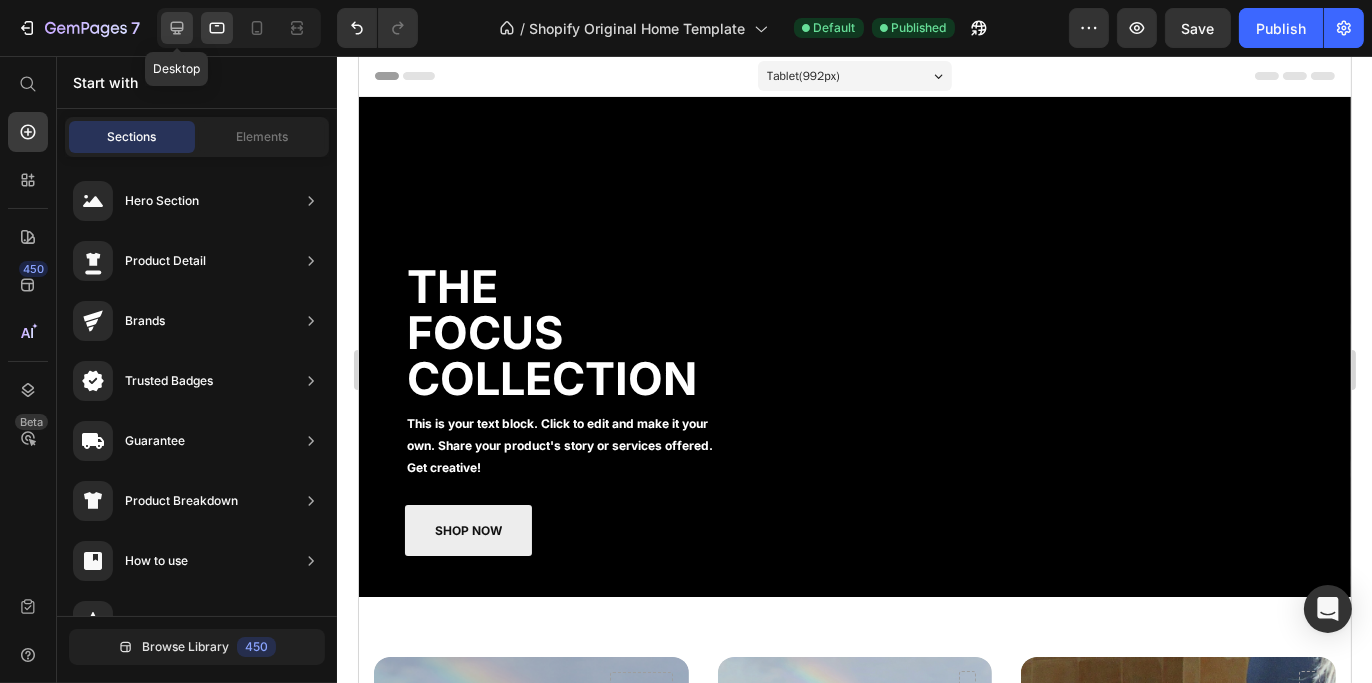 click 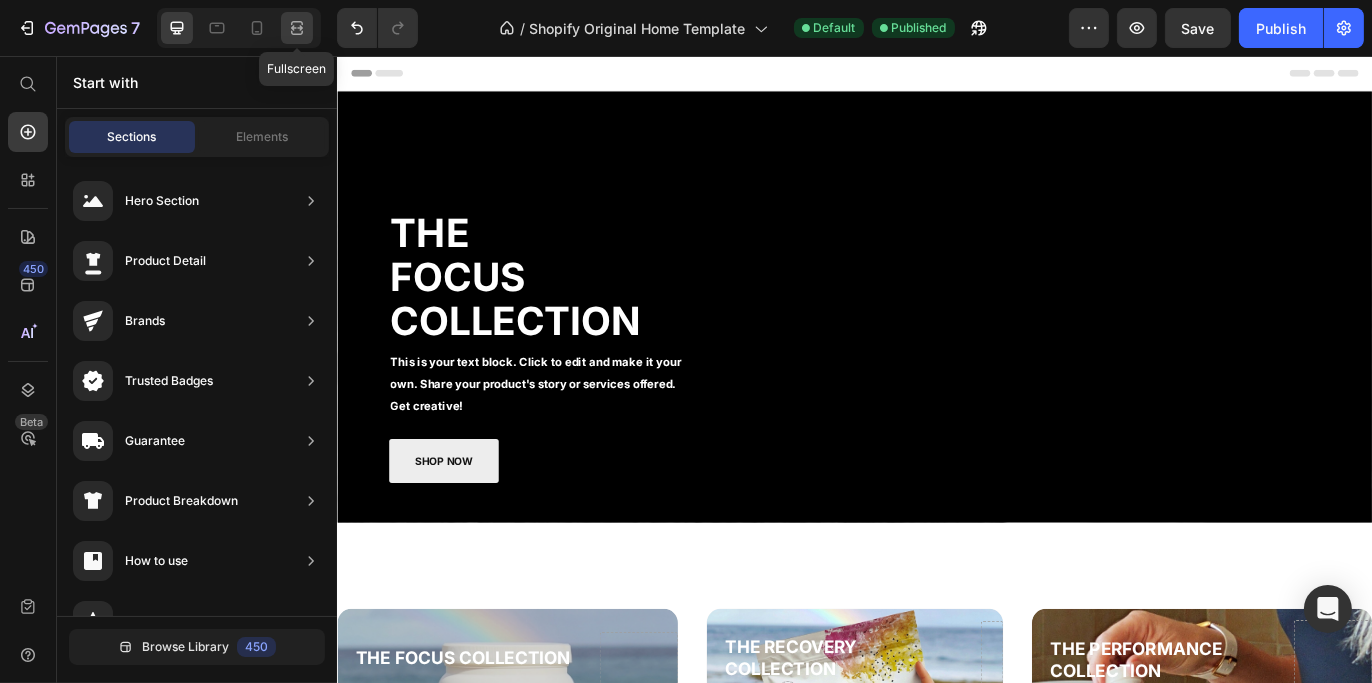 click 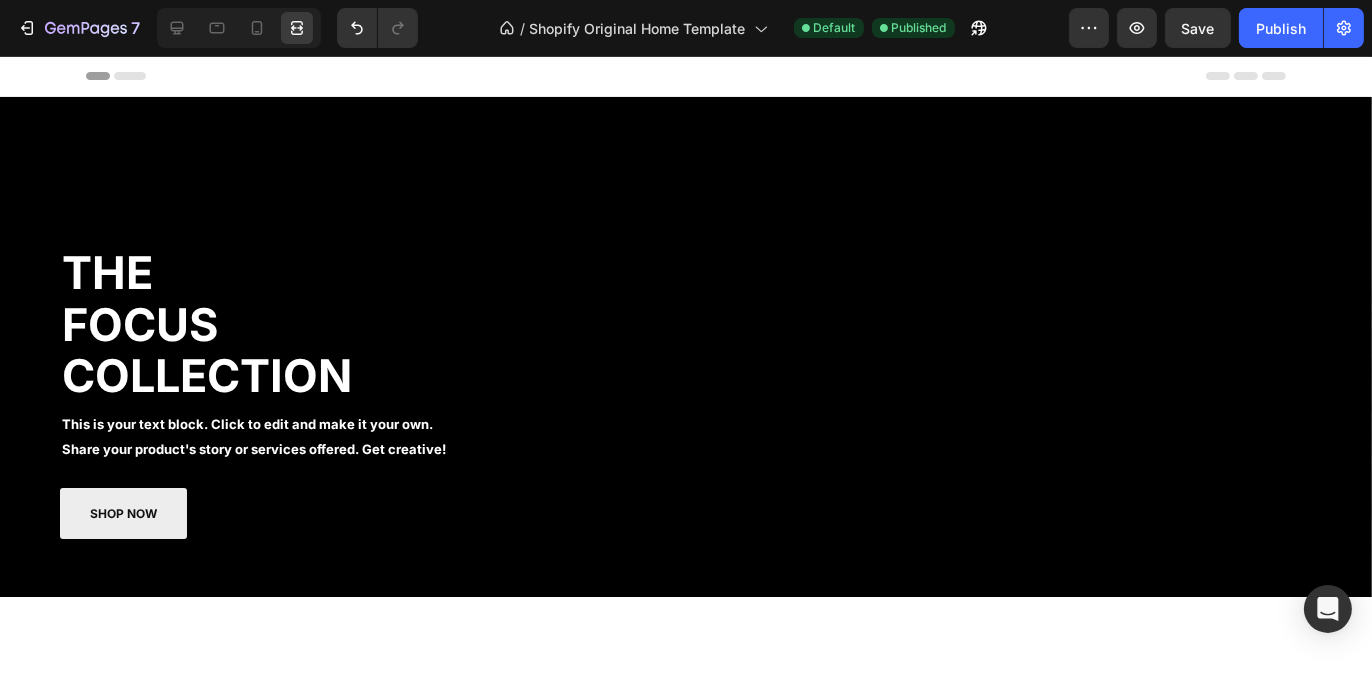 scroll, scrollTop: 12, scrollLeft: 0, axis: vertical 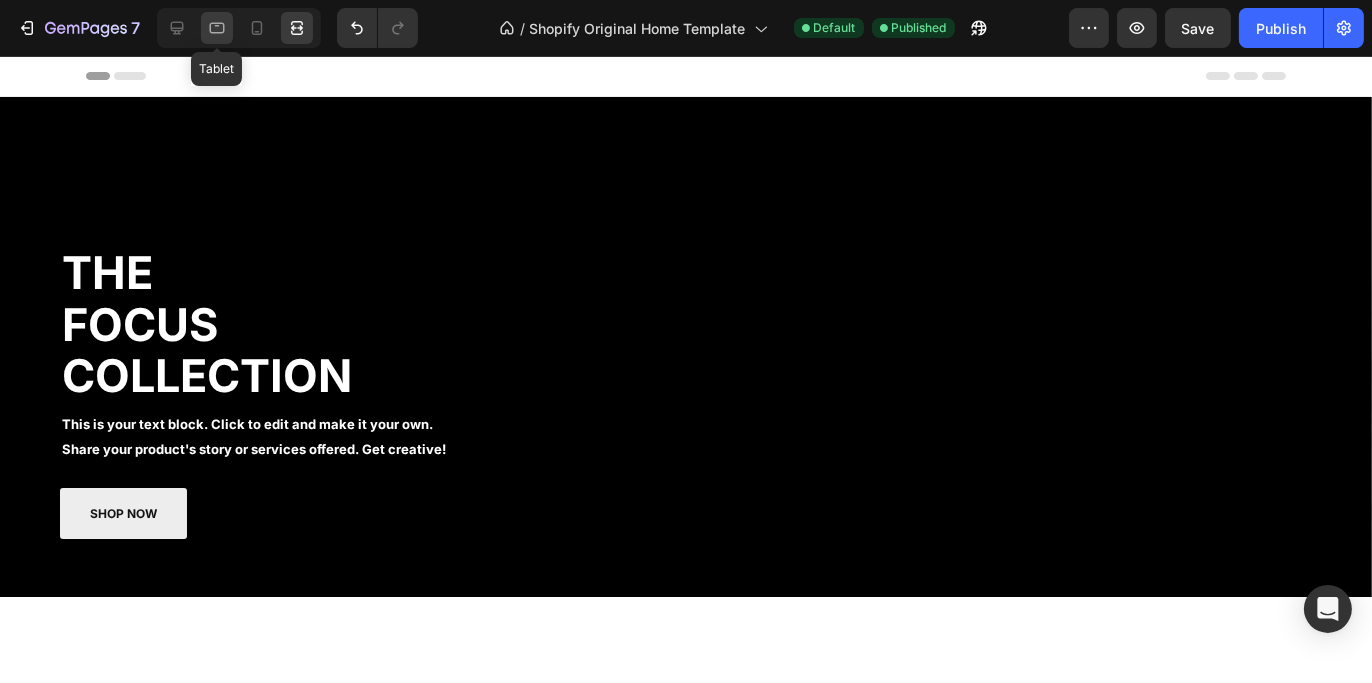 click 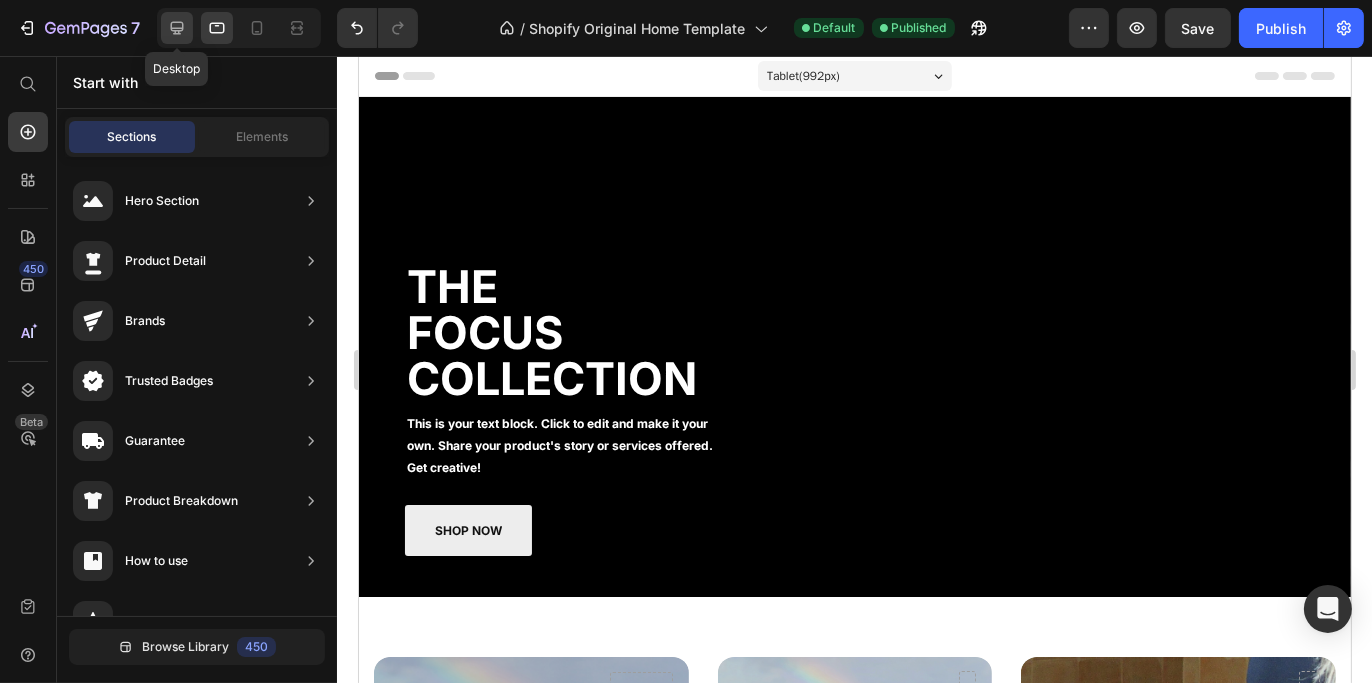 click 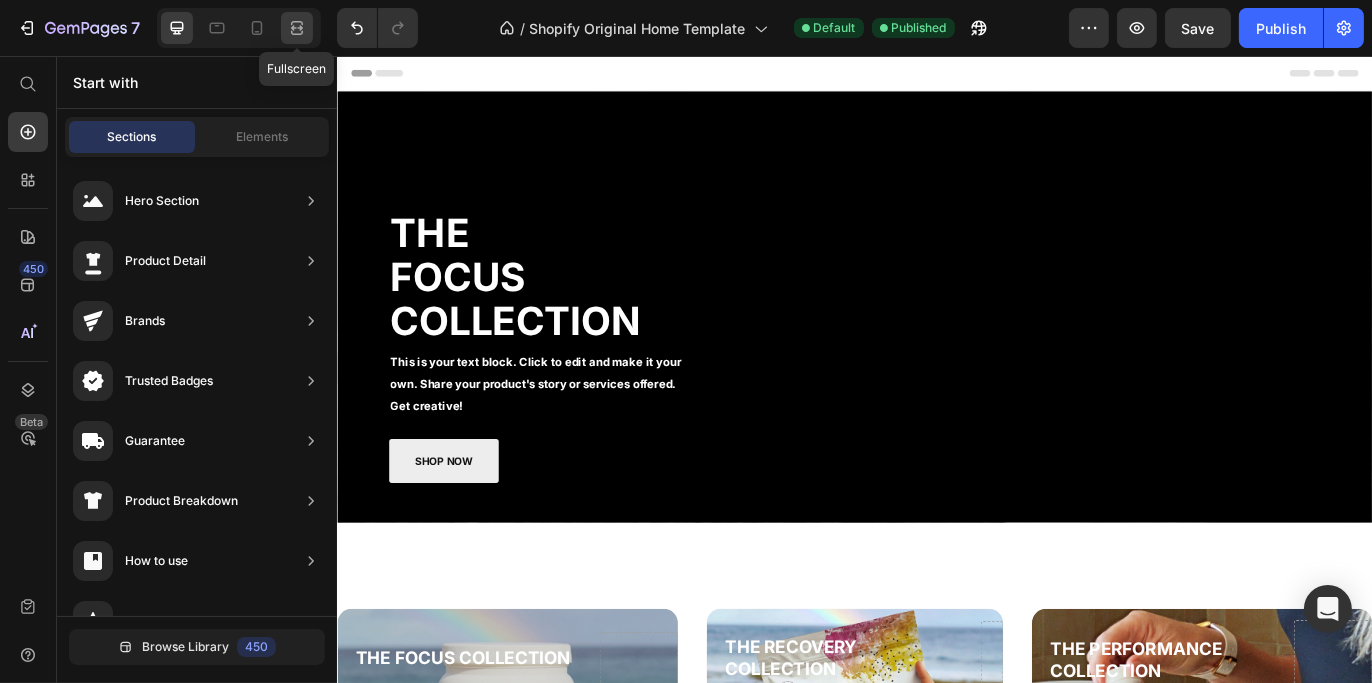 click 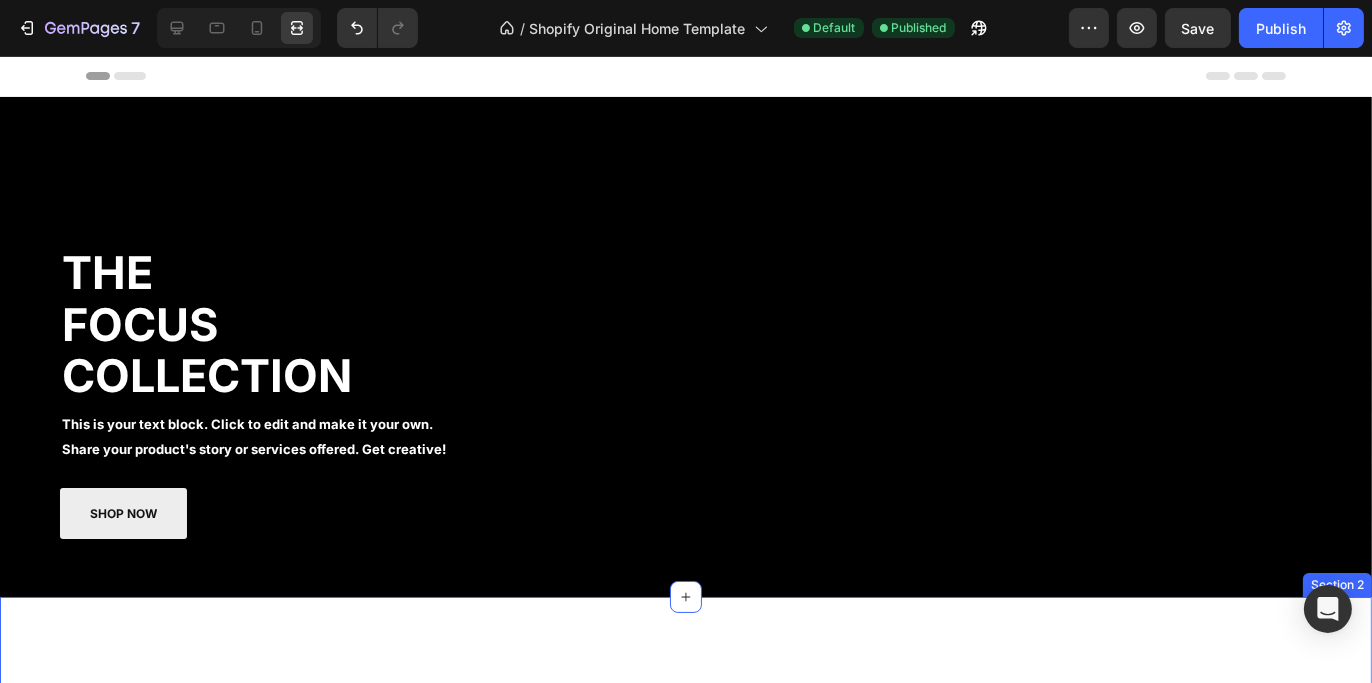 click on "THE FOCUS COLLECTION Heading SHOP NOW-> Button
Hero Banner THE RECOVERY COLLECTION Heading SHOP NOW-> Button
Hero Banner THE PERFORMANCE COLLECTION Heading SHOP NOW-> Button
Hero Banner Row Section 2" at bounding box center (686, 798) 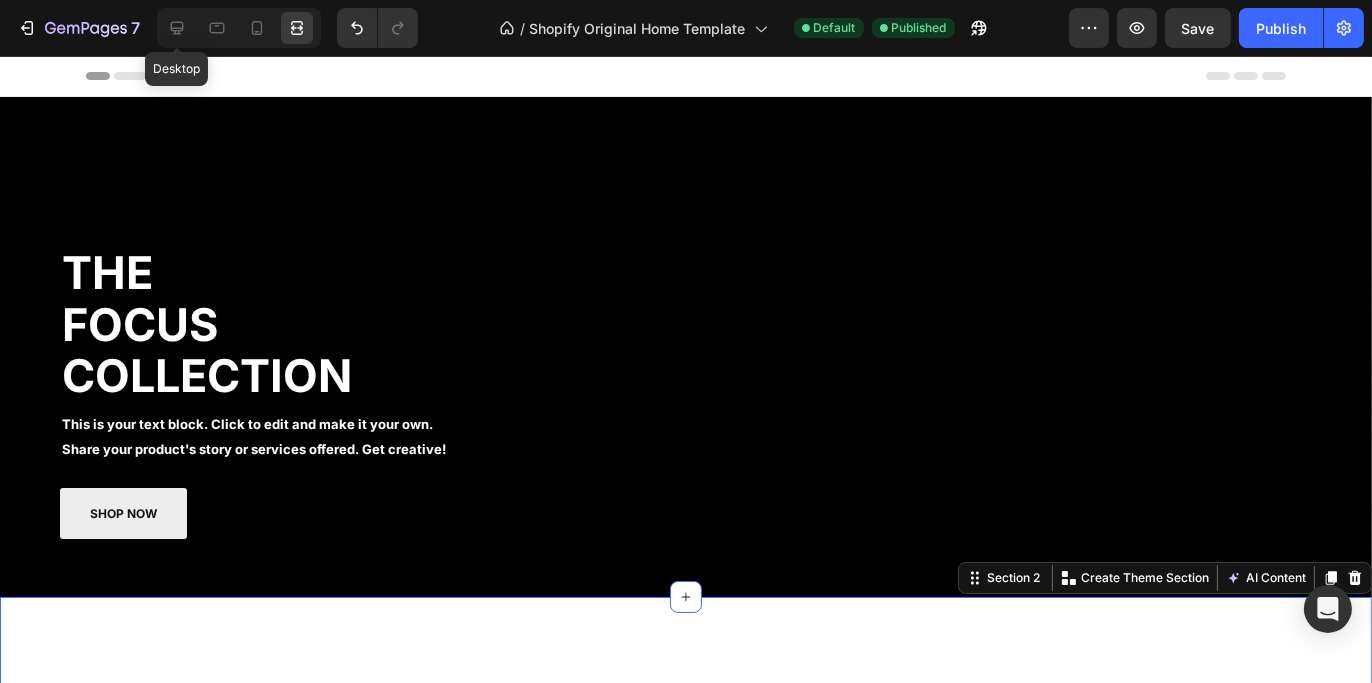 drag, startPoint x: 180, startPoint y: 33, endPoint x: 192, endPoint y: 98, distance: 66.09841 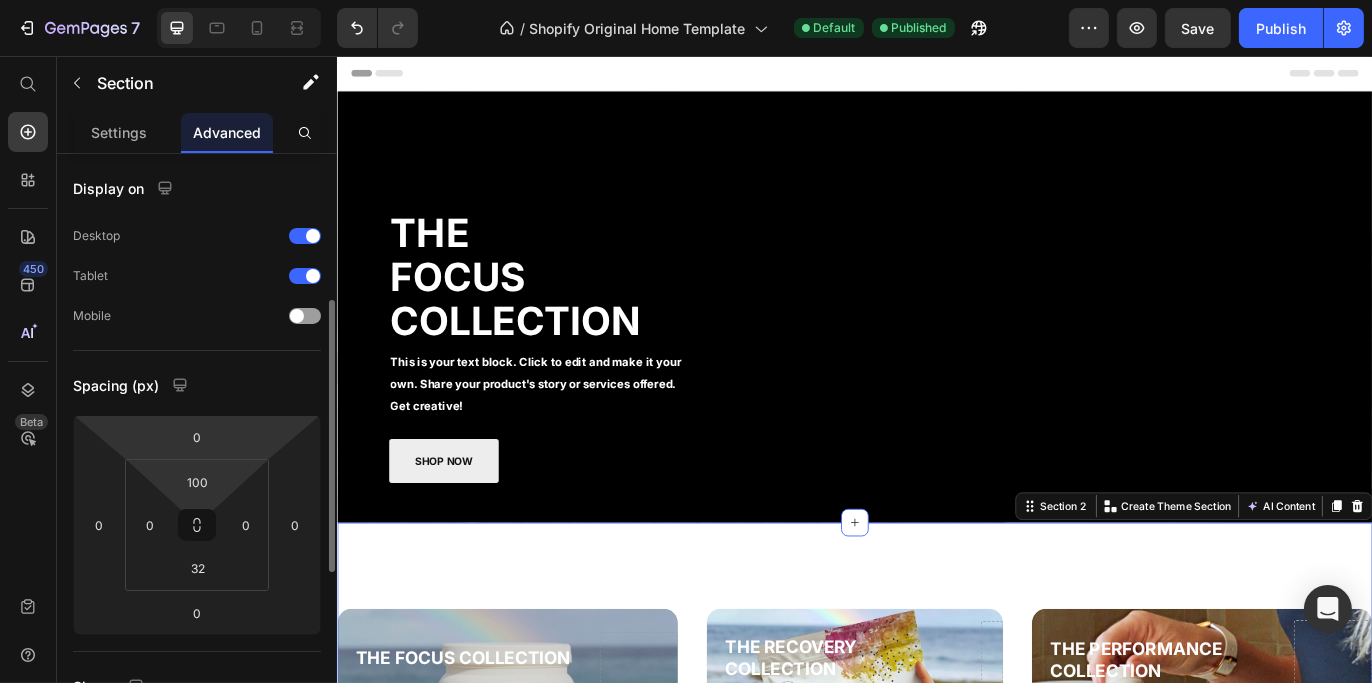 scroll, scrollTop: 100, scrollLeft: 0, axis: vertical 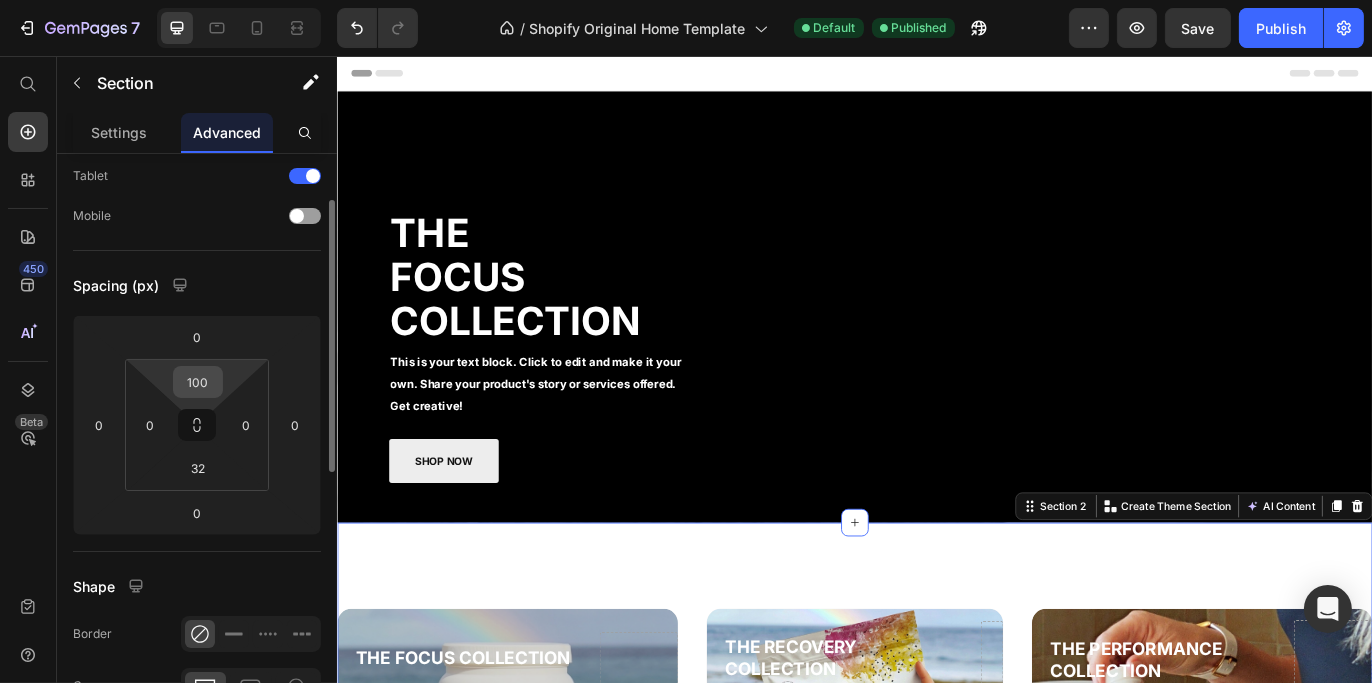 click on "100" at bounding box center [198, 382] 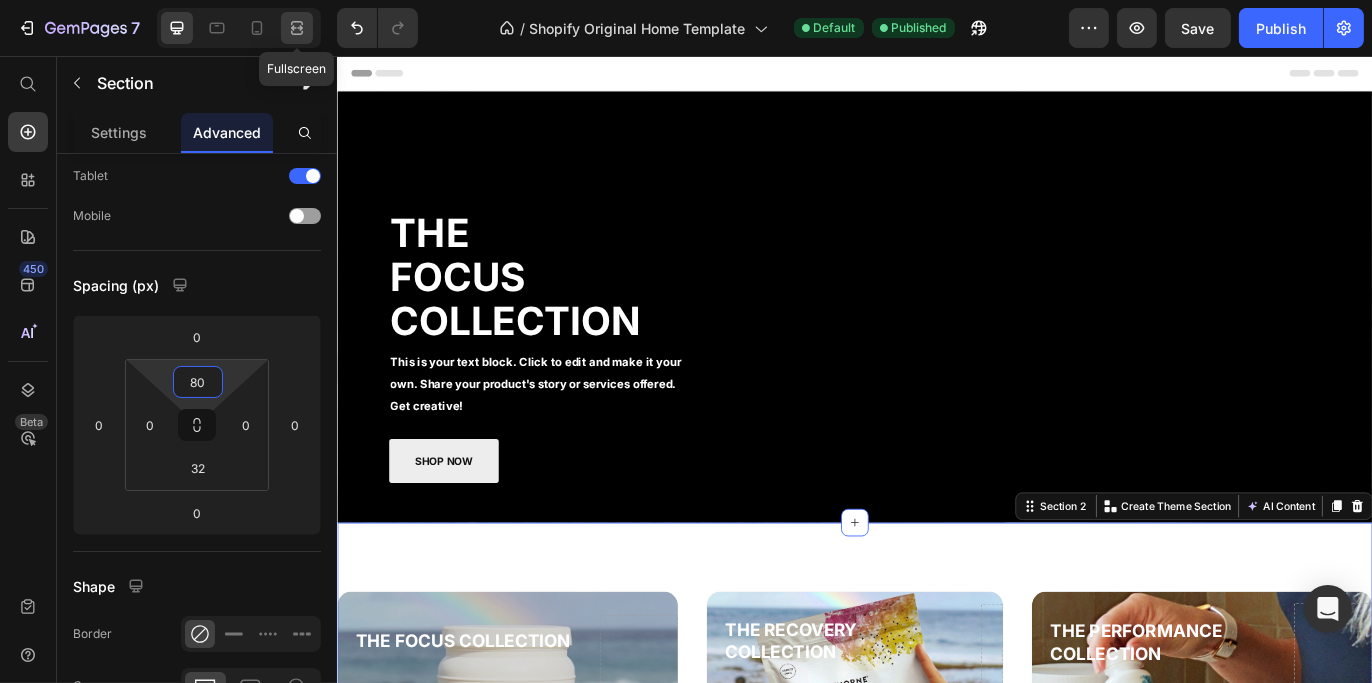 type on "80" 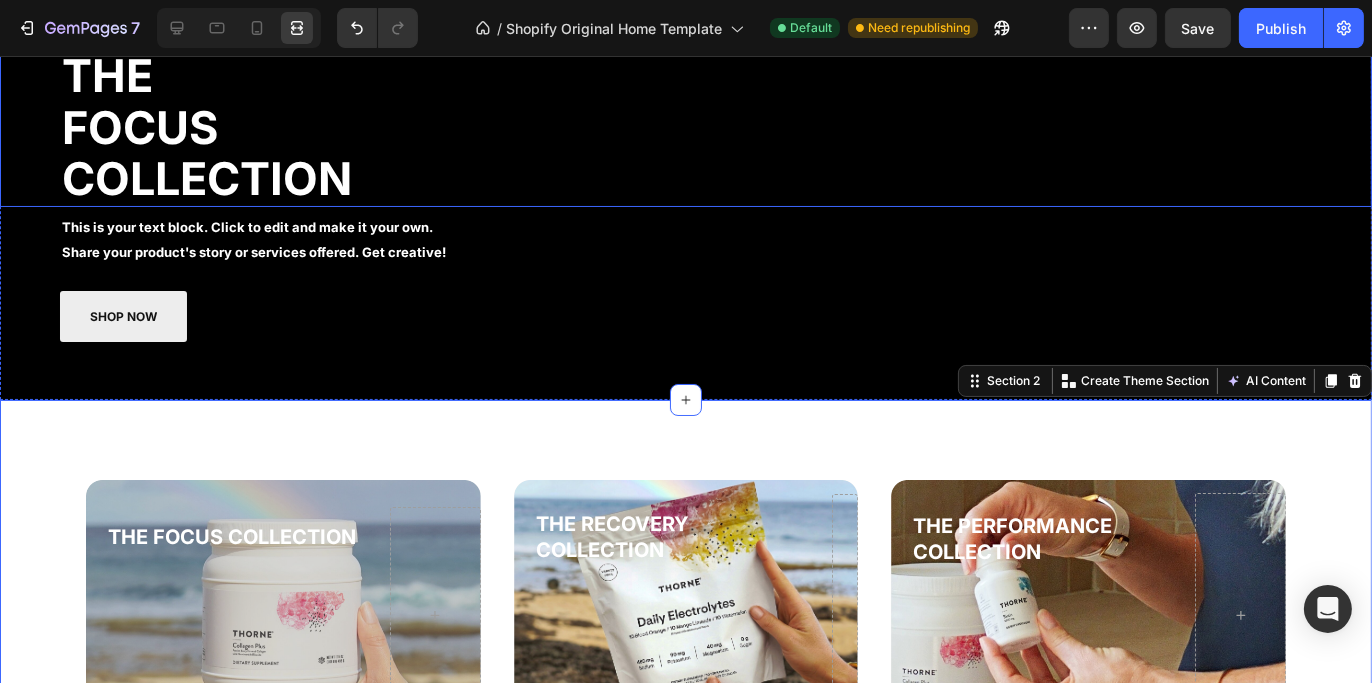 scroll, scrollTop: 200, scrollLeft: 0, axis: vertical 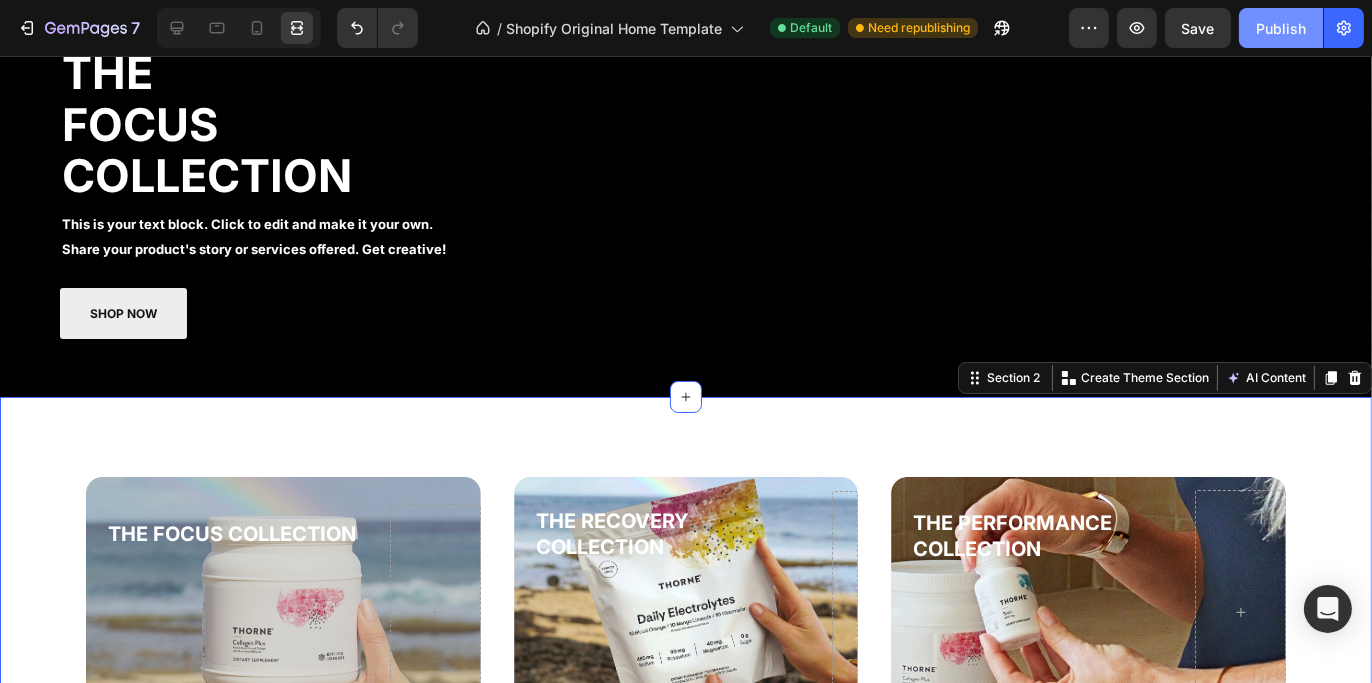 click on "Publish" 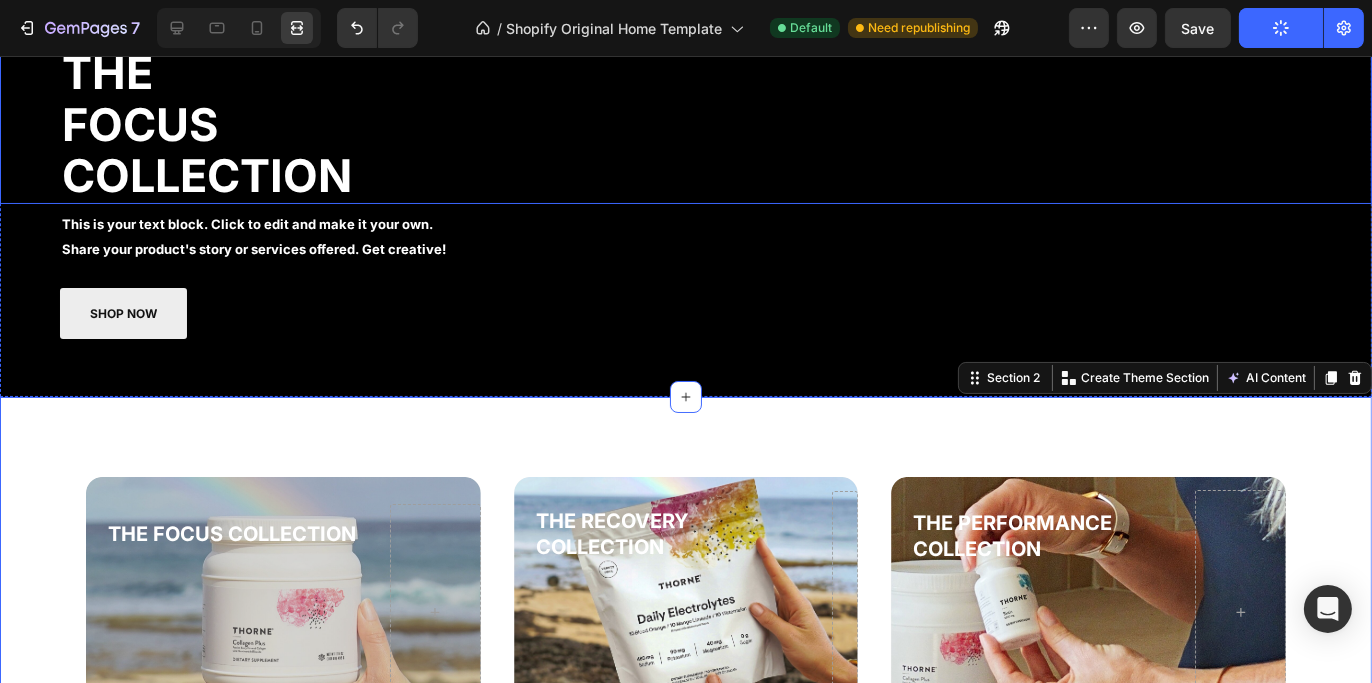 scroll, scrollTop: 0, scrollLeft: 0, axis: both 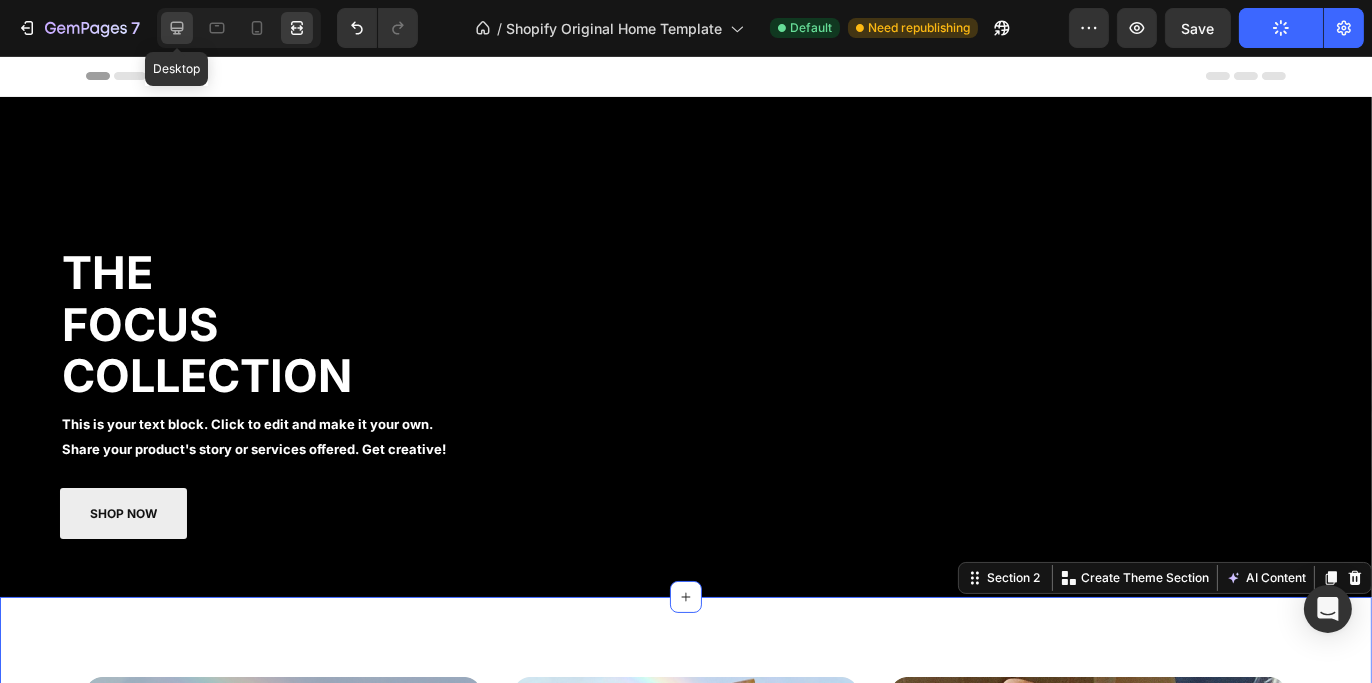 click 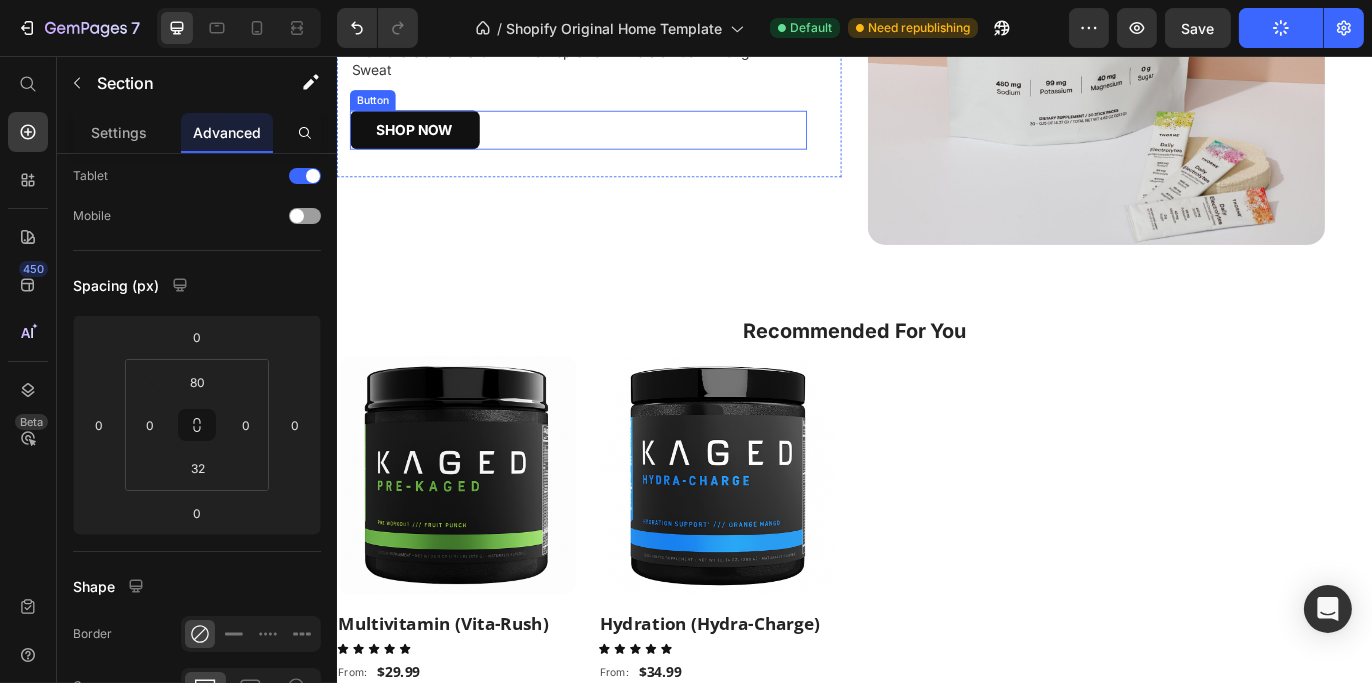 scroll, scrollTop: 1400, scrollLeft: 0, axis: vertical 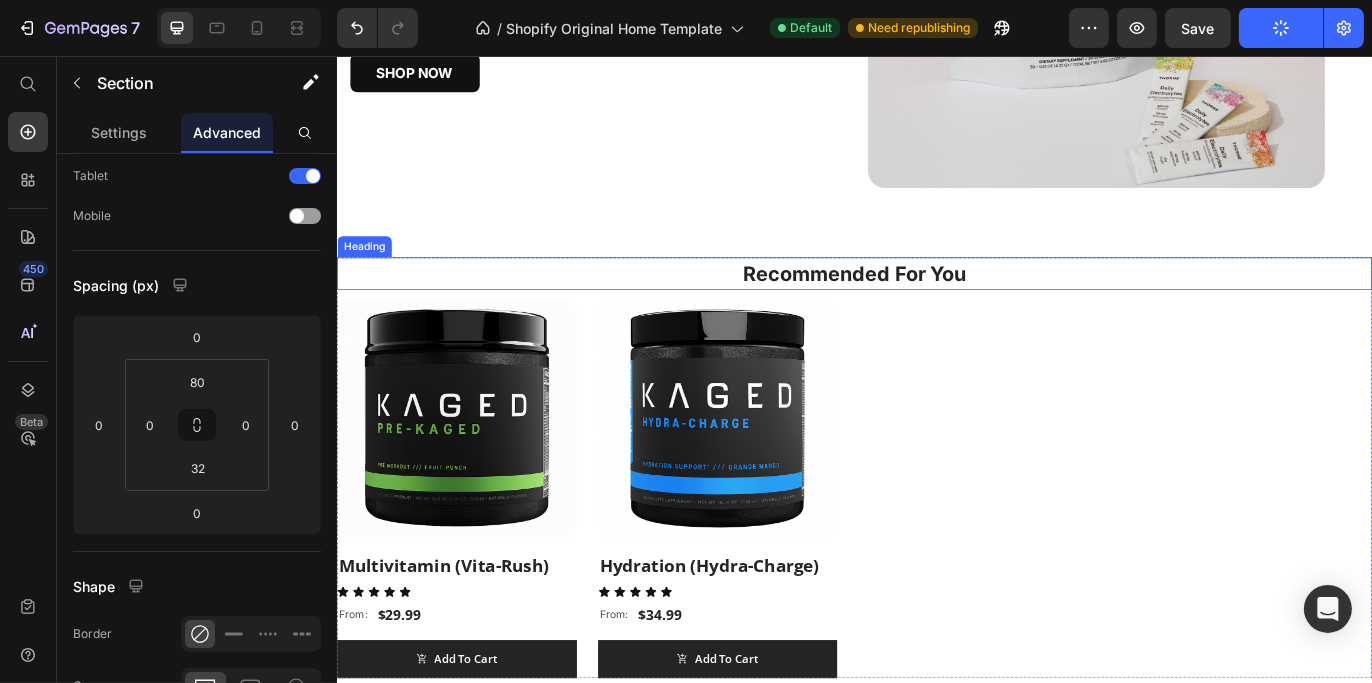 click on "Recommended For You" at bounding box center (936, 308) 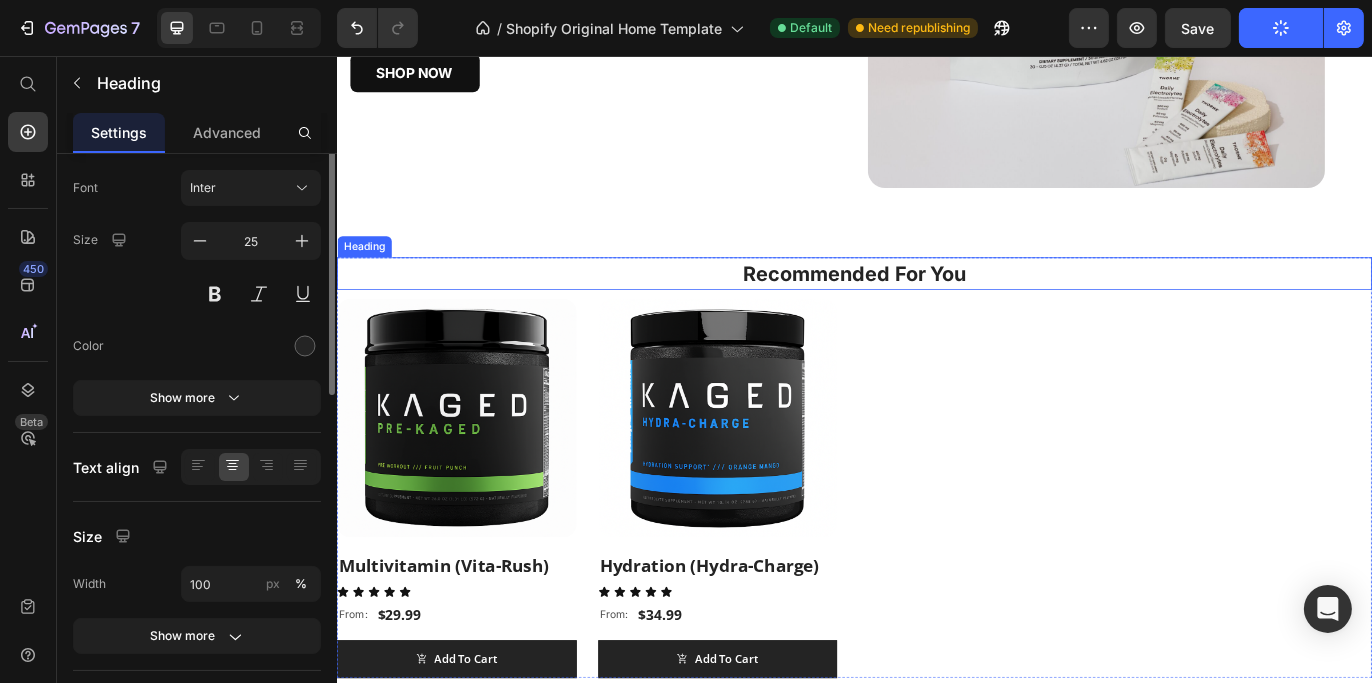 scroll, scrollTop: 0, scrollLeft: 0, axis: both 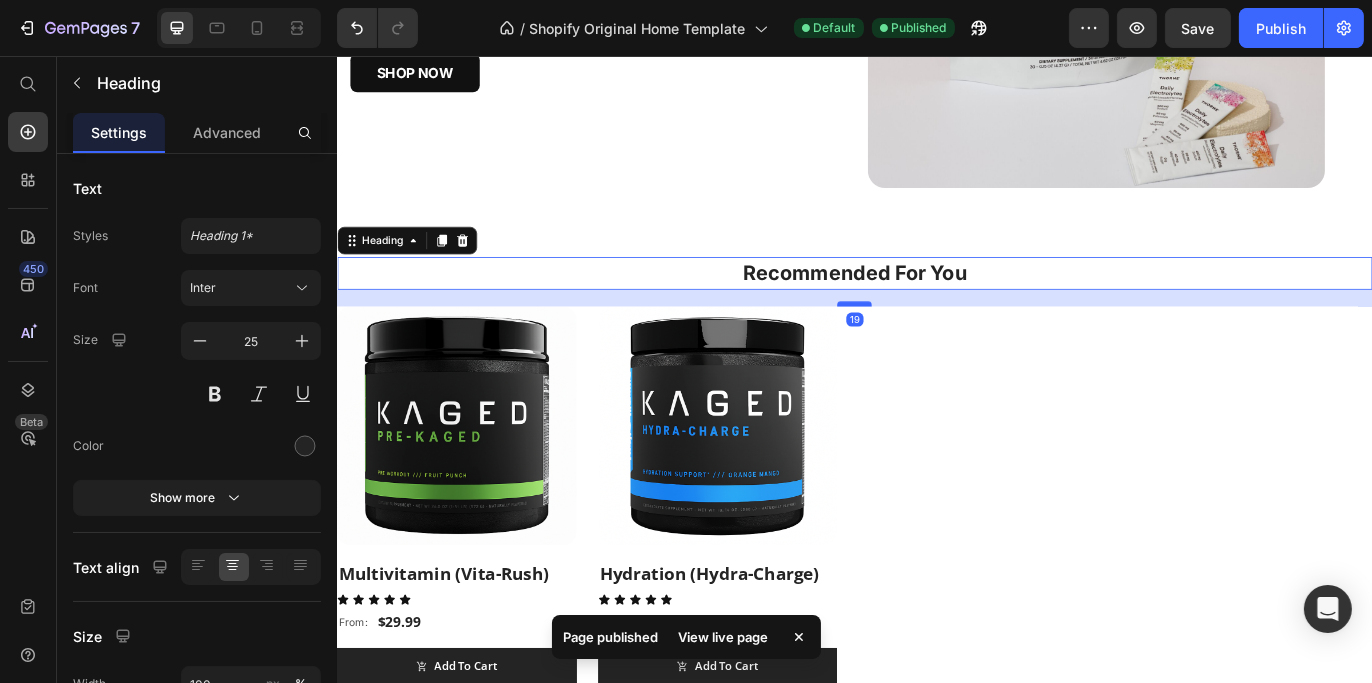 click at bounding box center [936, 343] 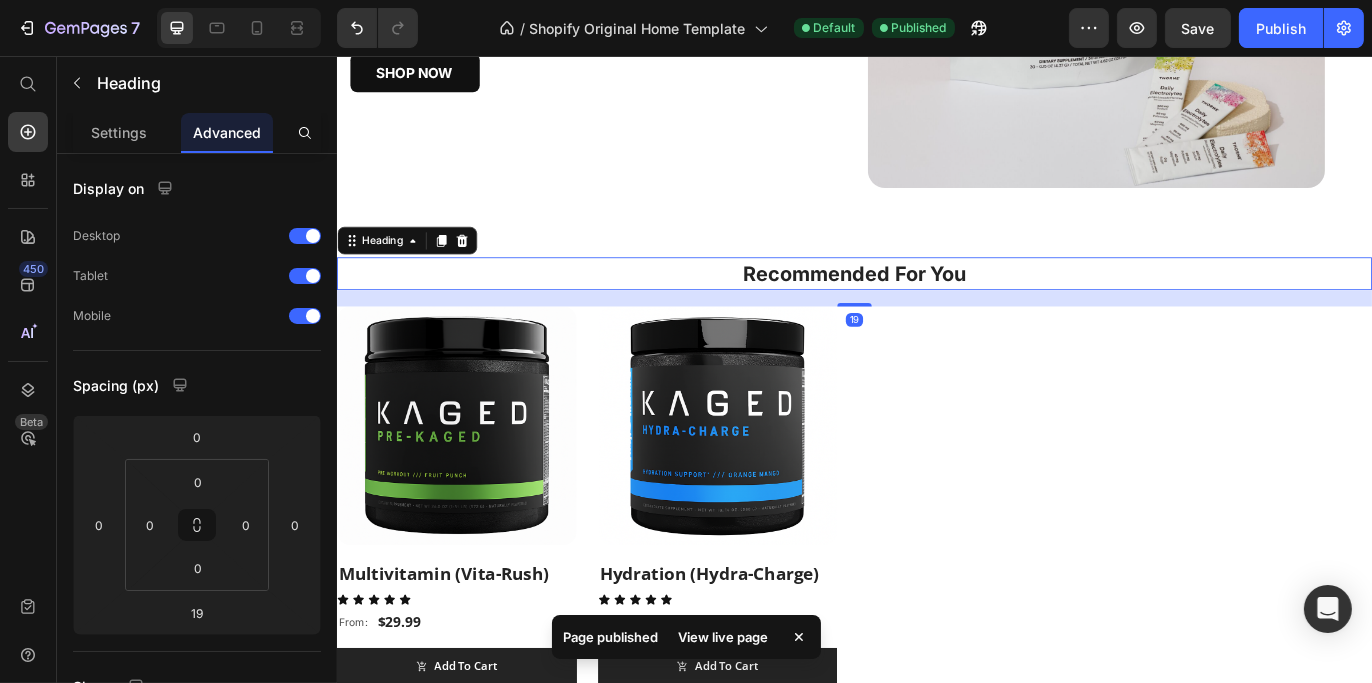 click on "19" at bounding box center [936, 336] 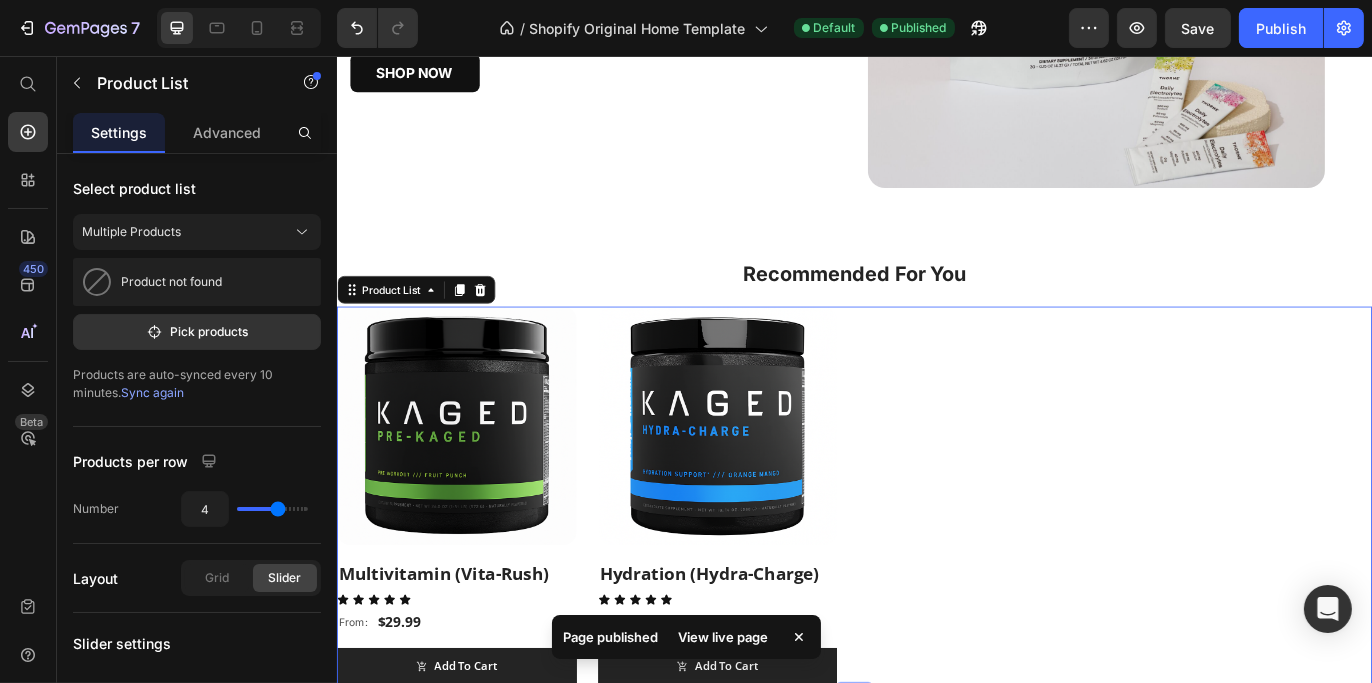 click on "Recommended For You Heading (P) Images Multivitamin (Vita-Rush) (P) Title Icon Icon Icon Icon
Icon Icon List From: Text Block $29.99 (P) Price Row Add To Cart (P) Cart Button Row (P) Images Hydration (Hydra-Charge) (P) Title Icon Icon Icon Icon
Icon Icon List From: Text Block $34.99 (P) Price Row Add To Cart (P) Cart Button Row Product List   0" at bounding box center [936, 537] 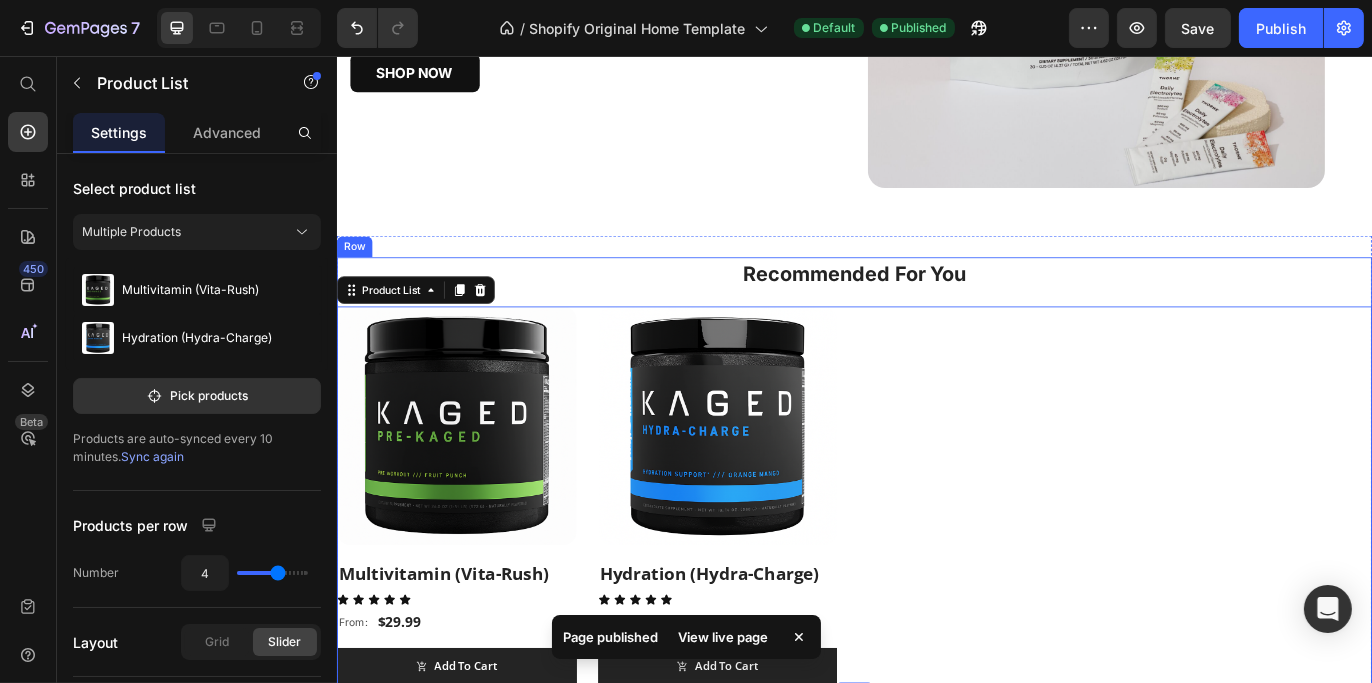 click on "Recommended For You Heading (P) Images Multivitamin (Vita-Rush) (P) Title Icon Icon Icon Icon
Icon Icon List From: Text Block $29.99 (P) Price Row Add To Cart (P) Cart Button Row (P) Images Hydration (Hydra-Charge) (P) Title Icon Icon Icon Icon
Icon Icon List From: Text Block $34.99 (P) Price Row Add To Cart (P) Cart Button Row Product List   0" at bounding box center (936, 537) 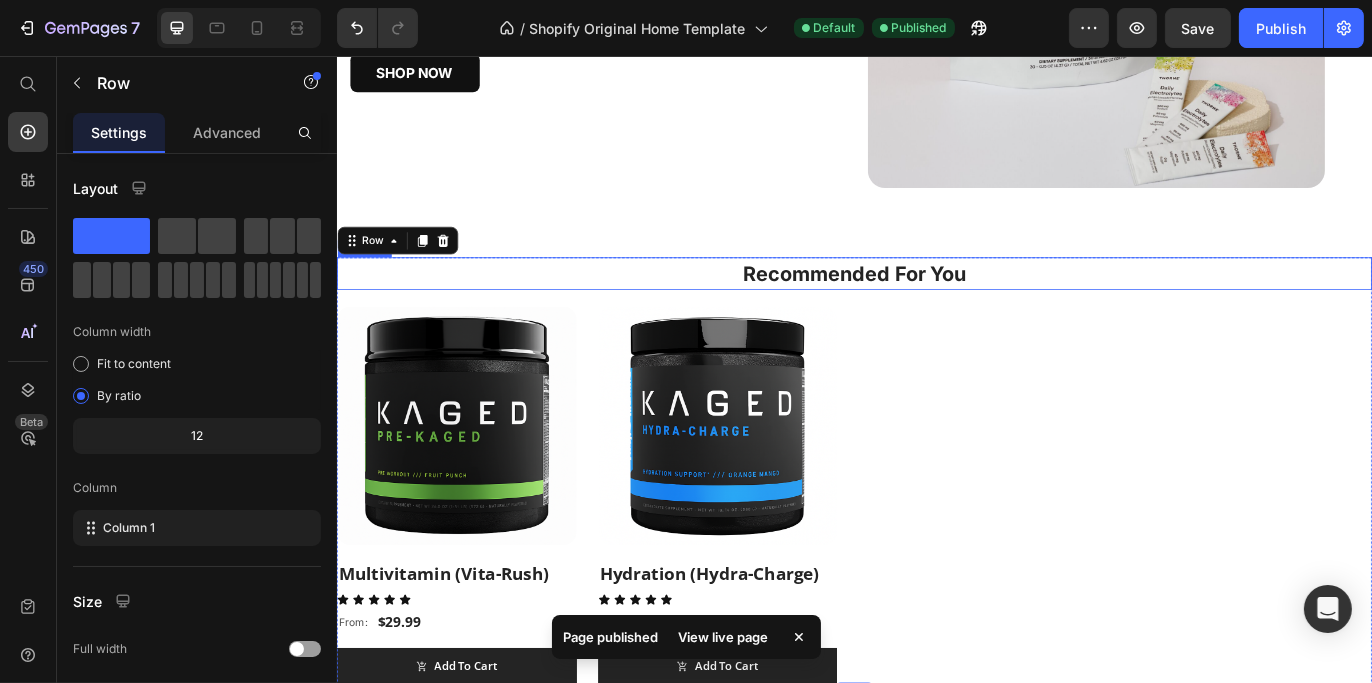 click on "Recommended For You" at bounding box center [936, 308] 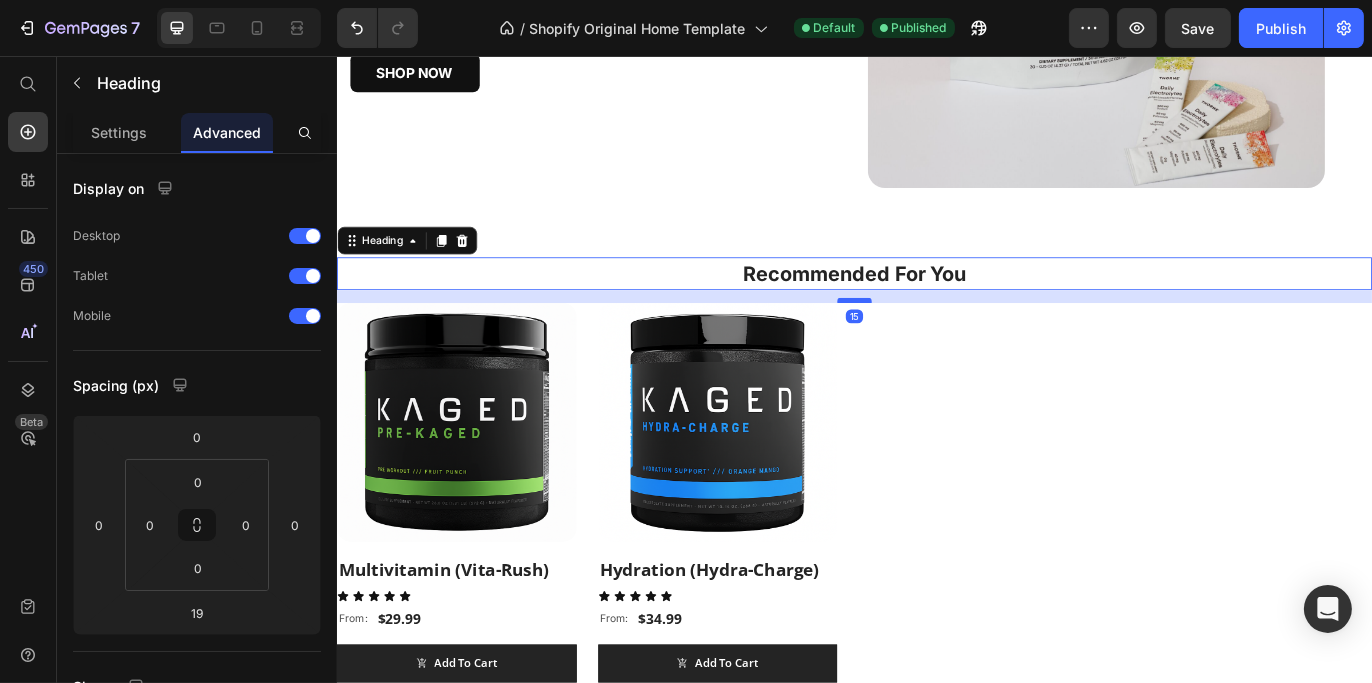 click at bounding box center [936, 339] 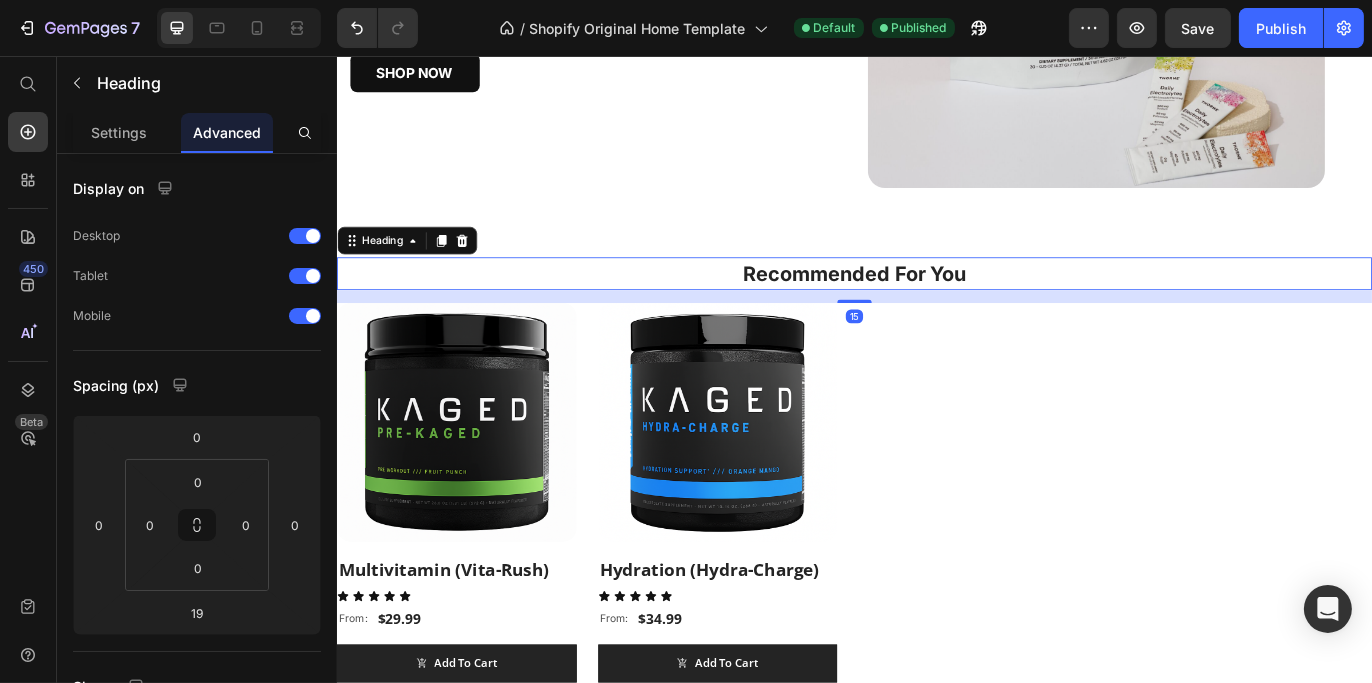 type on "15" 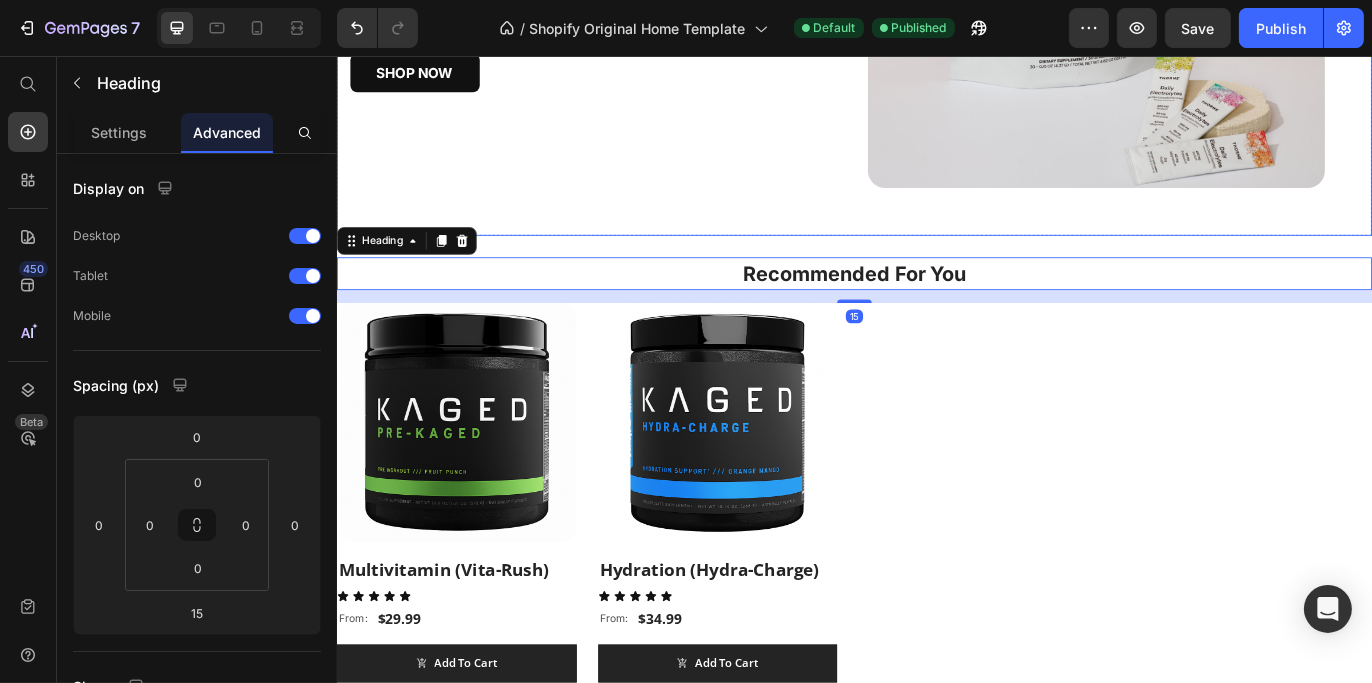 click on "RESTORE WITH DAILY ELECTROLYTES Heading RESTORE WITH DAILY ELECTROLYTES Heading Keep Your Body Hydrated With A Zero-Sugar Formula Designed To Promote Cellular Growth And Replenish Minerals Lost Through Sweat Text Block Keep Your Body Hydrated With A Zero-Sugar Formula Designed To Promote Cellular Growth And Replenish Minerals Lost Through Sweat Text Block Shop Now Button Row Image Row" at bounding box center [936, -29] 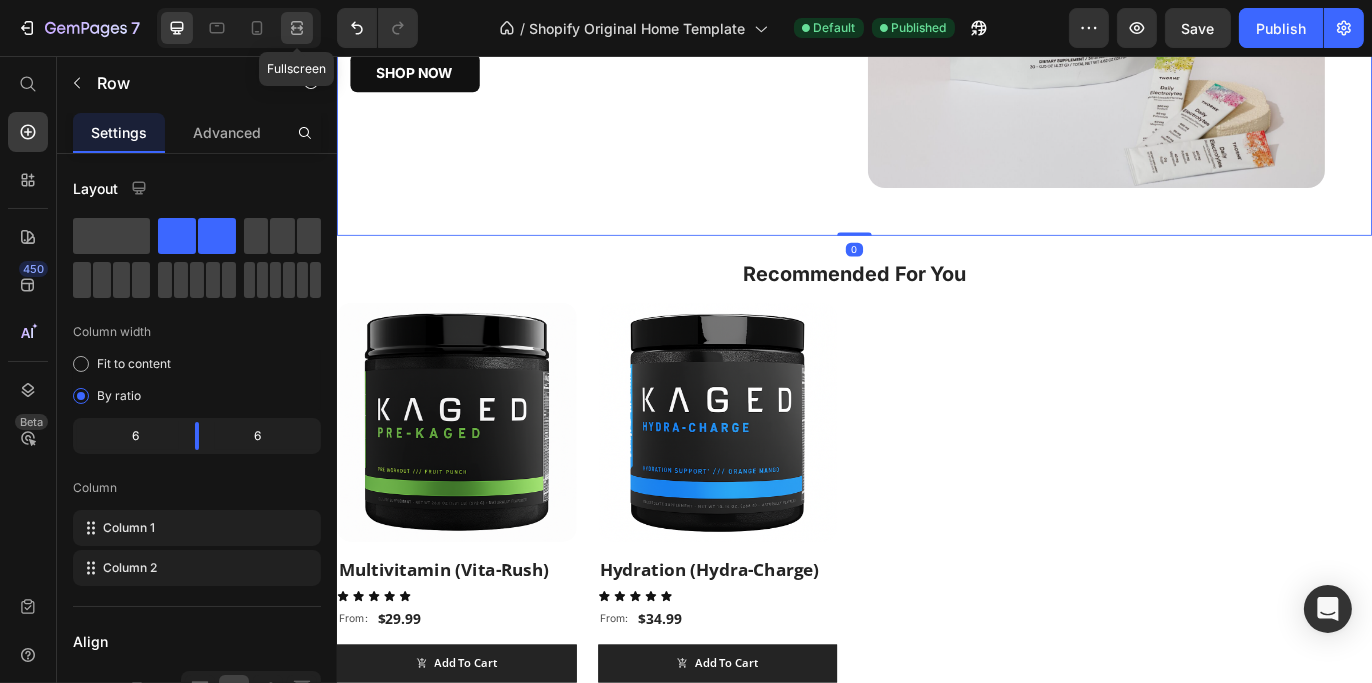 click 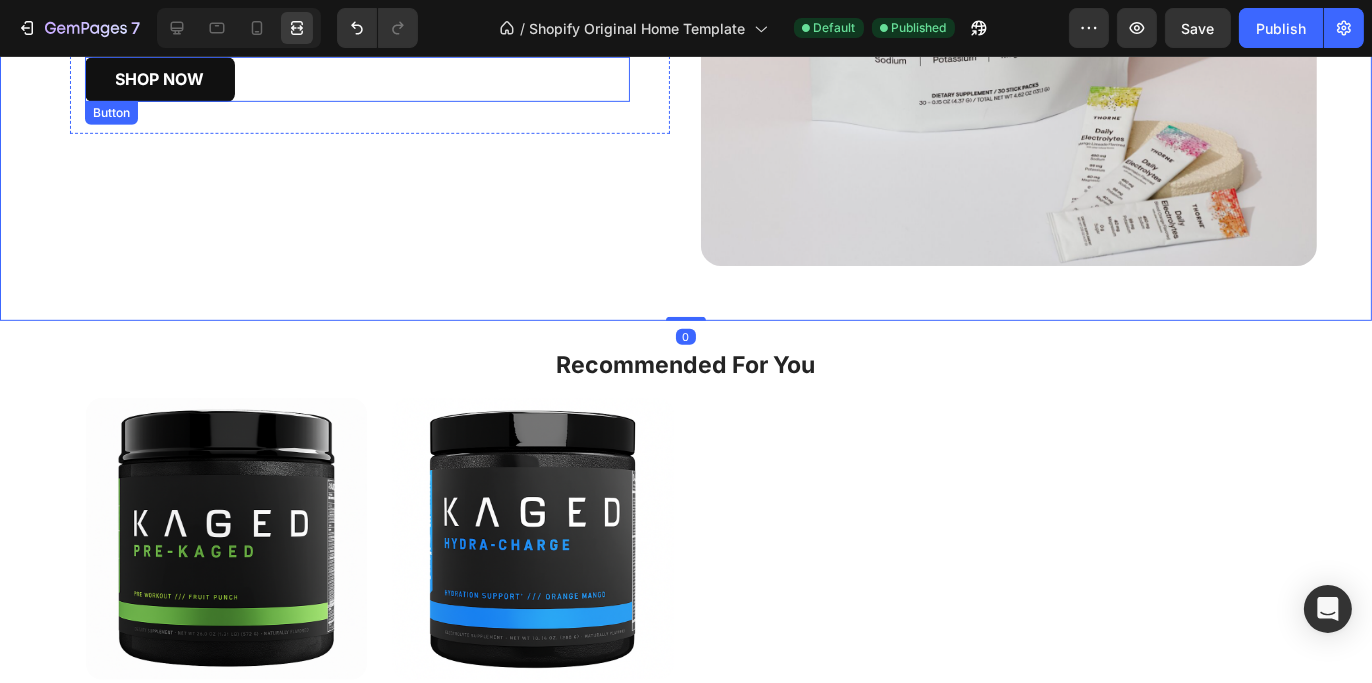 scroll, scrollTop: 1432, scrollLeft: 0, axis: vertical 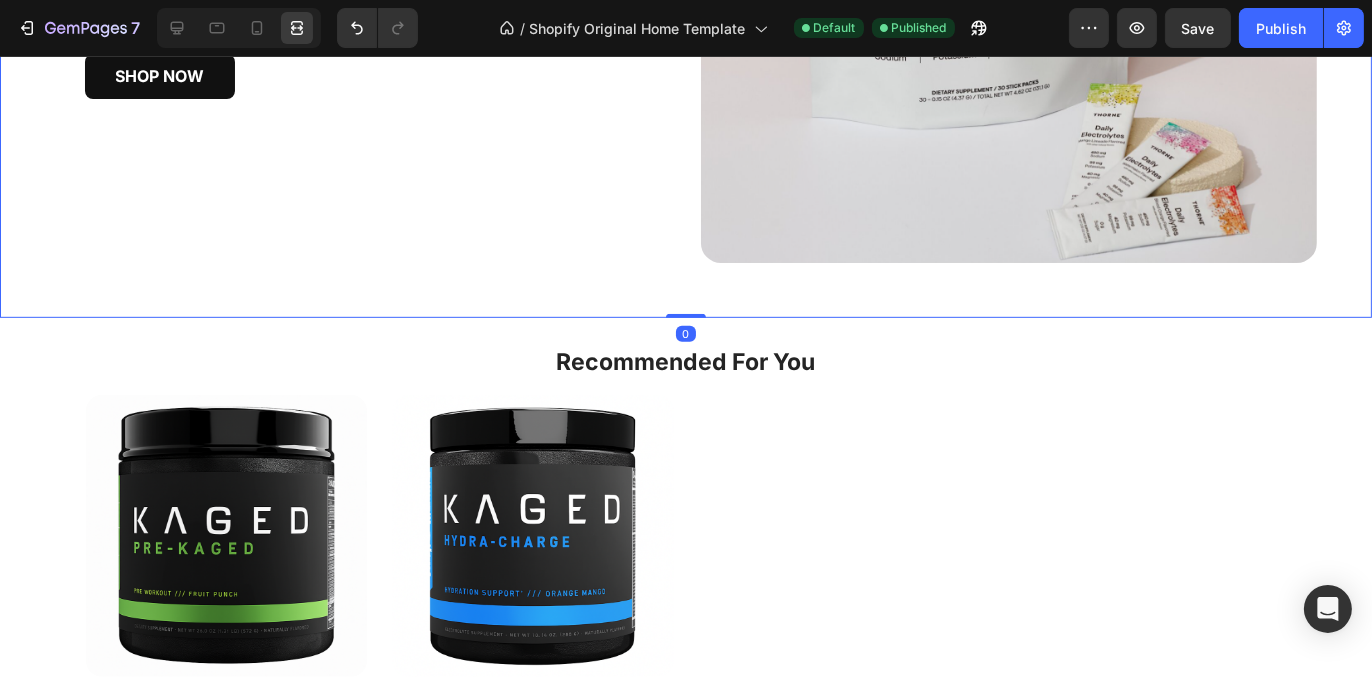 click on "RESTORE WITH DAILY ELECTROLYTES Heading RESTORE WITH DAILY ELECTROLYTES Heading Keep Your Body Hydrated With A Zero-Sugar Formula Designed To Promote Cellular Growth And Replenish Minerals Lost Through Sweat Text Block Keep Your Body Hydrated With A Zero-Sugar Formula Designed To Promote Cellular Growth And Replenish Minerals Lost Through Sweat Text Block Shop Now Button Row" at bounding box center [335, -45] 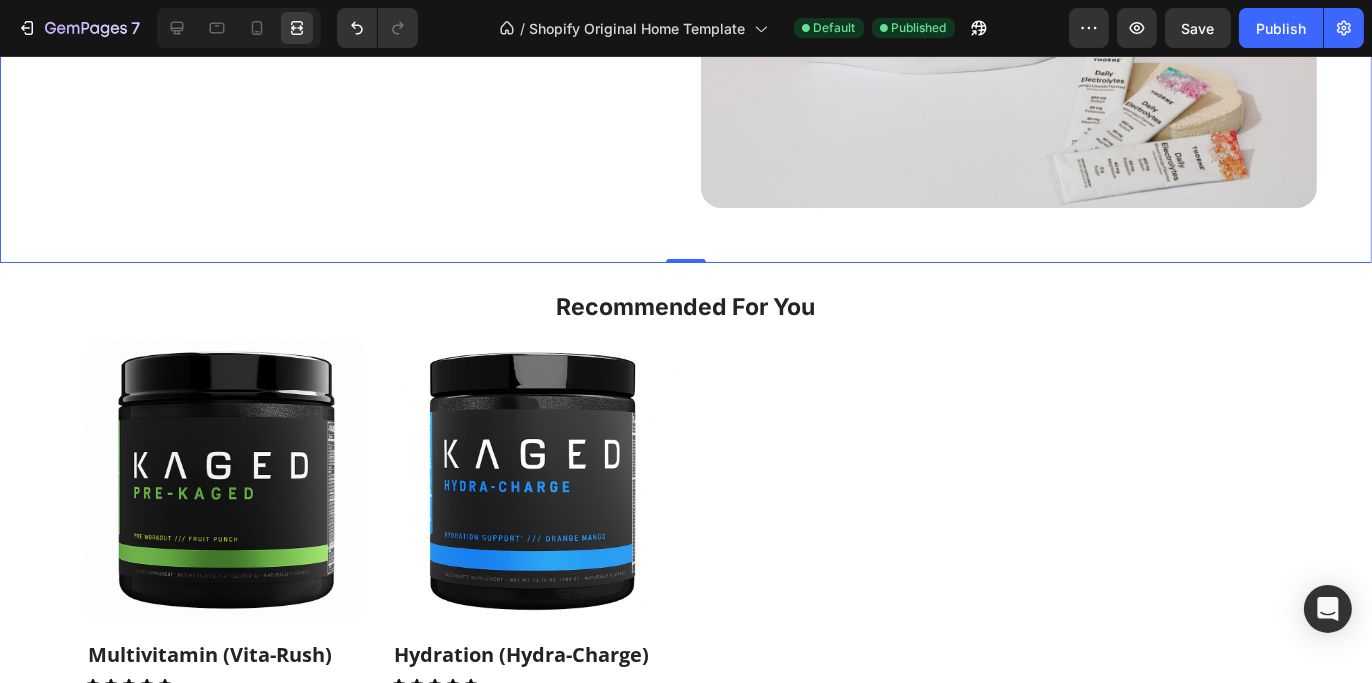 scroll, scrollTop: 1532, scrollLeft: 0, axis: vertical 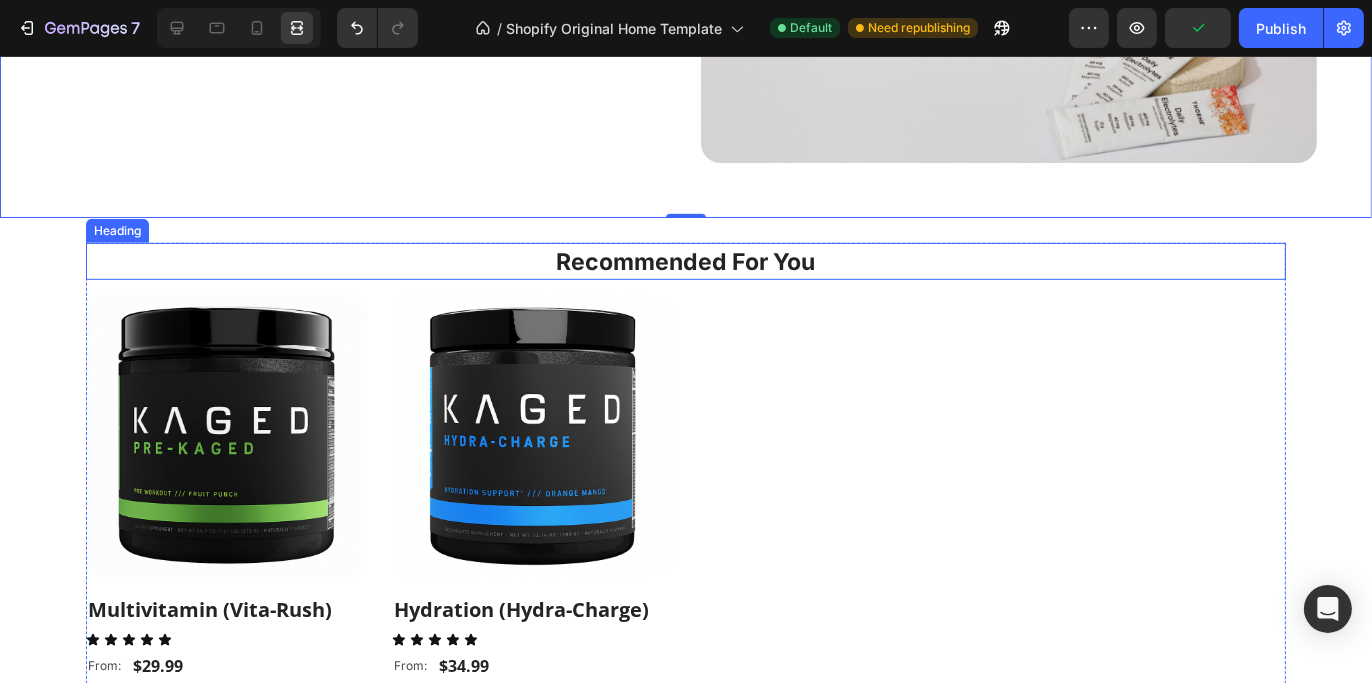 click on "Recommended For You" at bounding box center (686, 262) 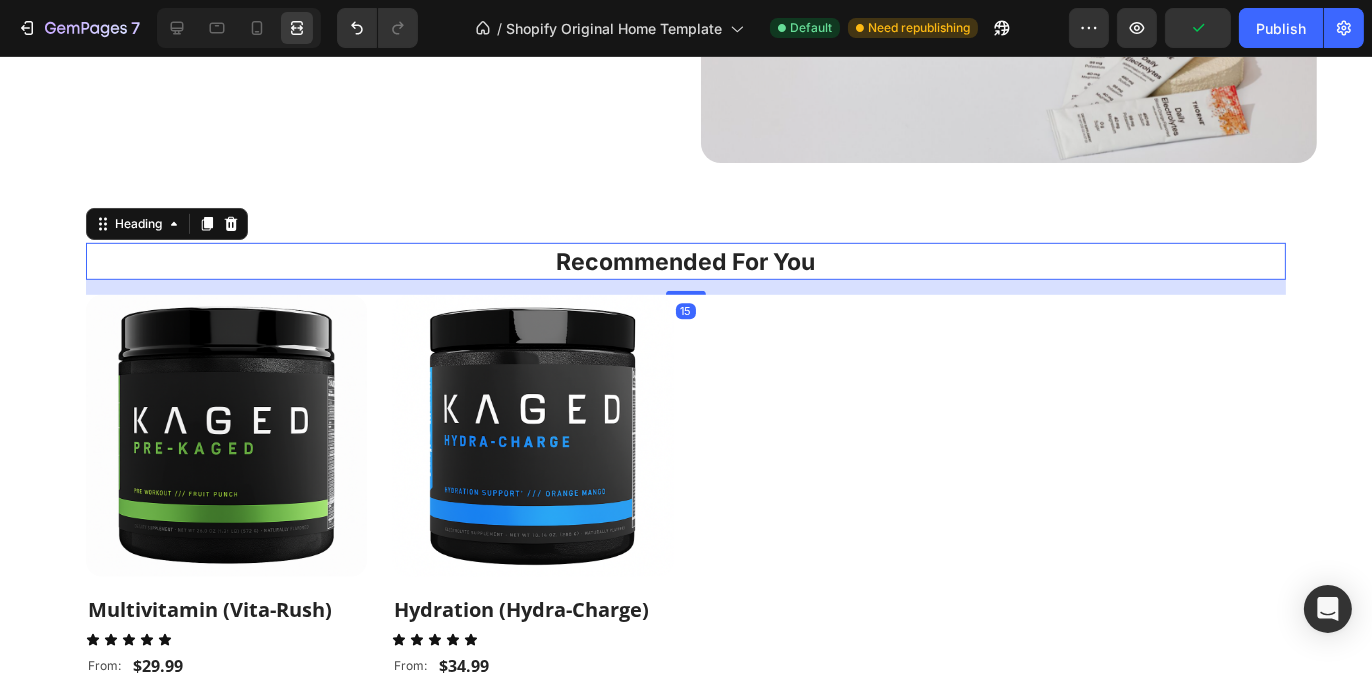 click on "(P) Images Multivitamin (Vita-Rush) (P) Title Icon Icon Icon Icon
Icon Icon List From: Text Block $29.99 (P) Price Row Add To Cart (P) Cart Button Row (P) Images Hydration (Hydra-Charge) (P) Title Icon Icon Icon Icon
Icon Icon List From: Text Block $34.99 (P) Price Row Add To Cart (P) Cart Button Row" at bounding box center (686, 517) 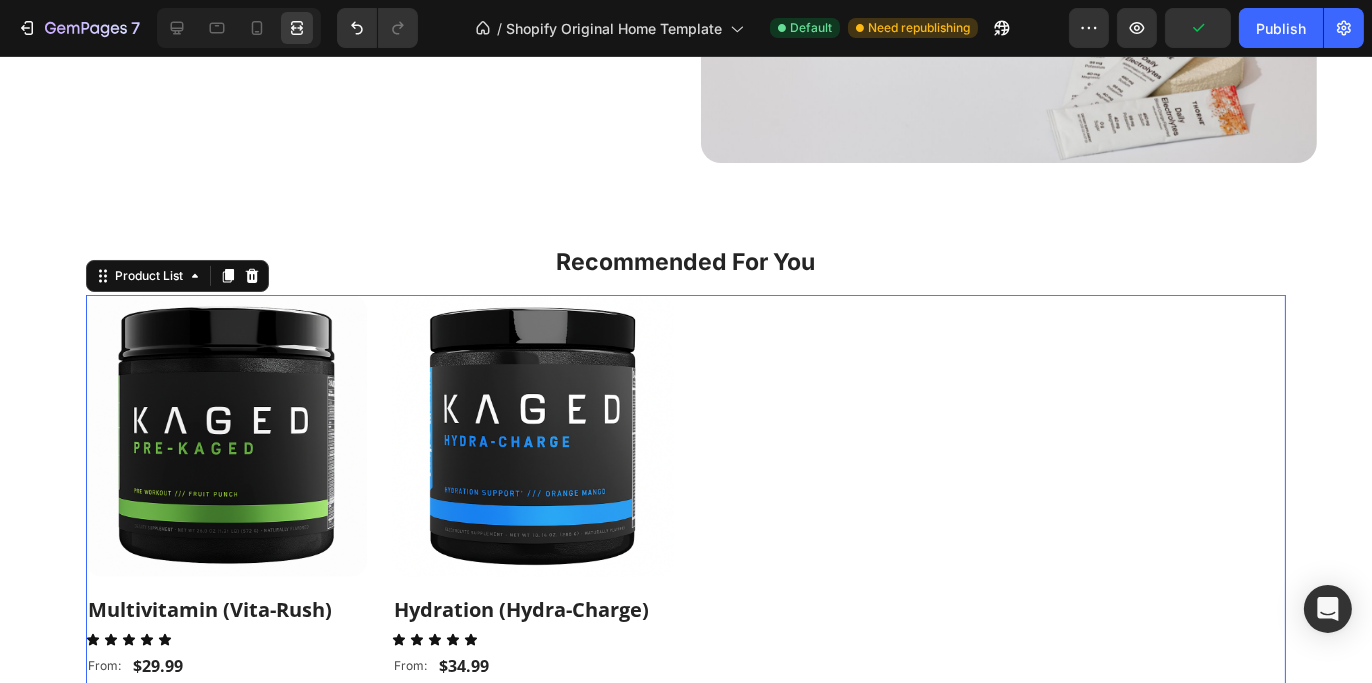 click on "Recommended For You" at bounding box center [686, 262] 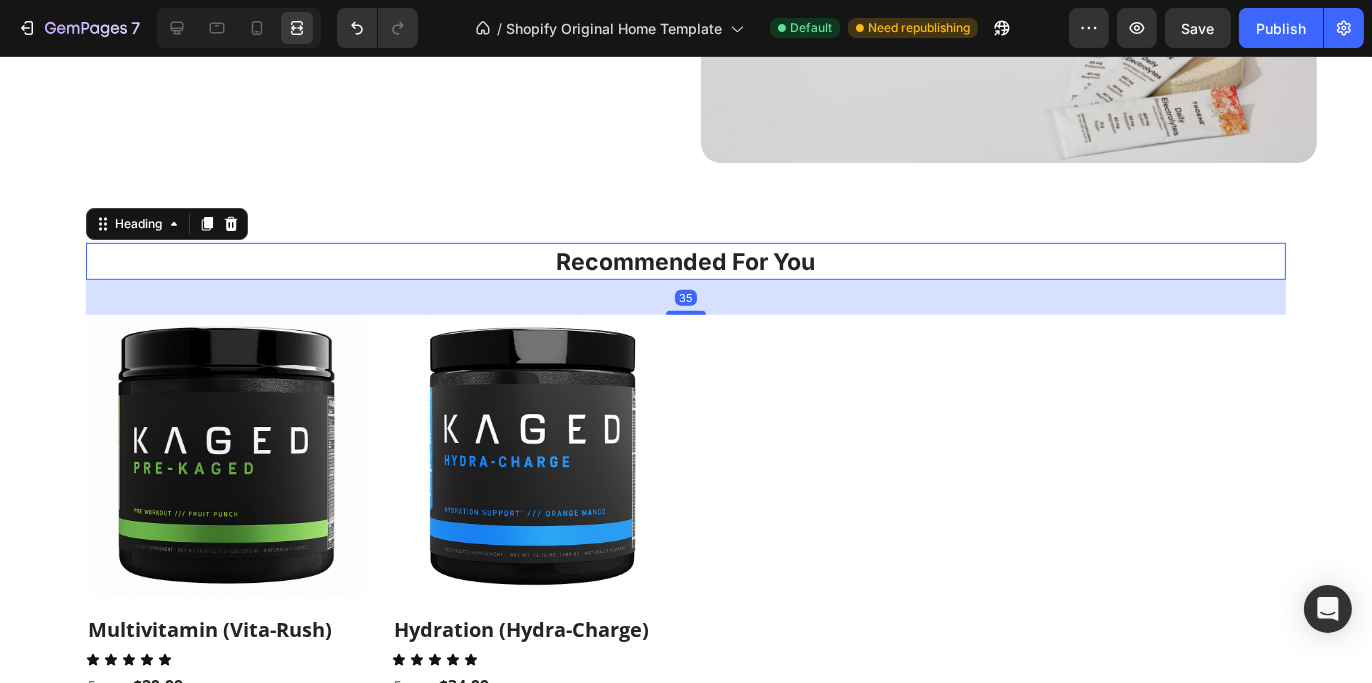 drag, startPoint x: 676, startPoint y: 284, endPoint x: 659, endPoint y: 258, distance: 31.06445 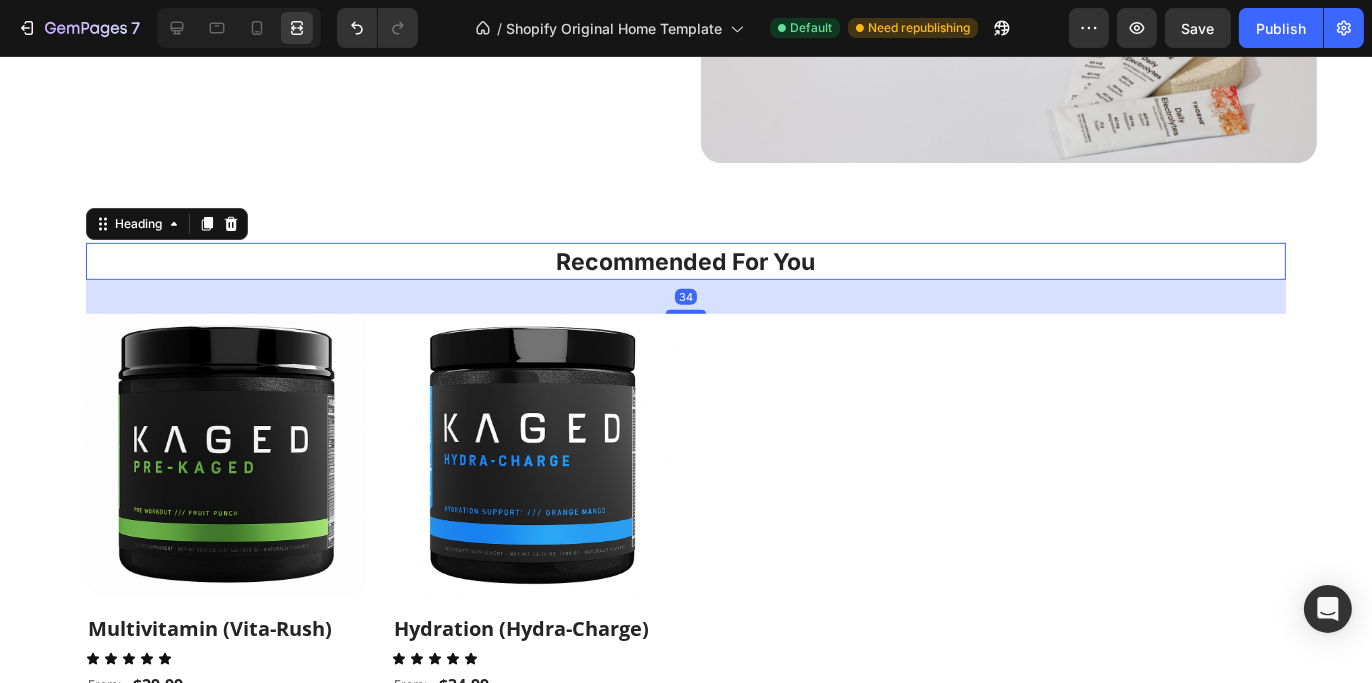 click on "RESTORE WITH DAILY ELECTROLYTES Heading RESTORE WITH DAILY ELECTROLYTES Heading Keep Your Body Hydrated With A Zero-Sugar Formula Designed To Promote Cellular Growth And Replenish Minerals Lost Through Sweat Text Block Keep Your Body Hydrated With A Zero-Sugar Formula Designed To Promote Cellular Growth And Replenish Minerals Lost Through Sweat Text Block Shop Now Button Row Image Row" at bounding box center (686, -118) 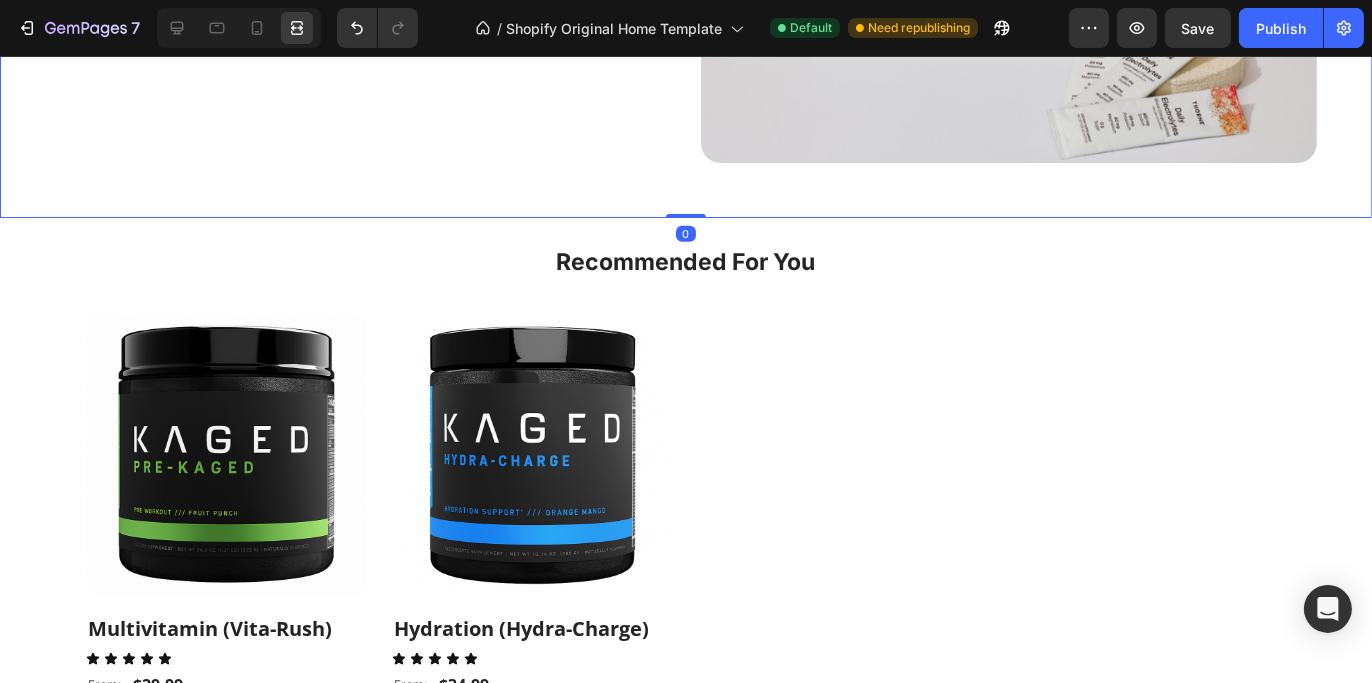 click on "RESTORE WITH DAILY ELECTROLYTES Heading RESTORE WITH DAILY ELECTROLYTES Heading Keep Your Body Hydrated With A Zero-Sugar Formula Designed To Promote Cellular Growth And Replenish Minerals Lost Through Sweat Text Block Keep Your Body Hydrated With A Zero-Sugar Formula Designed To Promote Cellular Growth And Replenish Minerals Lost Through Sweat Text Block Shop Now Button Row" at bounding box center (335, -145) 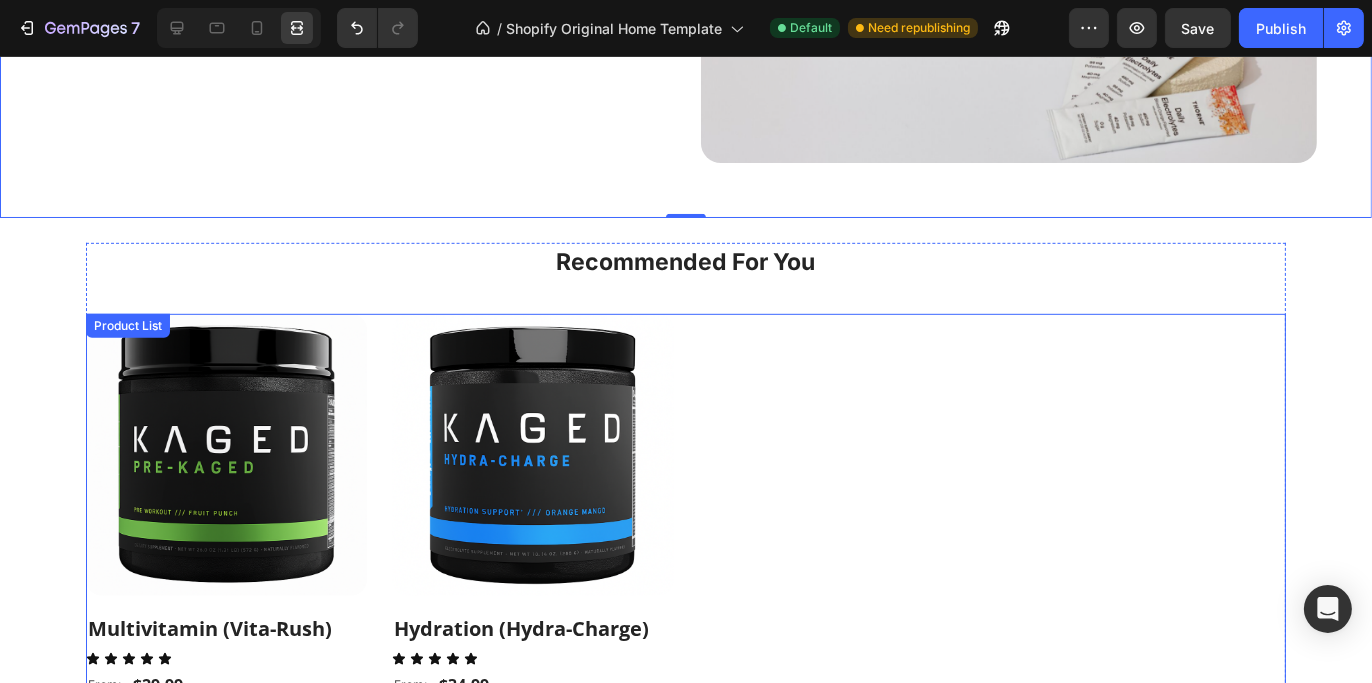 scroll, scrollTop: 1432, scrollLeft: 0, axis: vertical 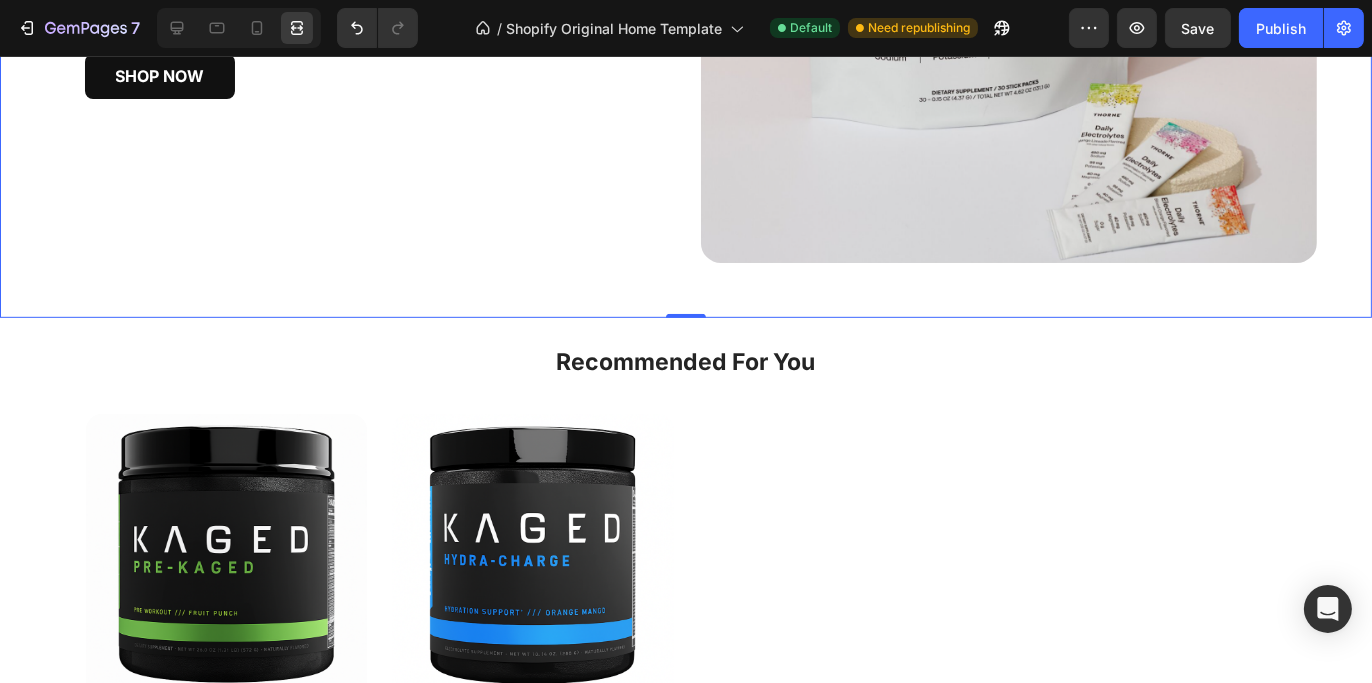 click on "RESTORE WITH DAILY ELECTROLYTES Heading RESTORE WITH DAILY ELECTROLYTES Heading Keep Your Body Hydrated With A Zero-Sugar Formula Designed To Promote Cellular Growth And Replenish Minerals Lost Through Sweat Text Block Keep Your Body Hydrated With A Zero-Sugar Formula Designed To Promote Cellular Growth And Replenish Minerals Lost Through Sweat Text Block Shop Now Button Row" at bounding box center (335, -45) 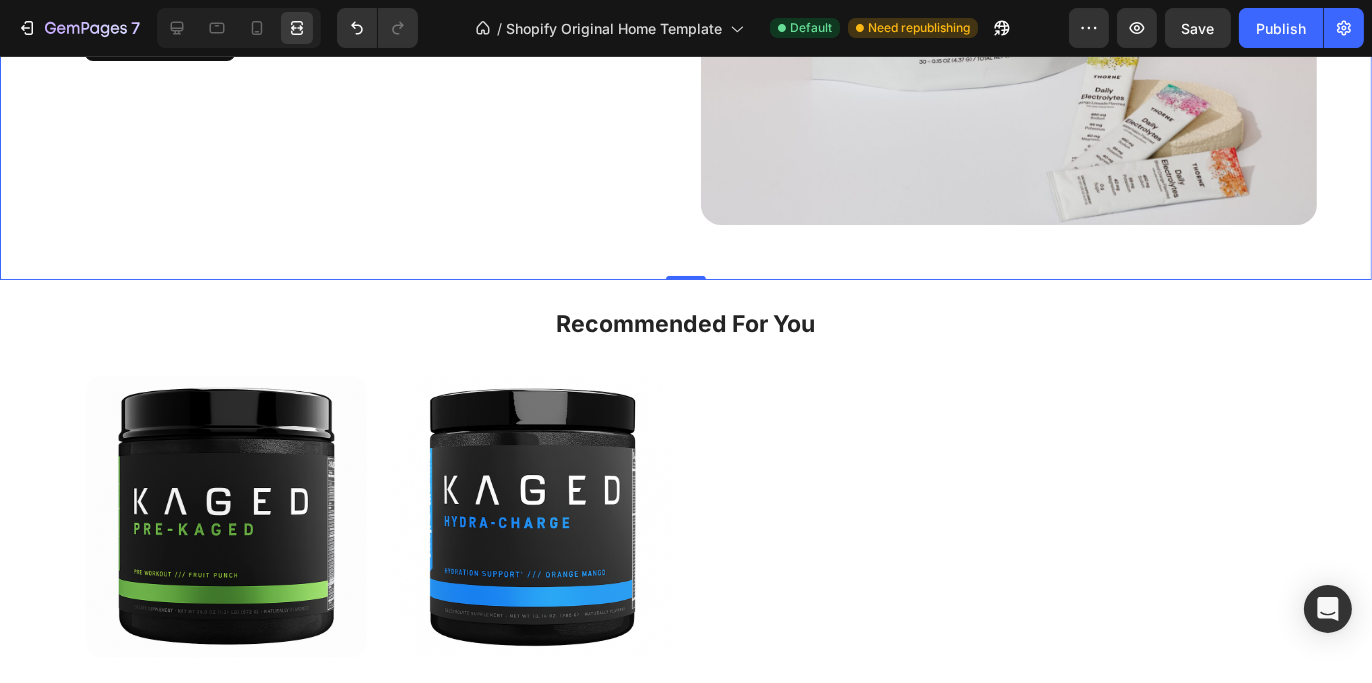 scroll, scrollTop: 1532, scrollLeft: 0, axis: vertical 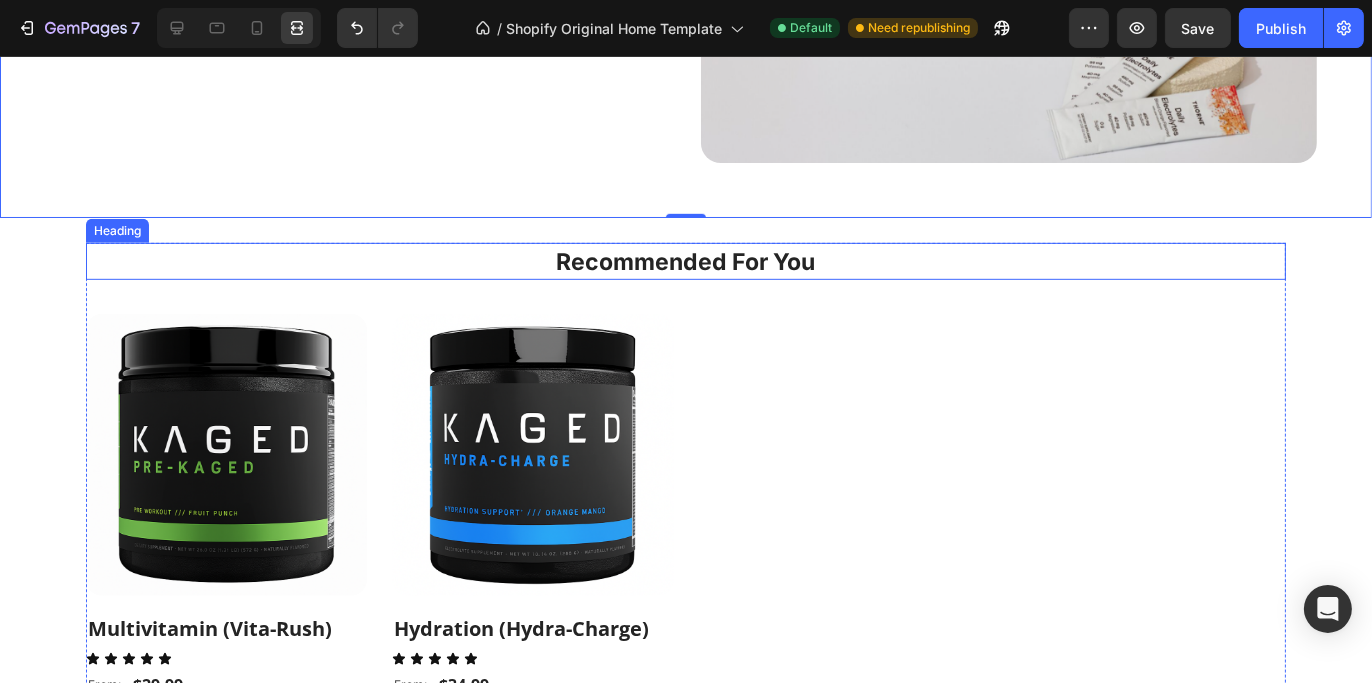 click on "Recommended For You" at bounding box center (686, 262) 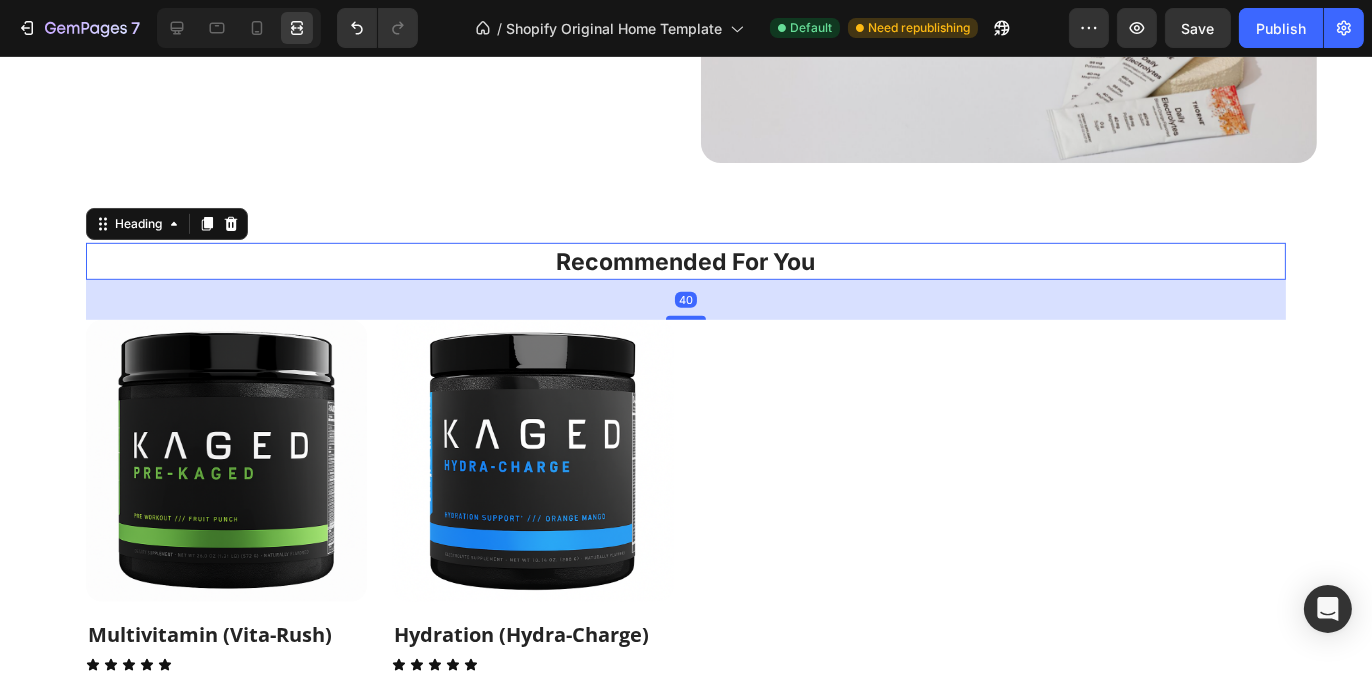drag, startPoint x: 676, startPoint y: 302, endPoint x: 665, endPoint y: 285, distance: 20.248457 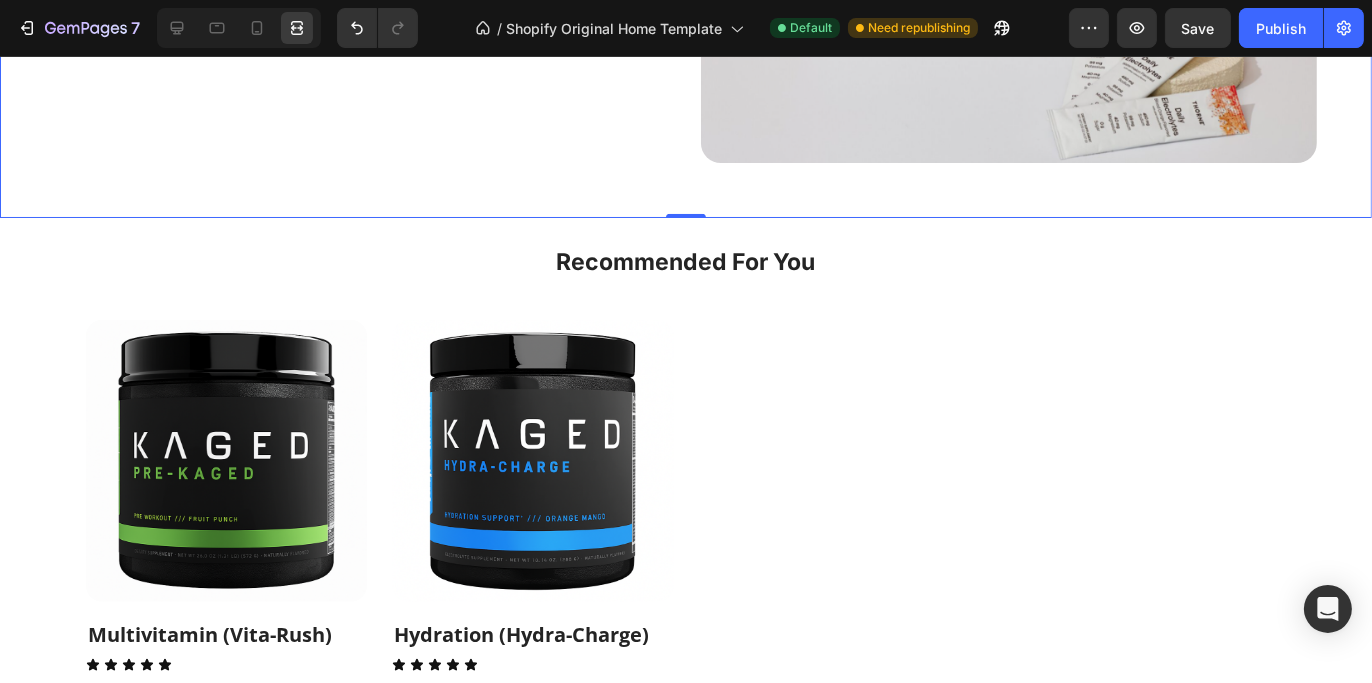 click on "RESTORE WITH DAILY ELECTROLYTES Heading RESTORE WITH DAILY ELECTROLYTES Heading Keep Your Body Hydrated With A Zero-Sugar Formula Designed To Promote Cellular Growth And Replenish Minerals Lost Through Sweat Text Block Keep Your Body Hydrated With A Zero-Sugar Formula Designed To Promote Cellular Growth And Replenish Minerals Lost Through Sweat Text Block Shop Now Button Row Image Row   0" at bounding box center [686, -118] 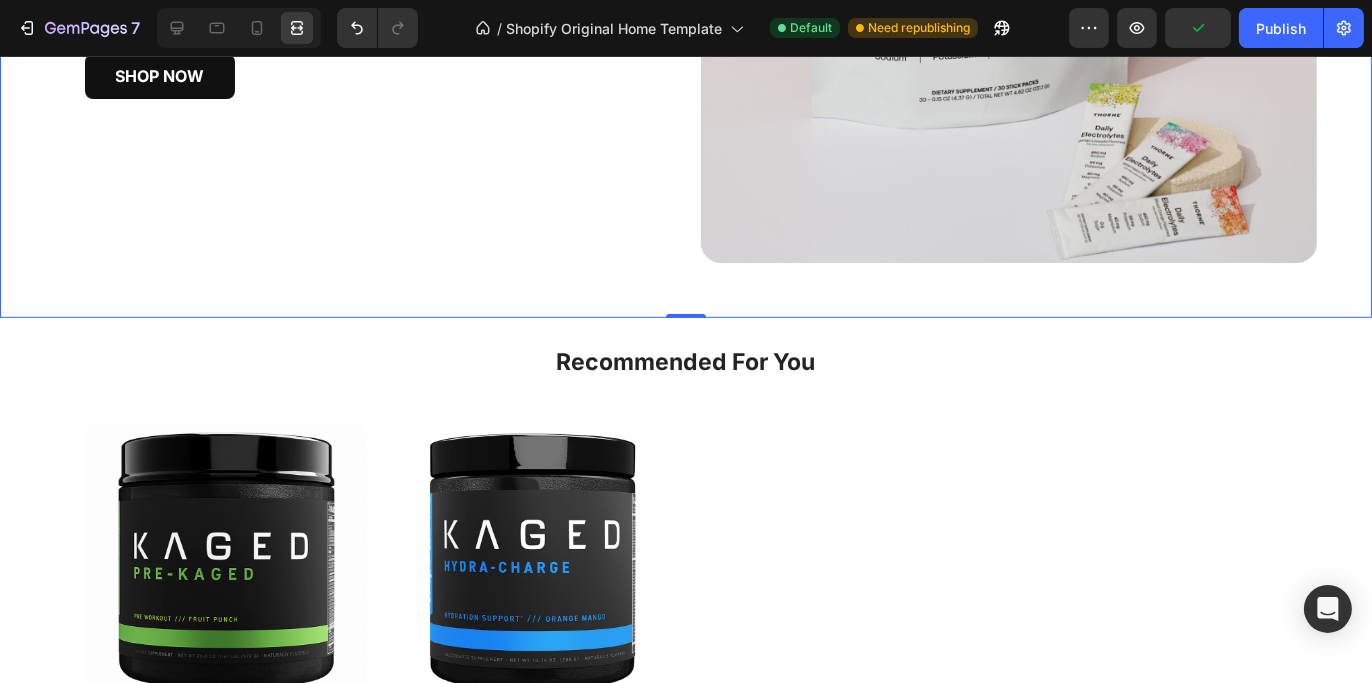 scroll, scrollTop: 1132, scrollLeft: 0, axis: vertical 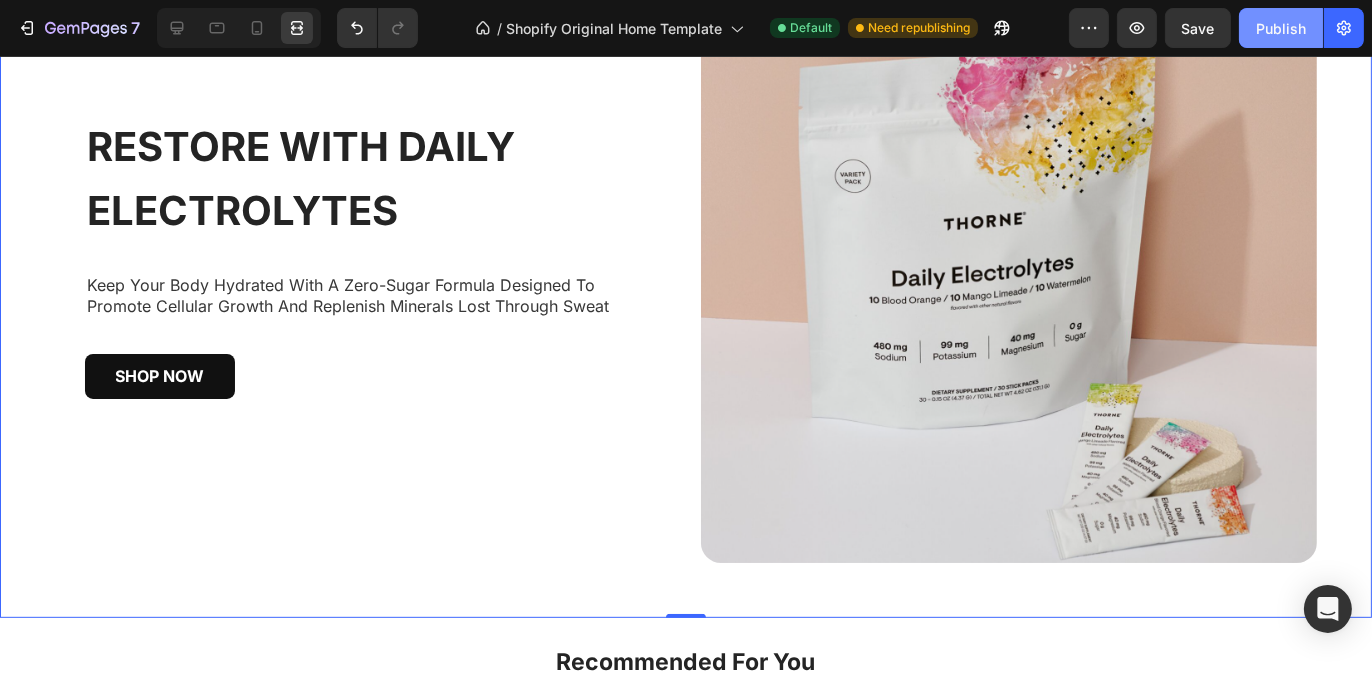 click on "Publish" at bounding box center (1281, 28) 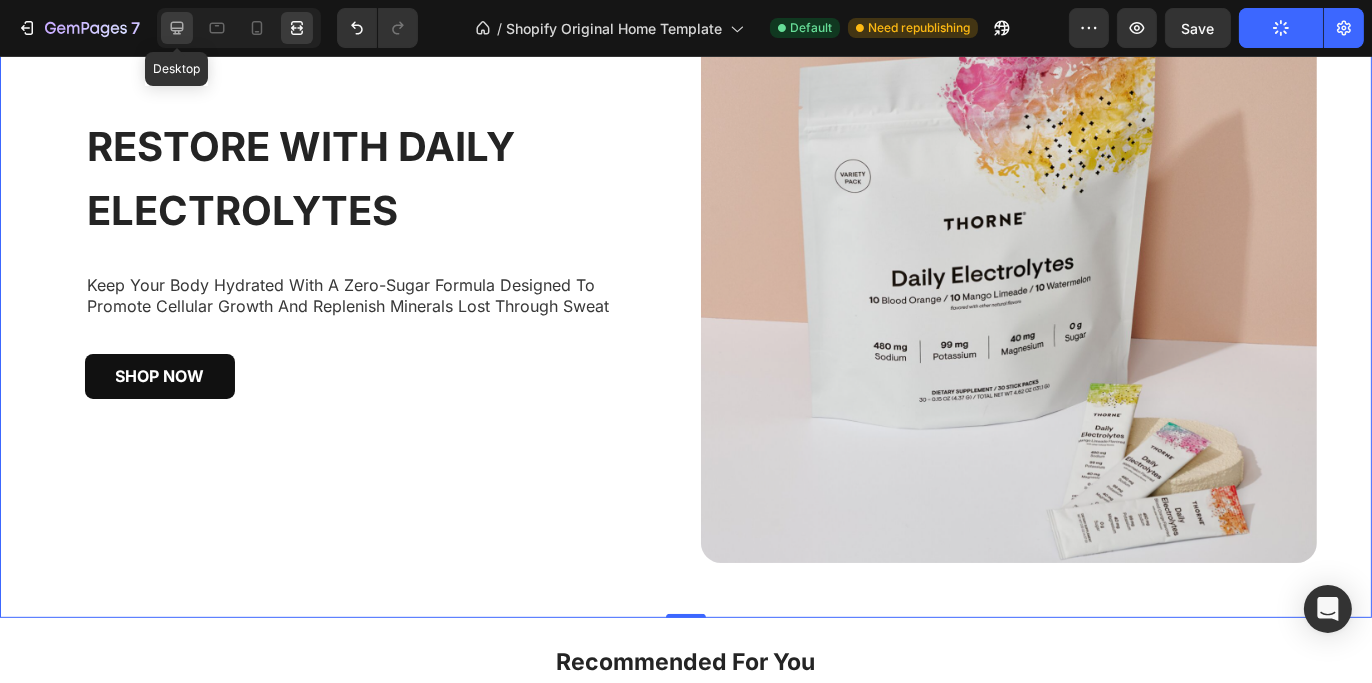 click 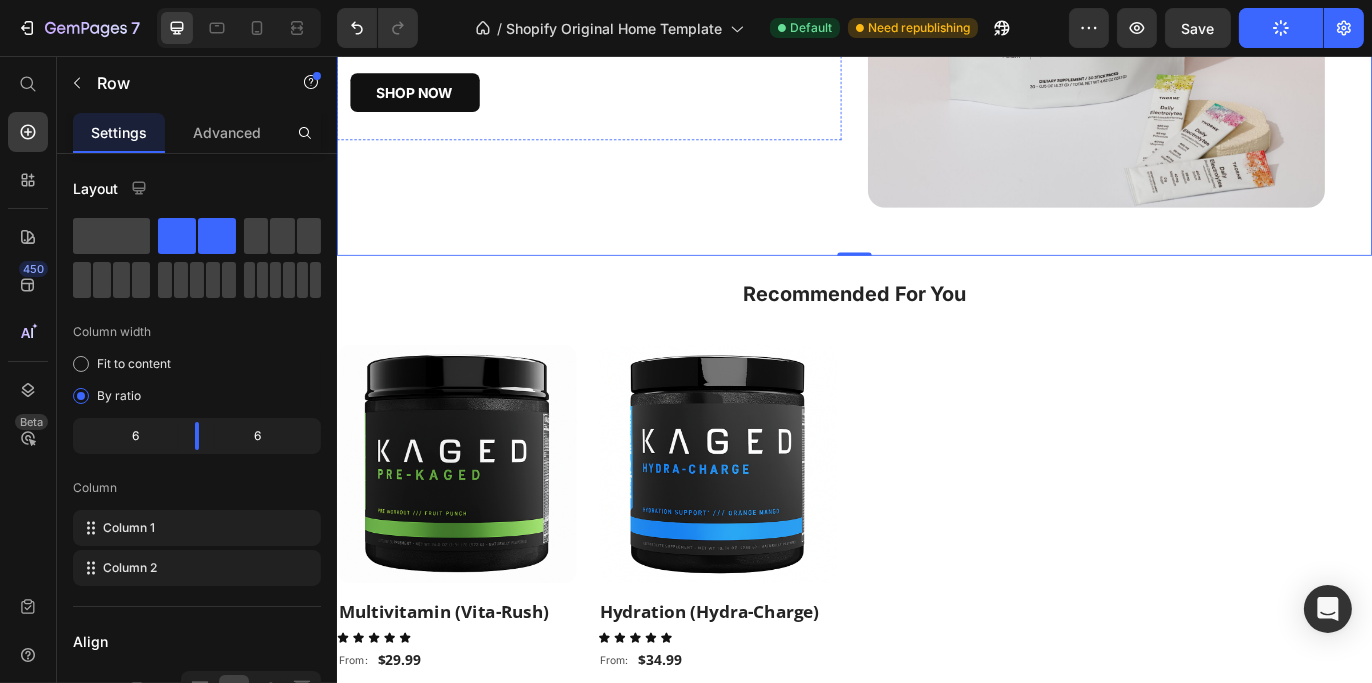 scroll, scrollTop: 1378, scrollLeft: 0, axis: vertical 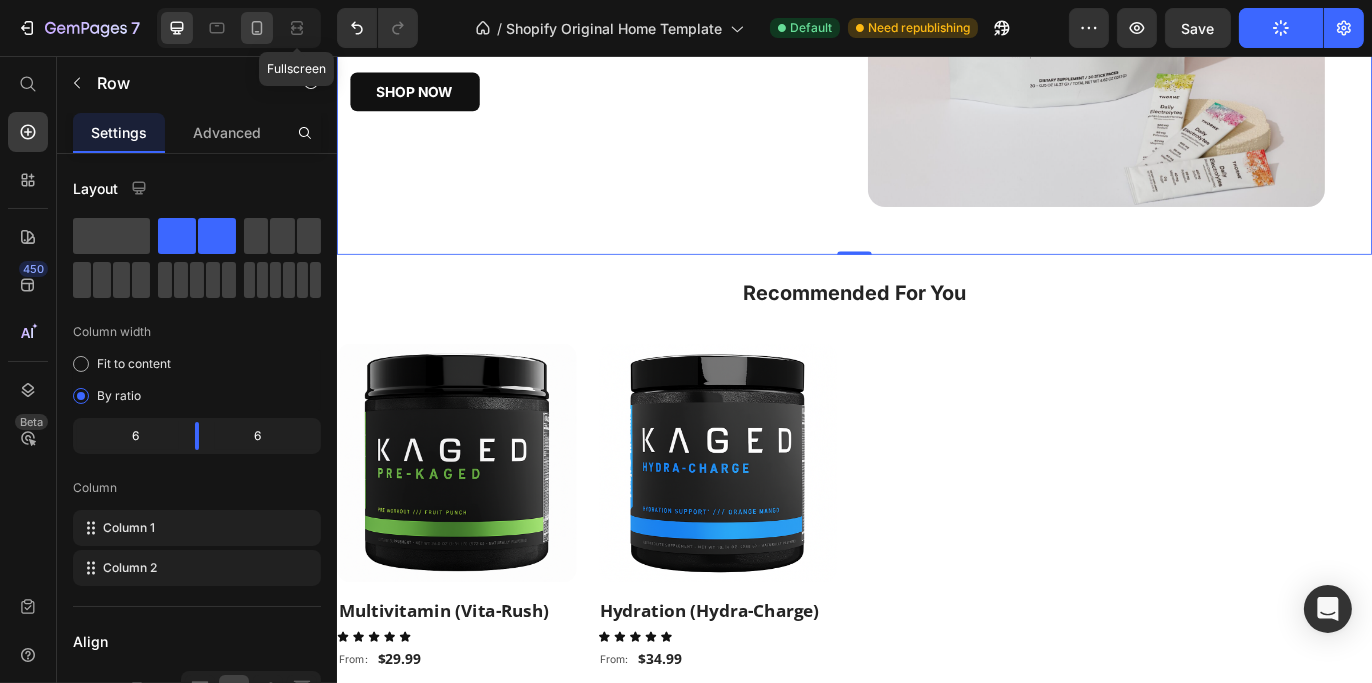 click 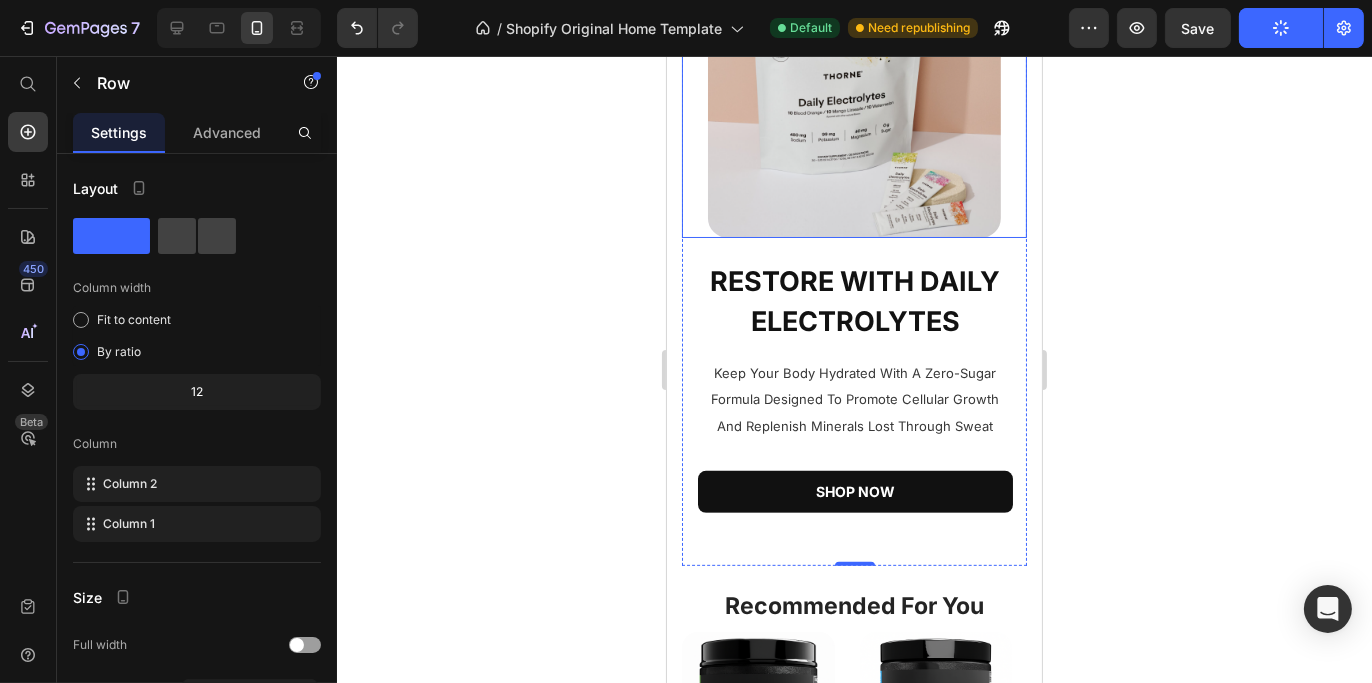 scroll, scrollTop: 1285, scrollLeft: 0, axis: vertical 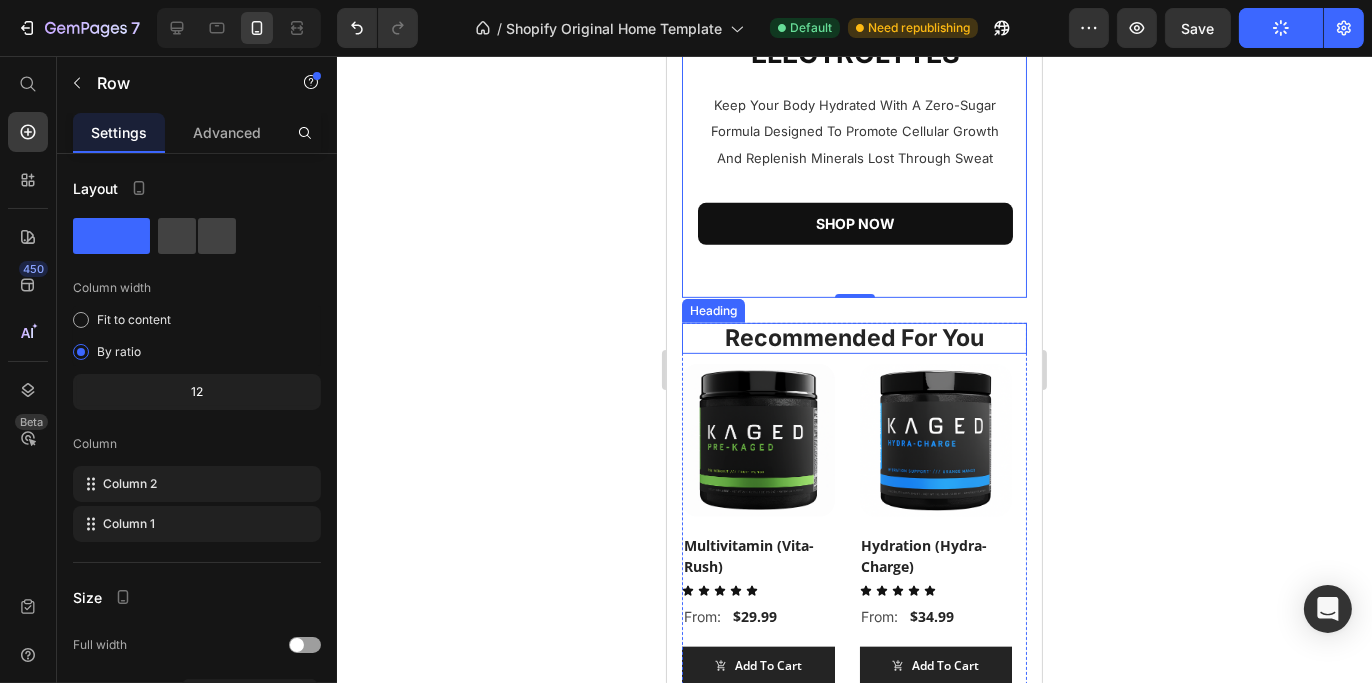 click on "Recommended For You" at bounding box center (853, 338) 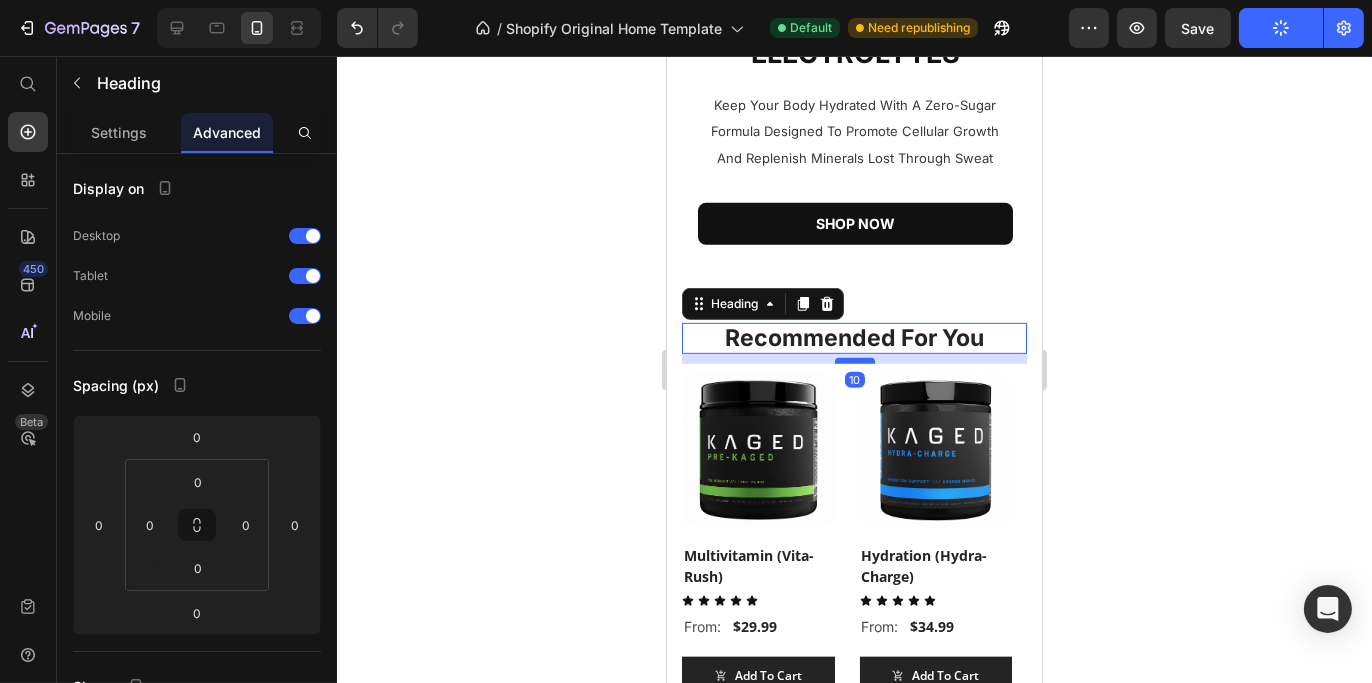 drag, startPoint x: 851, startPoint y: 334, endPoint x: 849, endPoint y: 344, distance: 10.198039 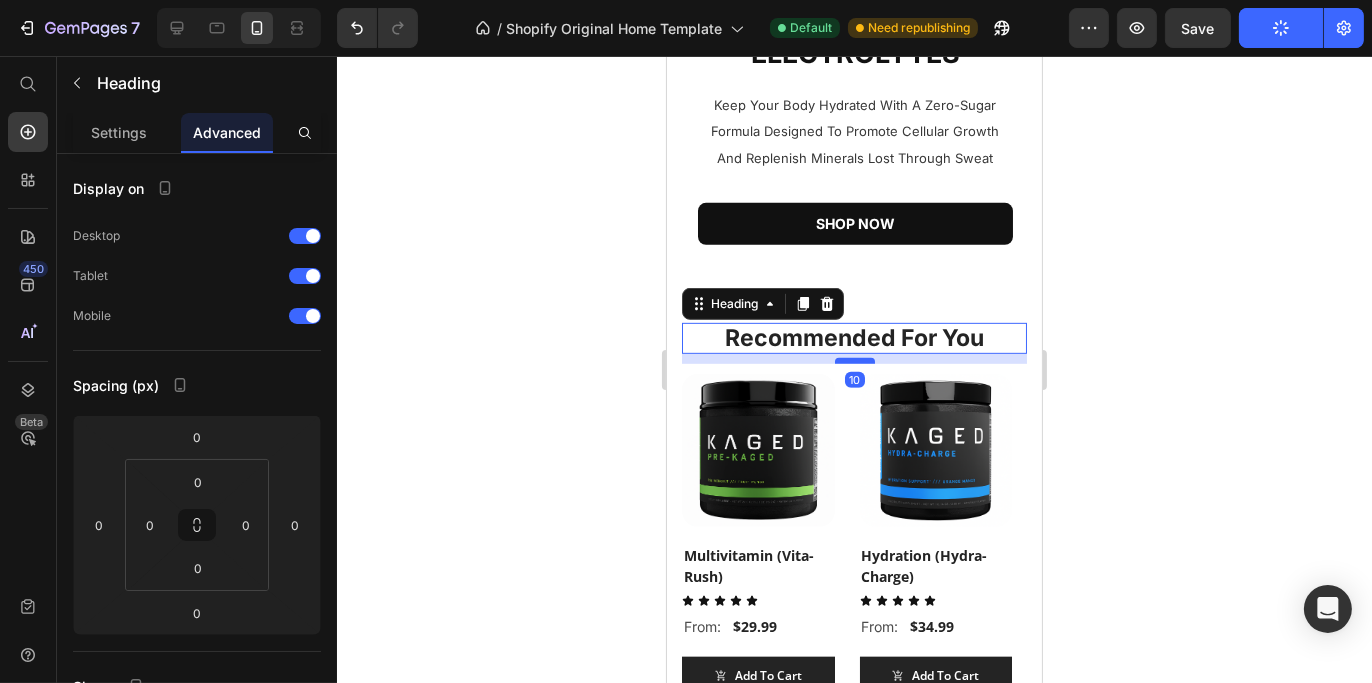 click at bounding box center (854, 361) 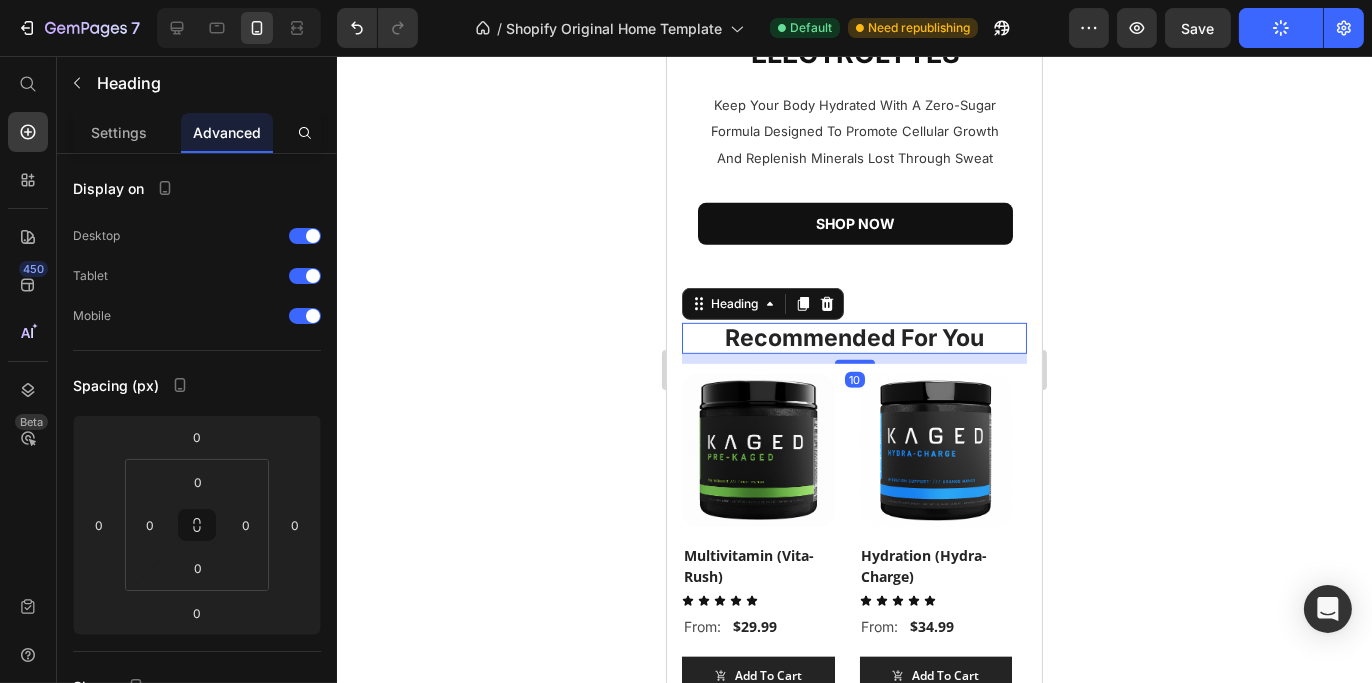 type on "10" 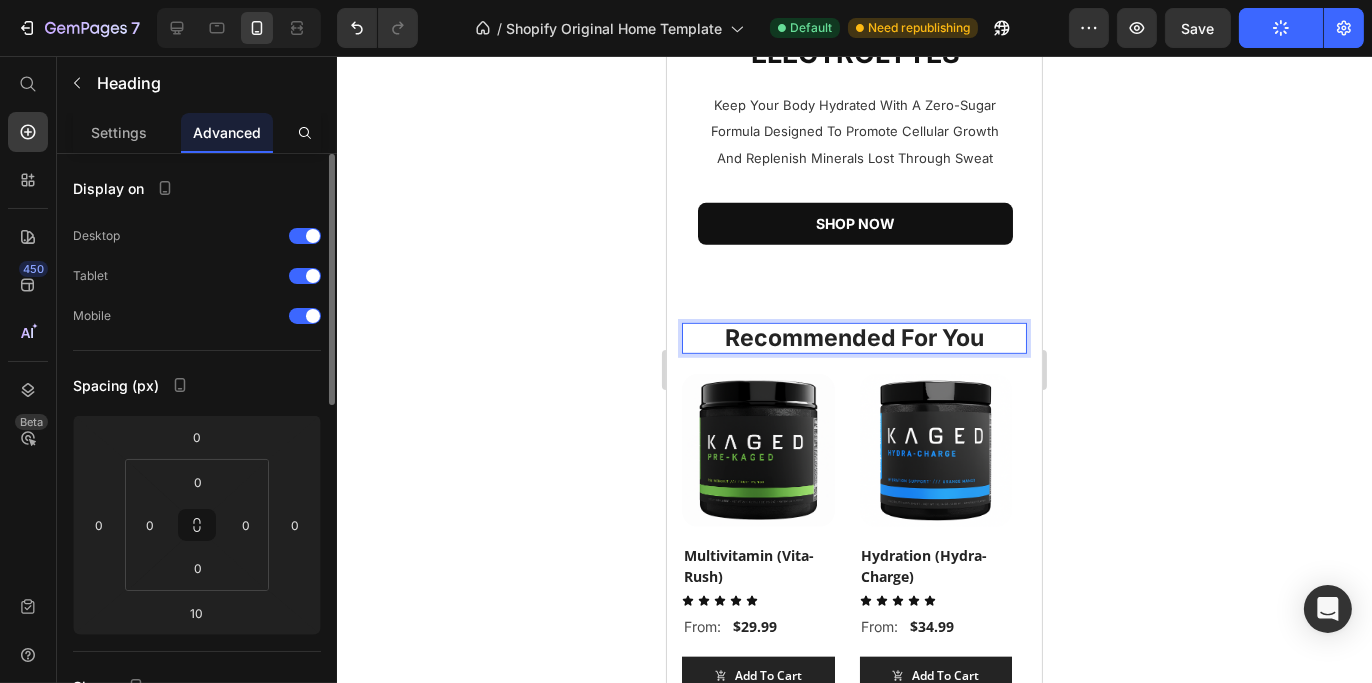 click on "Settings" at bounding box center [119, 132] 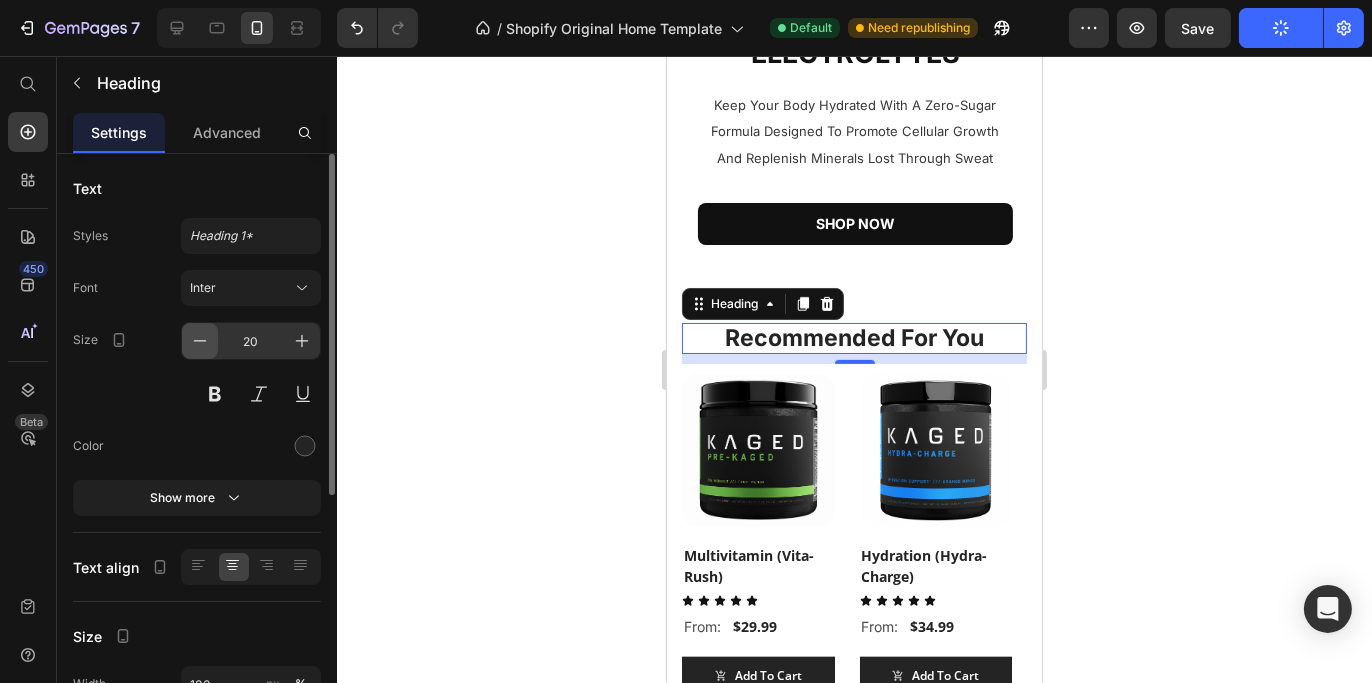 click 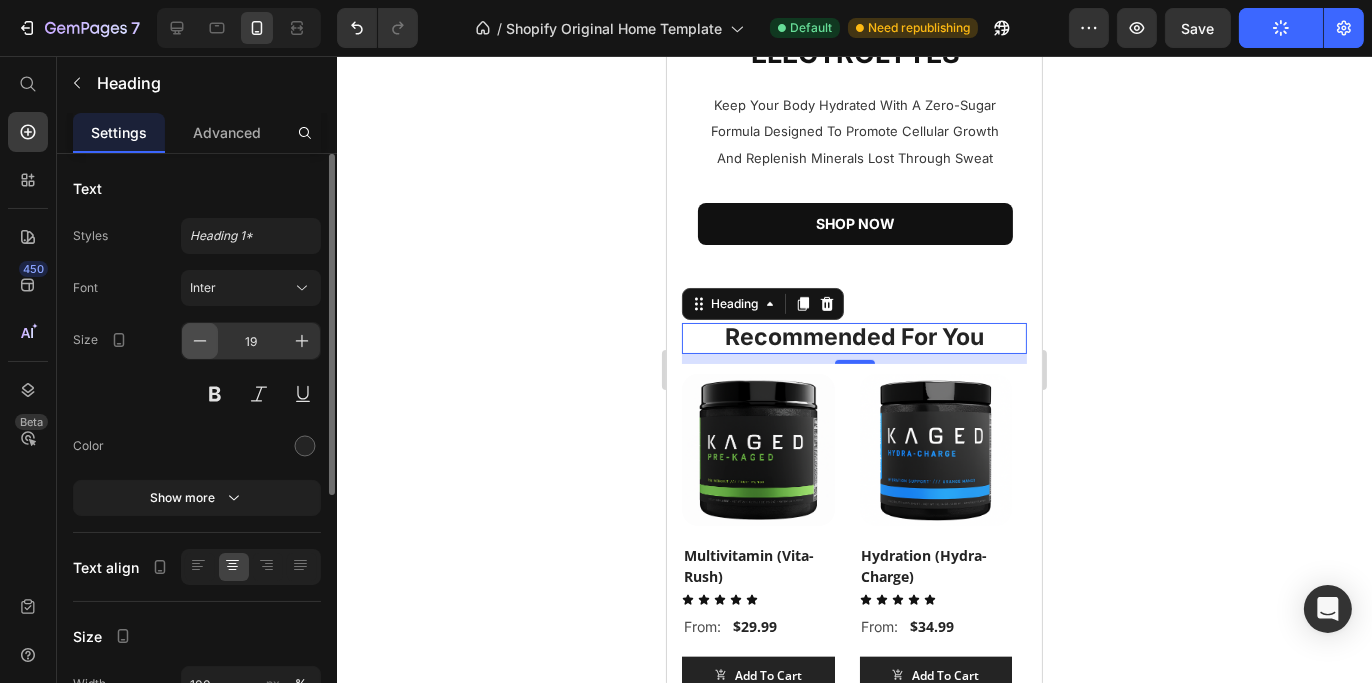 click 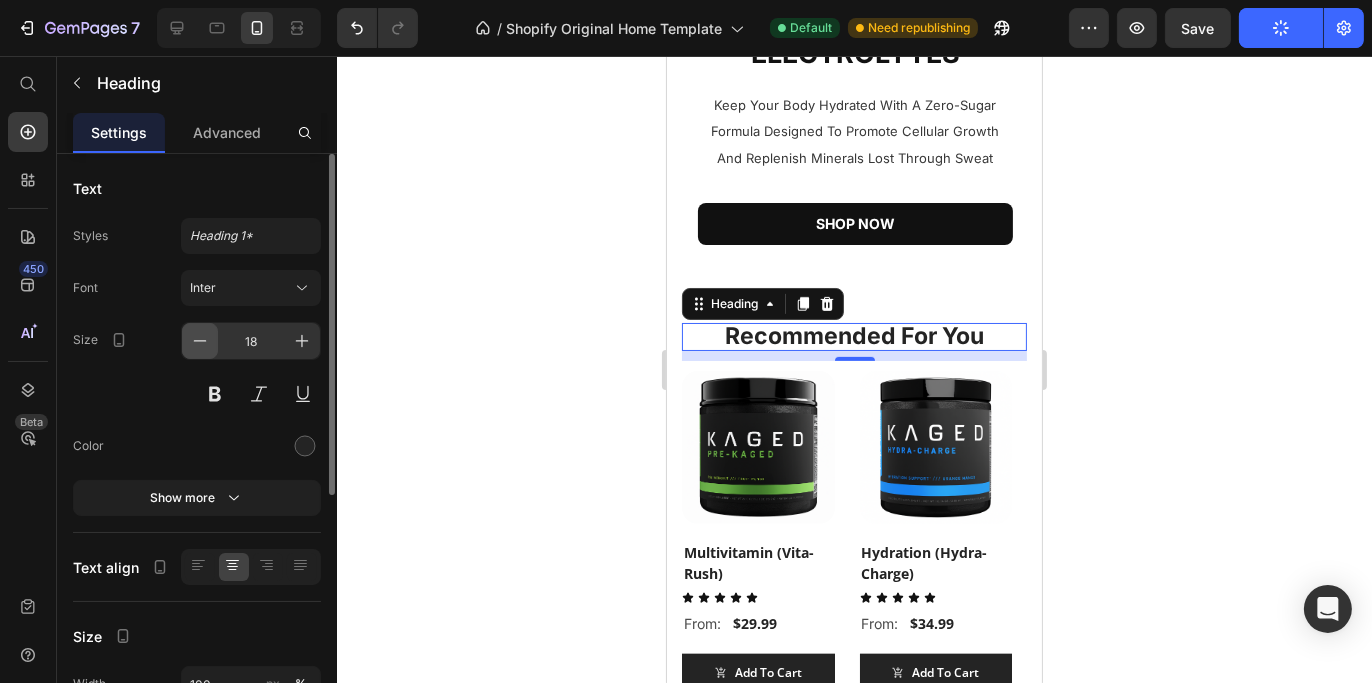 click 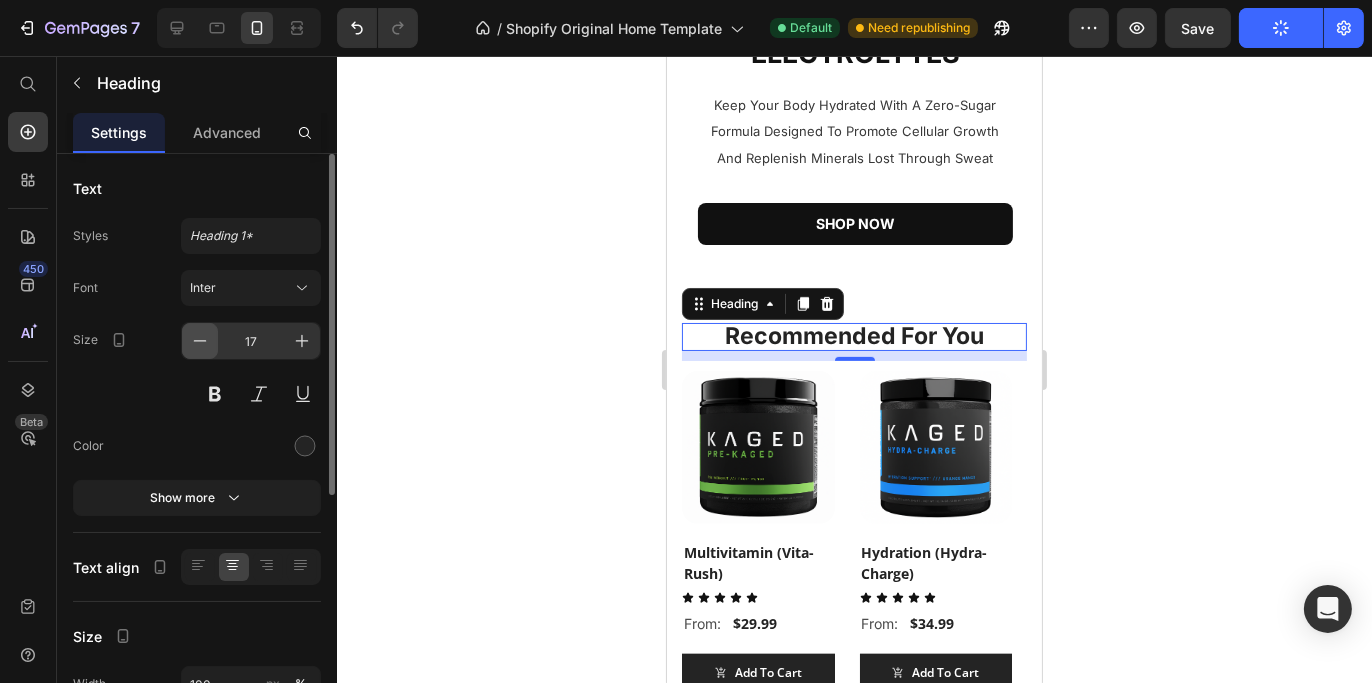 click 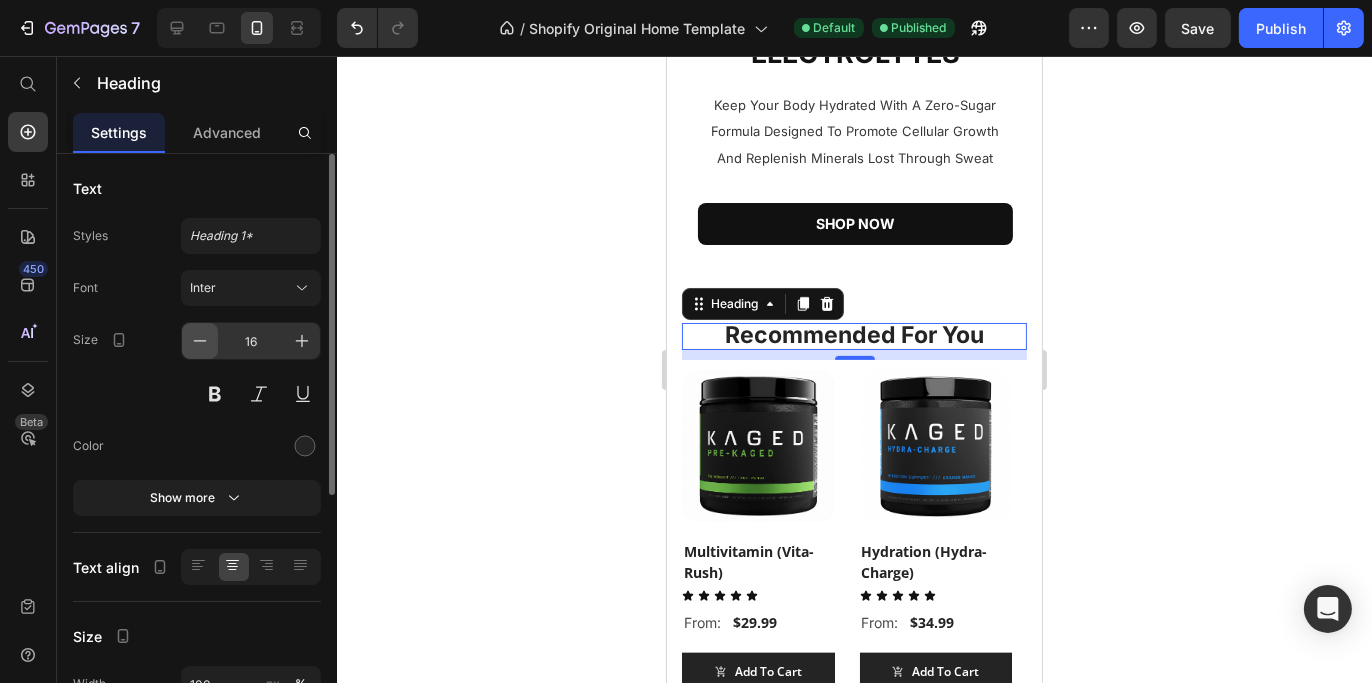 click 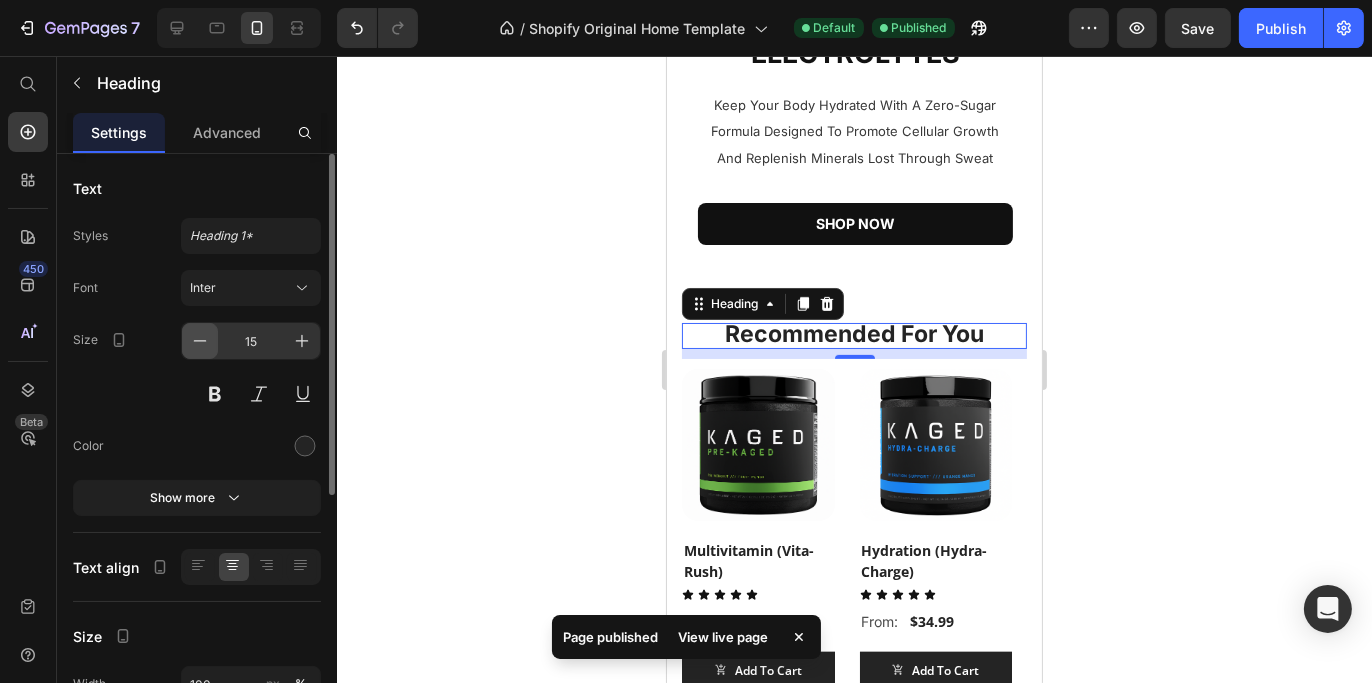 click 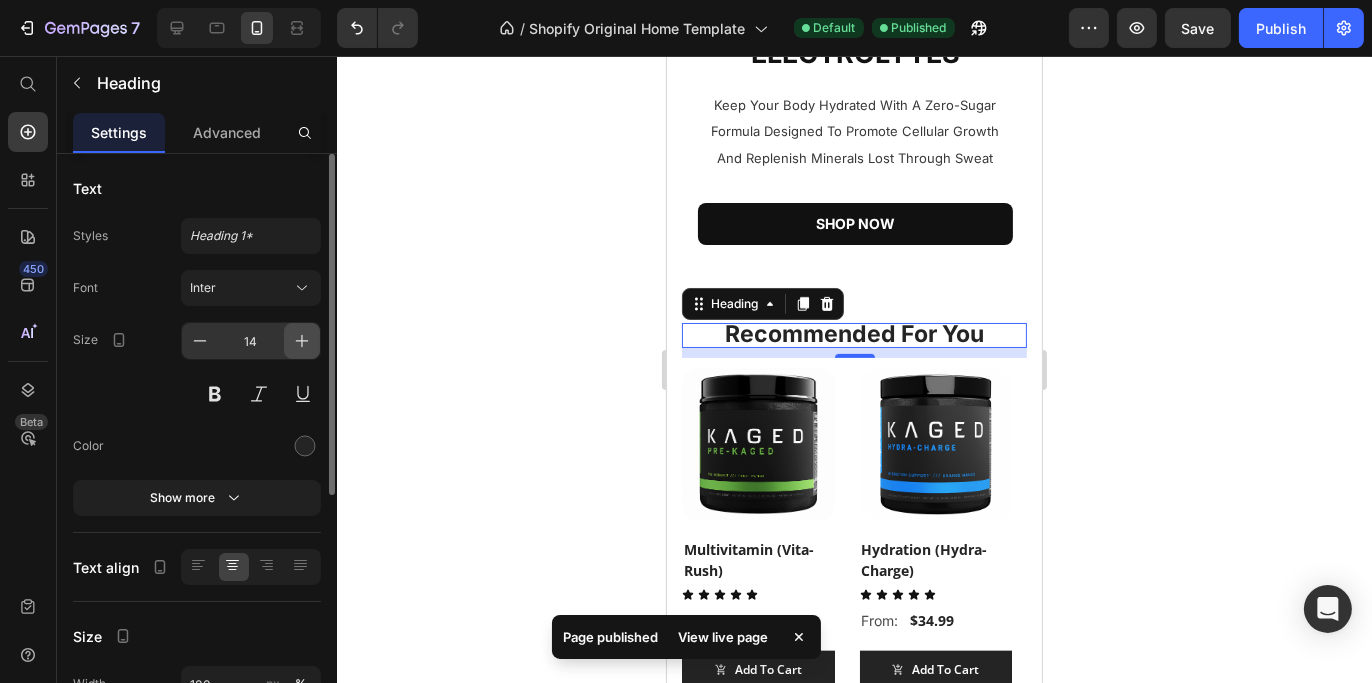 click 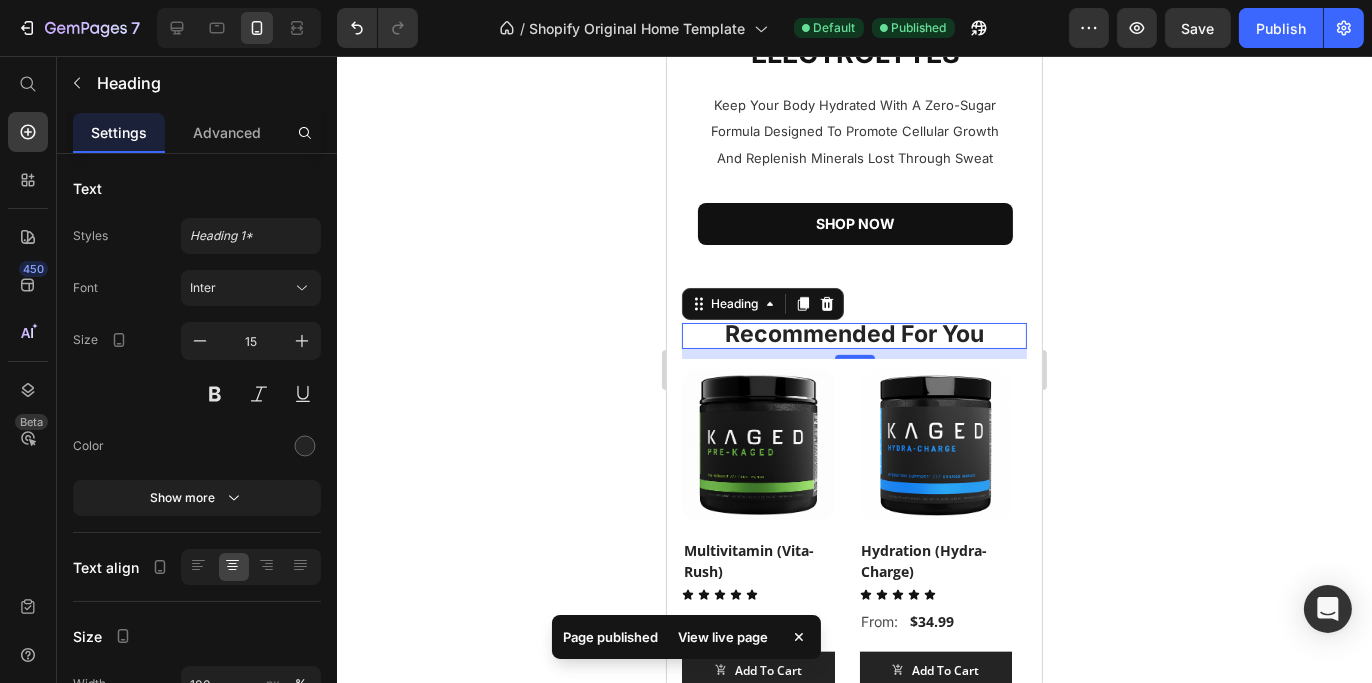 click 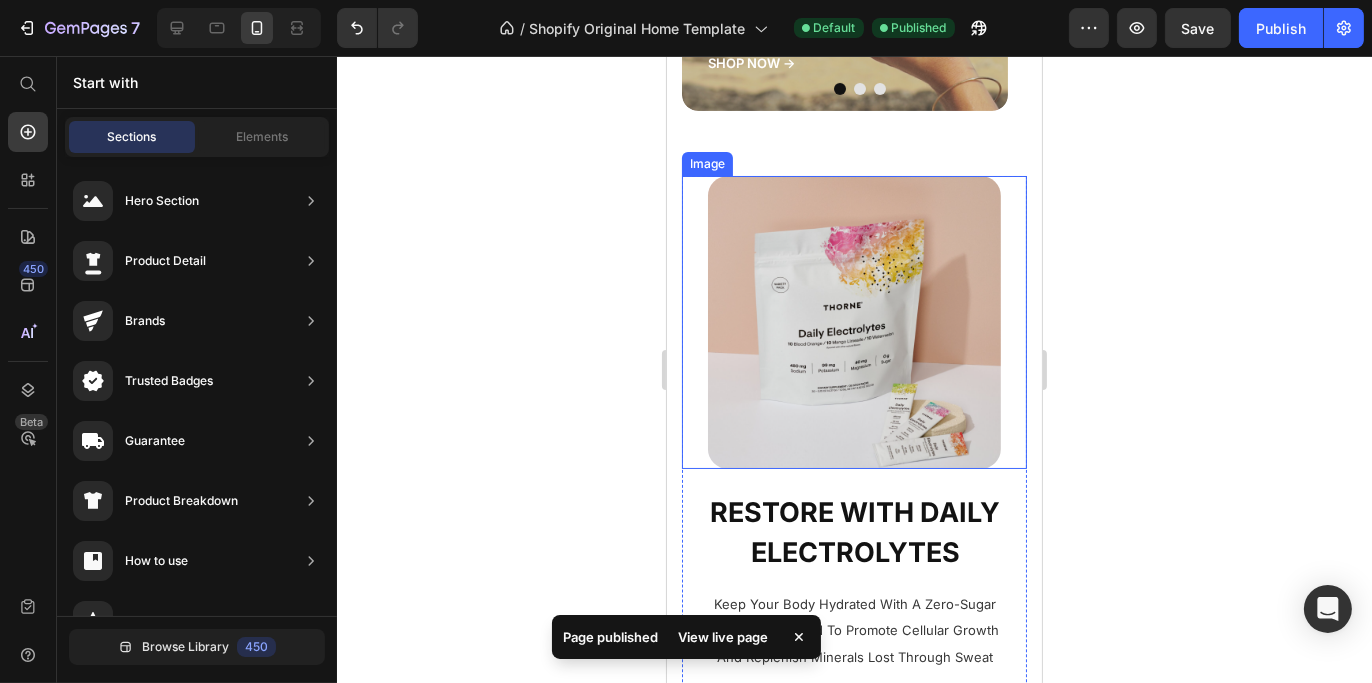 scroll, scrollTop: 585, scrollLeft: 0, axis: vertical 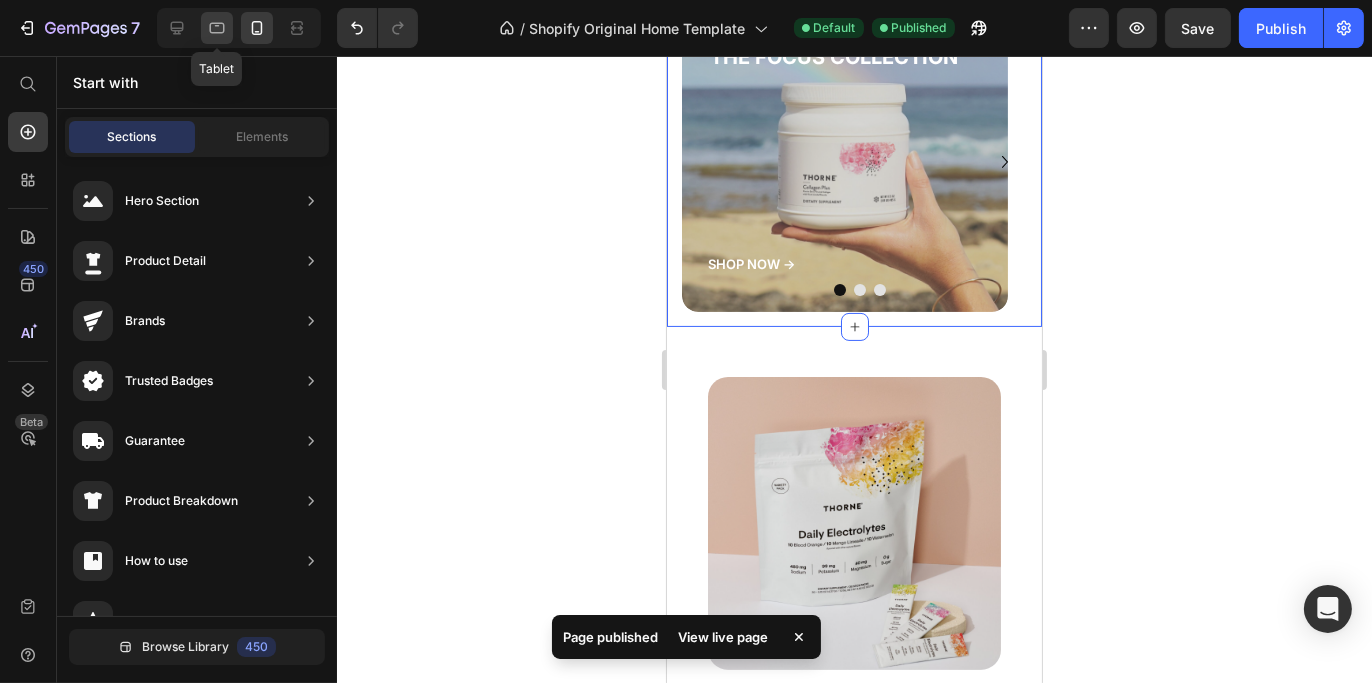 click 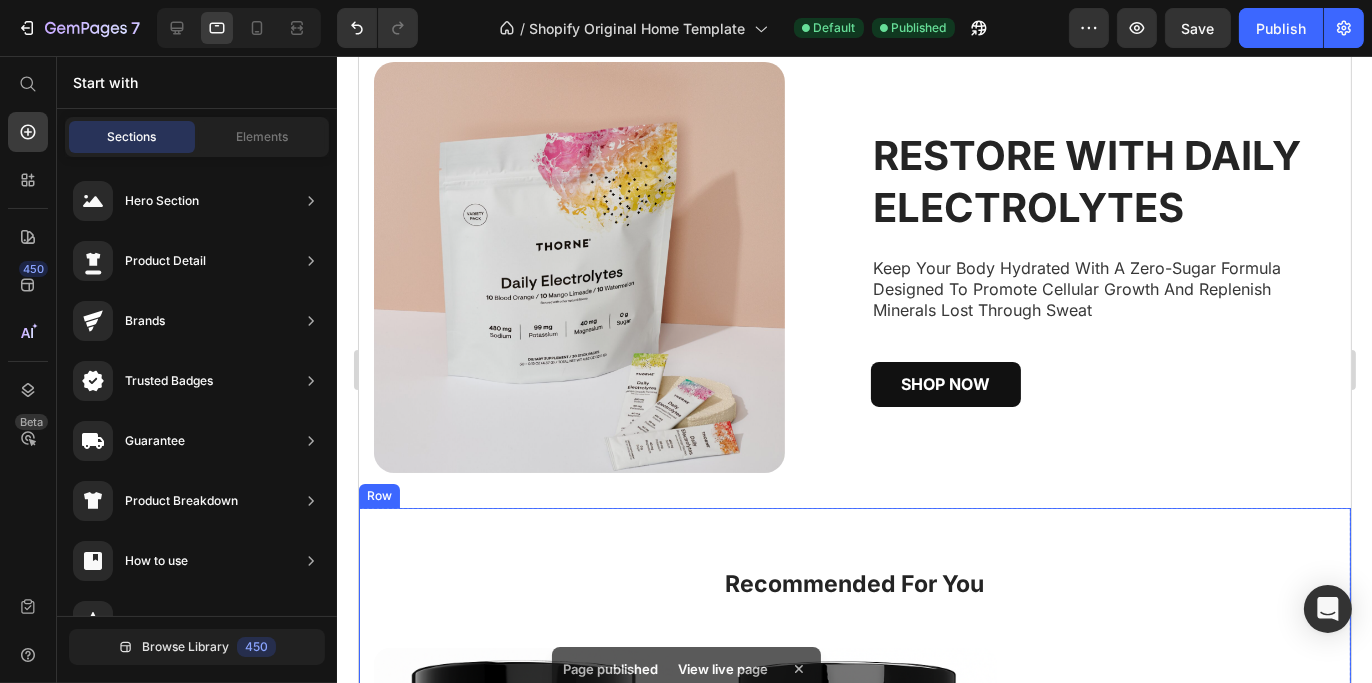 scroll, scrollTop: 1297, scrollLeft: 0, axis: vertical 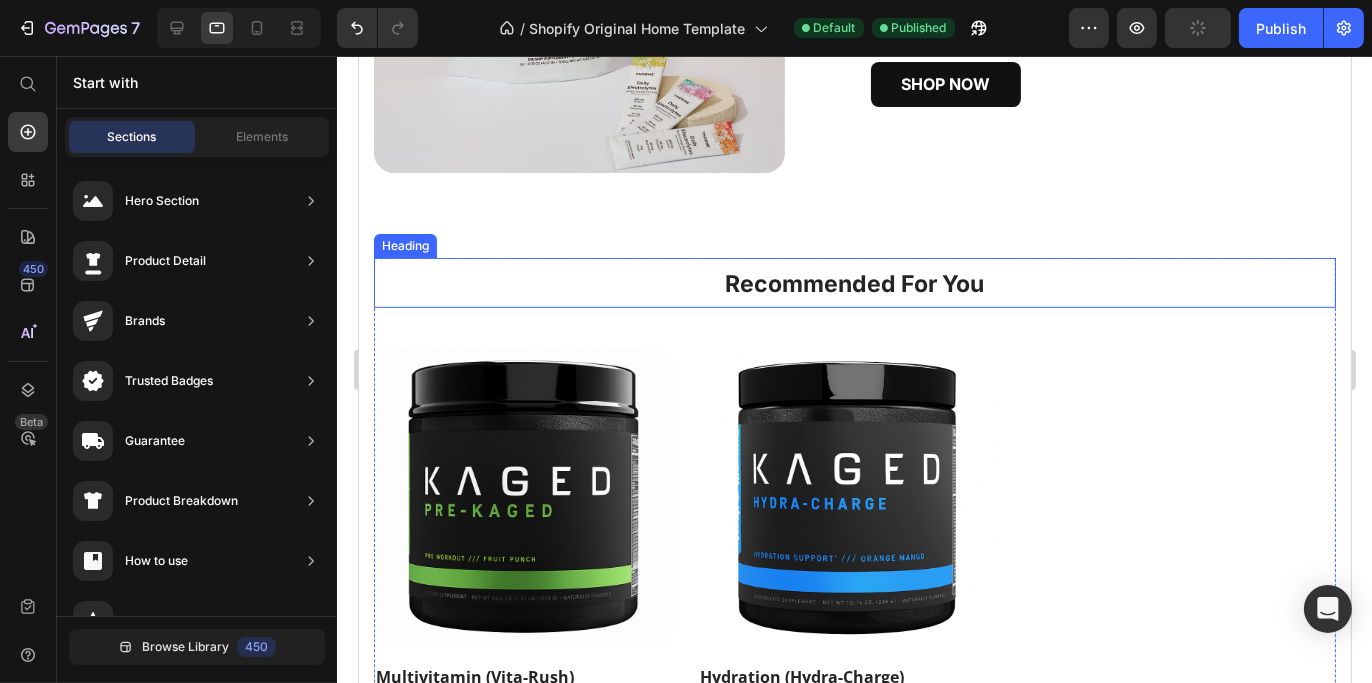 click on "Recommended For You" at bounding box center [854, 284] 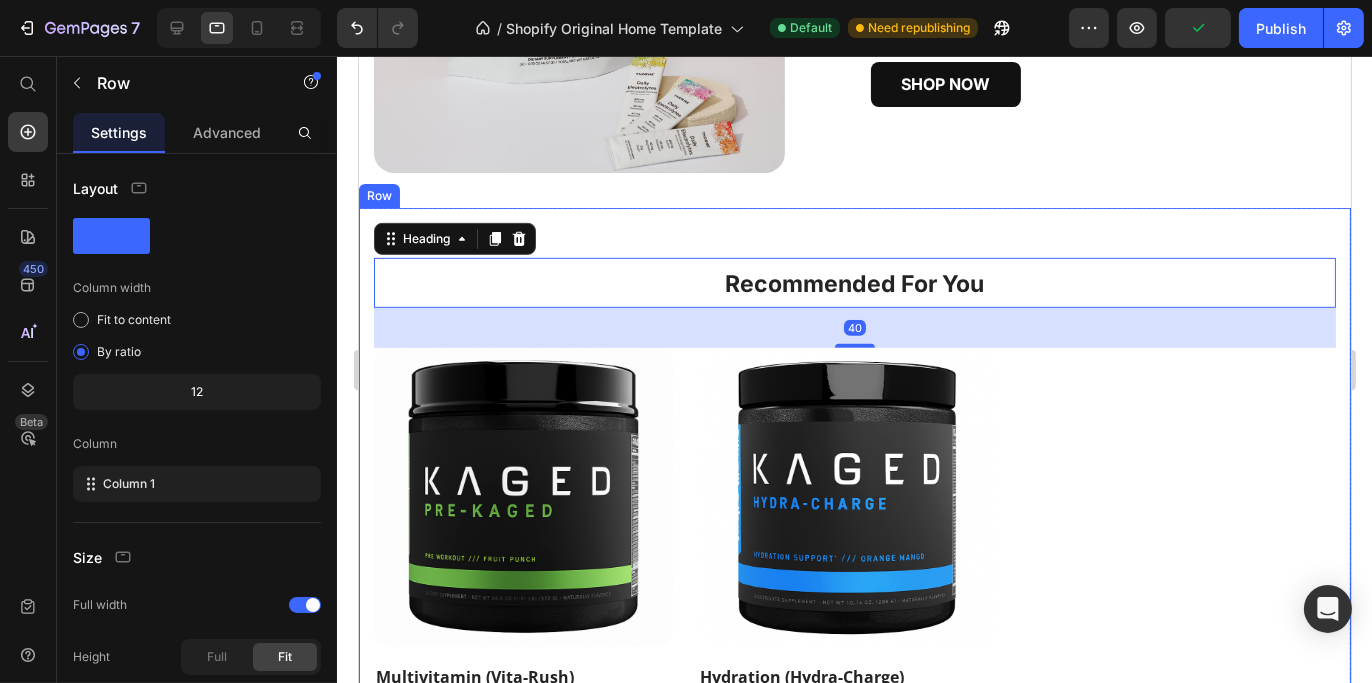click on "⁠⁠⁠⁠⁠⁠⁠ Recommended For You Heading   40 (P) Images Multivitamin (Vita-Rush) (P) Title Icon Icon Icon Icon
Icon Icon List From: Text Block $29.99 (P) Price Row Add To Cart (P) Cart Button Row (P) Images Hydration (Hydra-Charge) (P) Title Icon Icon Icon Icon
Icon Icon List From: Text Block $34.99 (P) Price Row Add To Cart (P) Cart Button Row Product List Row Row" at bounding box center (854, 538) 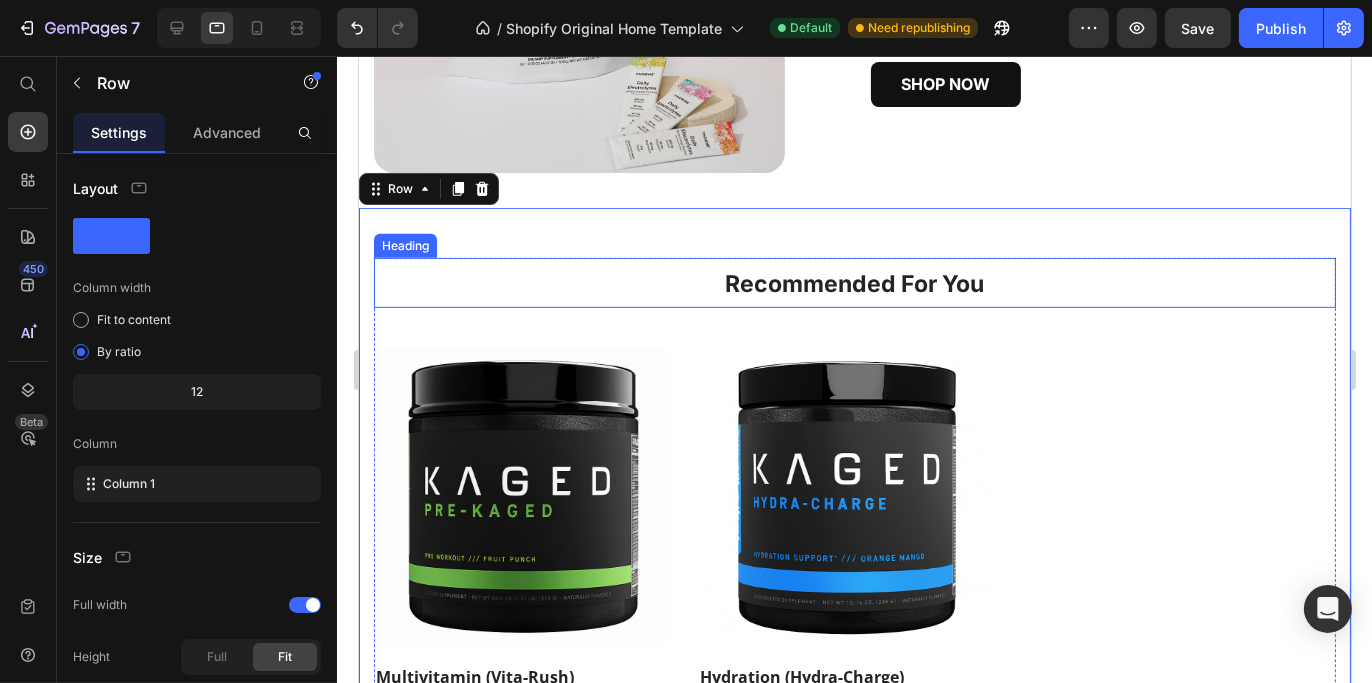 click on "Recommended For You" at bounding box center [854, 284] 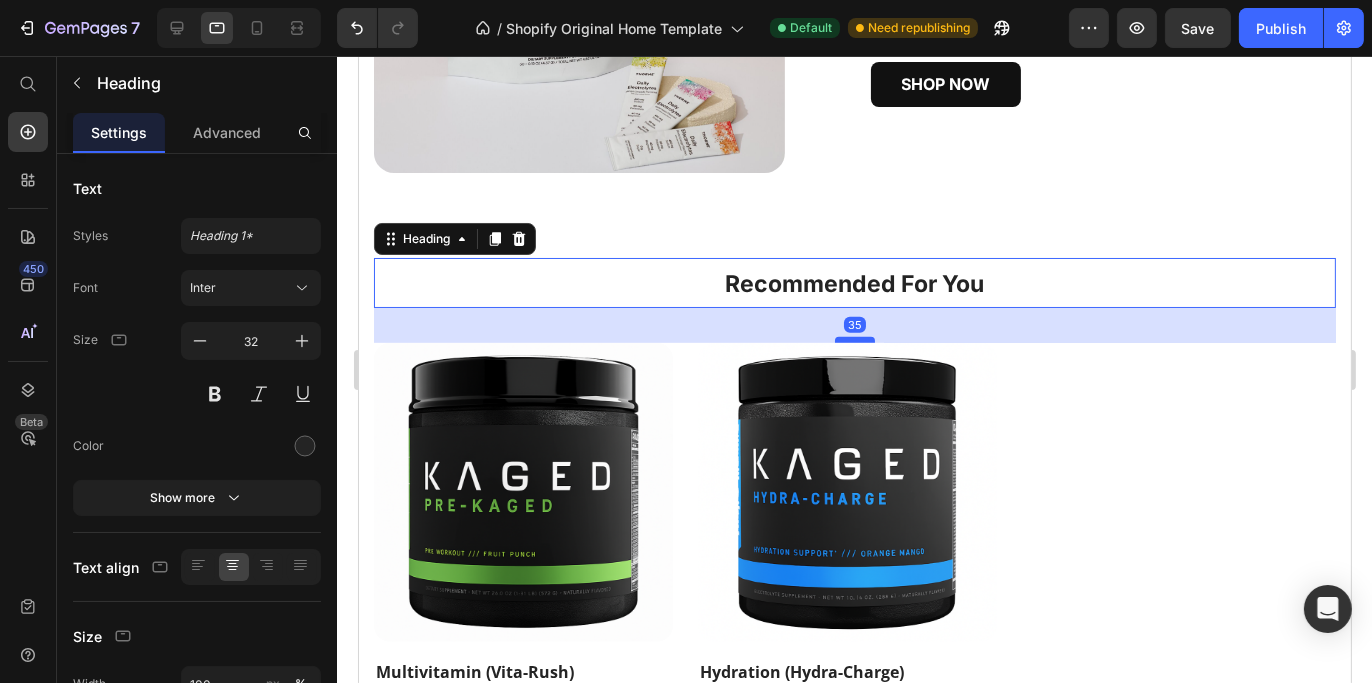 click at bounding box center [854, 340] 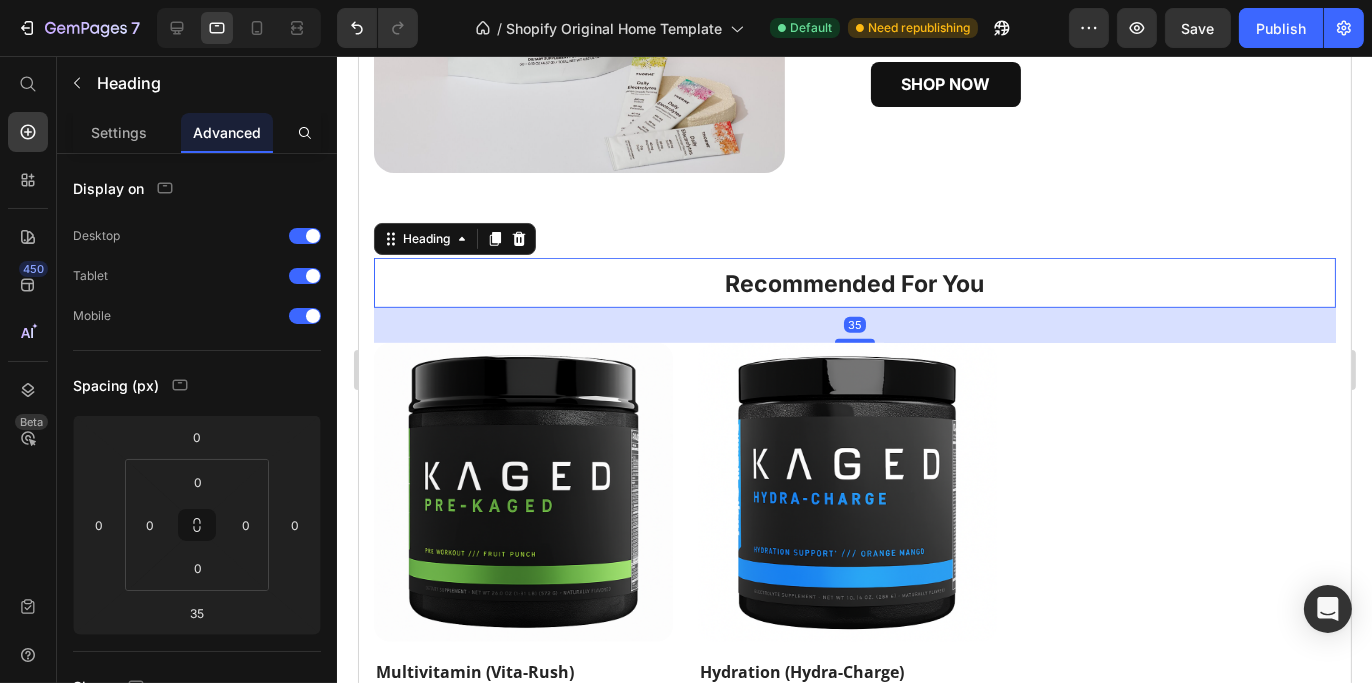 click on "⁠⁠⁠⁠⁠⁠⁠ Recommended For You Heading   35 (P) Images Multivitamin (Vita-Rush) (P) Title Icon Icon Icon Icon
Icon Icon List From: Text Block $29.99 (P) Price Row Add To Cart (P) Cart Button Row (P) Images Hydration (Hydra-Charge) (P) Title Icon Icon Icon Icon
Icon Icon List From: Text Block $34.99 (P) Price Row Add To Cart (P) Cart Button Row Product List Row Row" at bounding box center [854, 535] 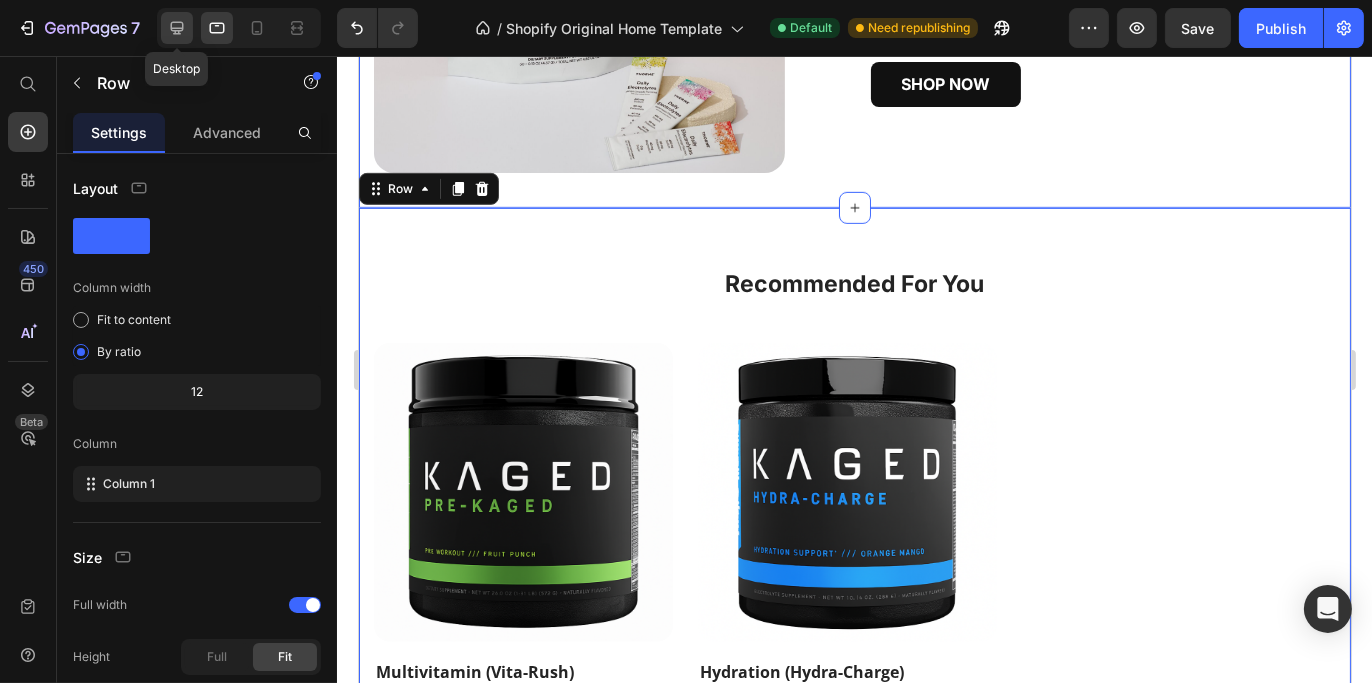 click 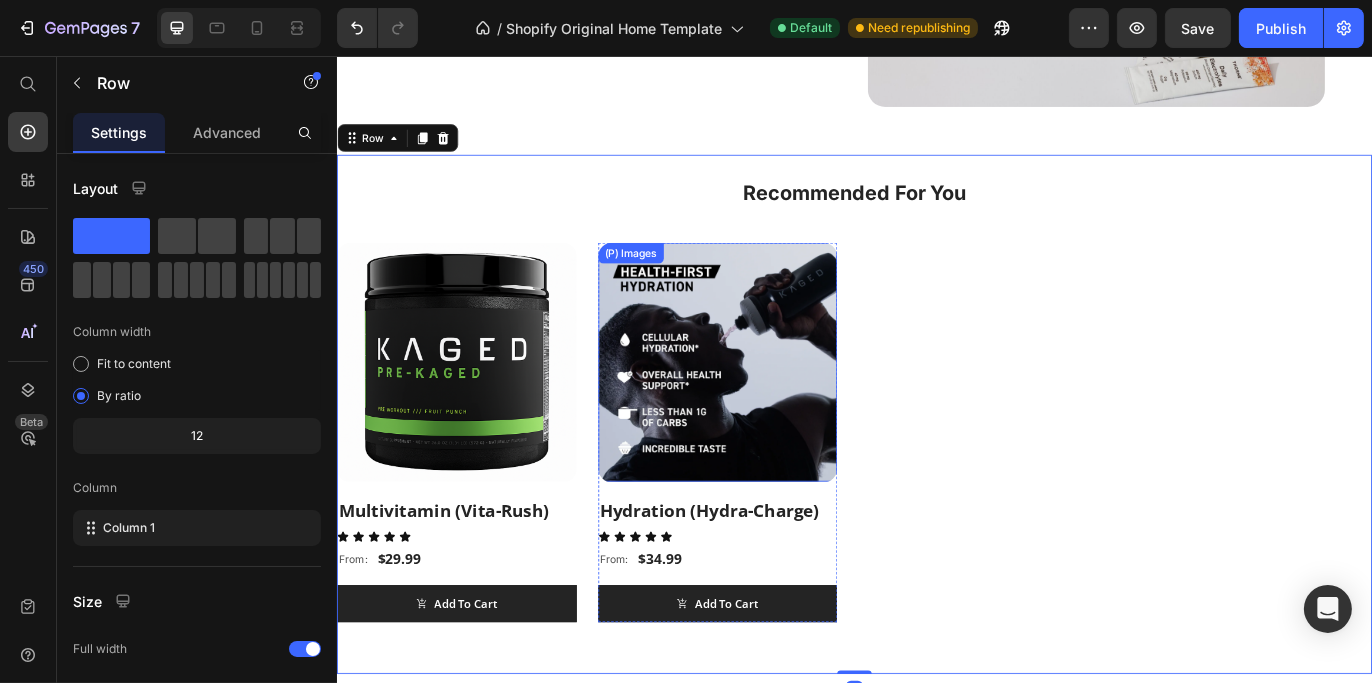 click at bounding box center (778, 411) 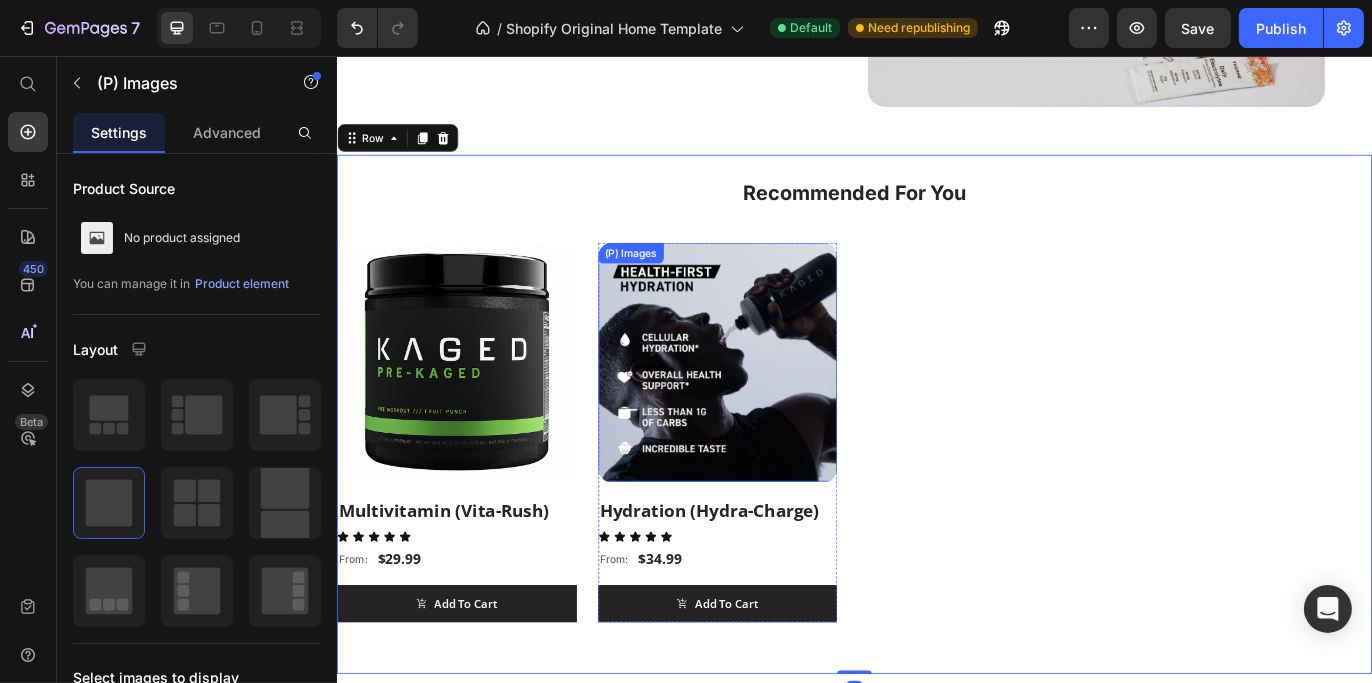 scroll, scrollTop: 1530, scrollLeft: 0, axis: vertical 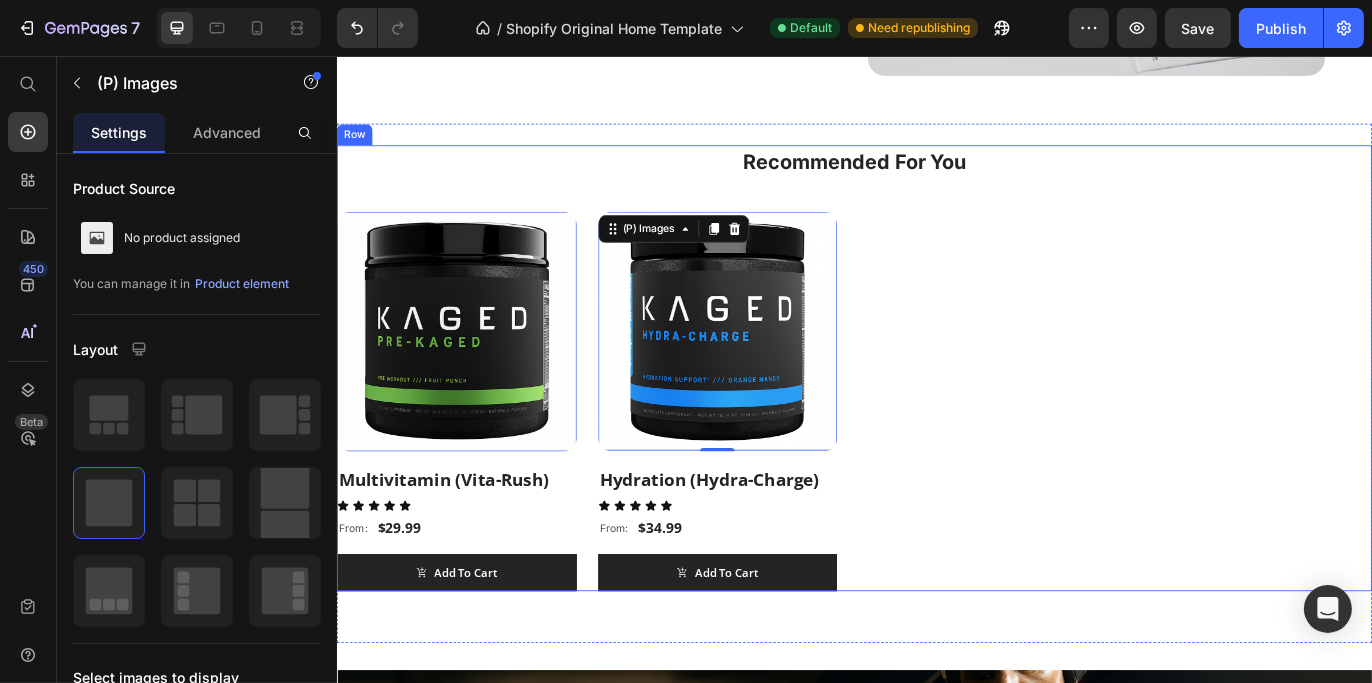 click on "⁠⁠⁠⁠⁠⁠⁠ Recommended For You Heading (P) Images   0 Multivitamin (Vita-Rush) (P) Title Icon Icon Icon Icon
Icon Icon List From: Text Block $29.99 (P) Price Row Add To Cart (P) Cart Button Row (P) Images   0 Hydration (Hydra-Charge) (P) Title Icon Icon Icon Icon
Icon Icon List From: Text Block $34.99 (P) Price Row Add To Cart (P) Cart Button Row Product List" at bounding box center (936, 418) 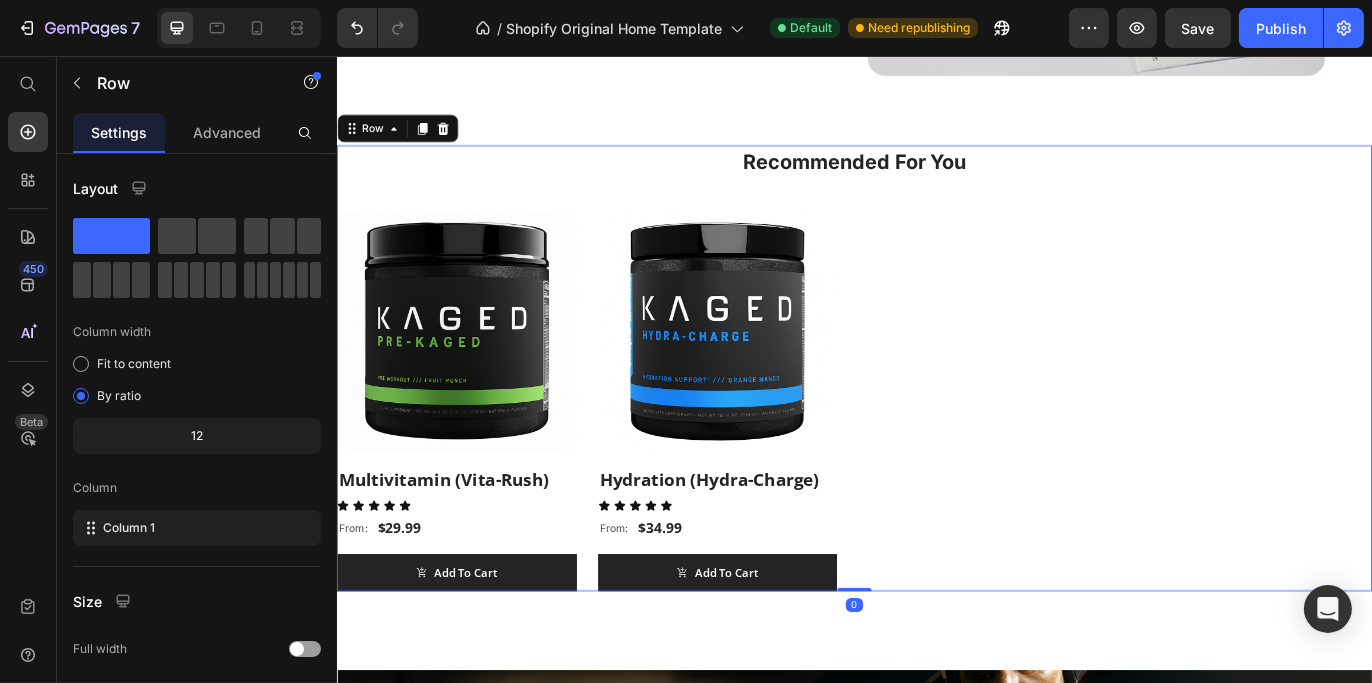 click on "Recommended For You" at bounding box center [936, 178] 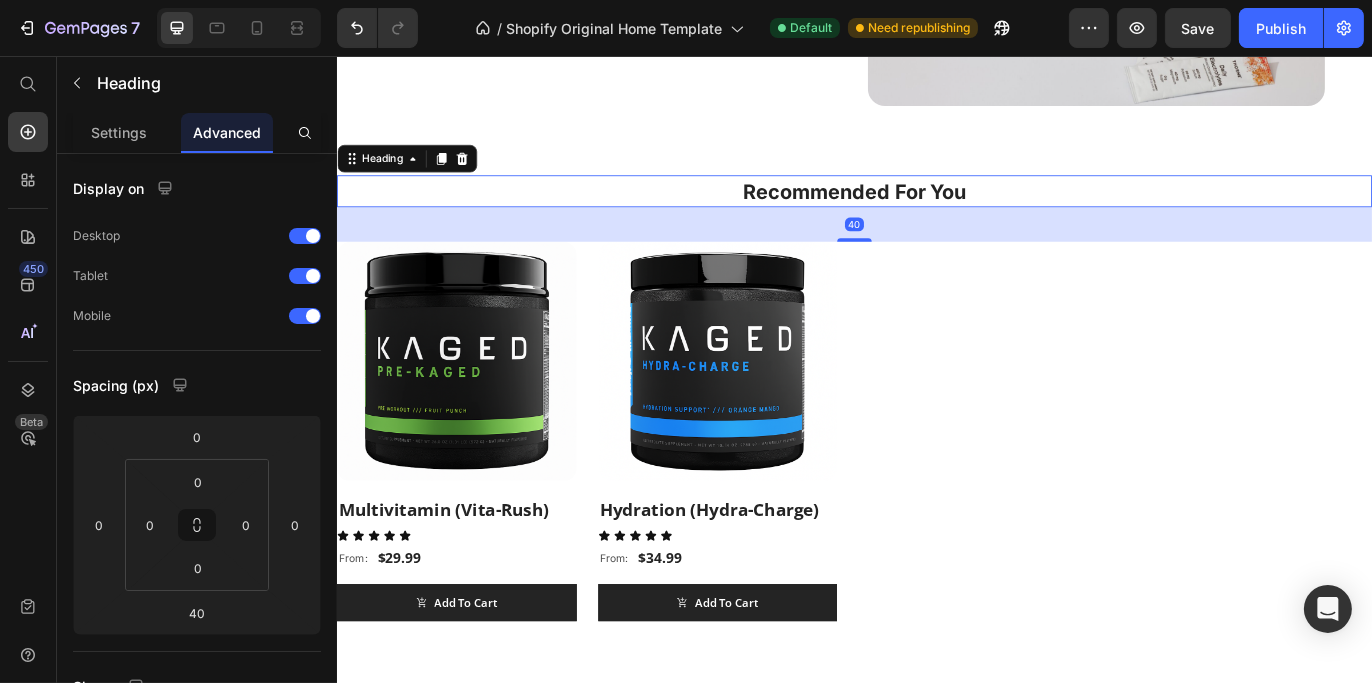 scroll, scrollTop: 1430, scrollLeft: 0, axis: vertical 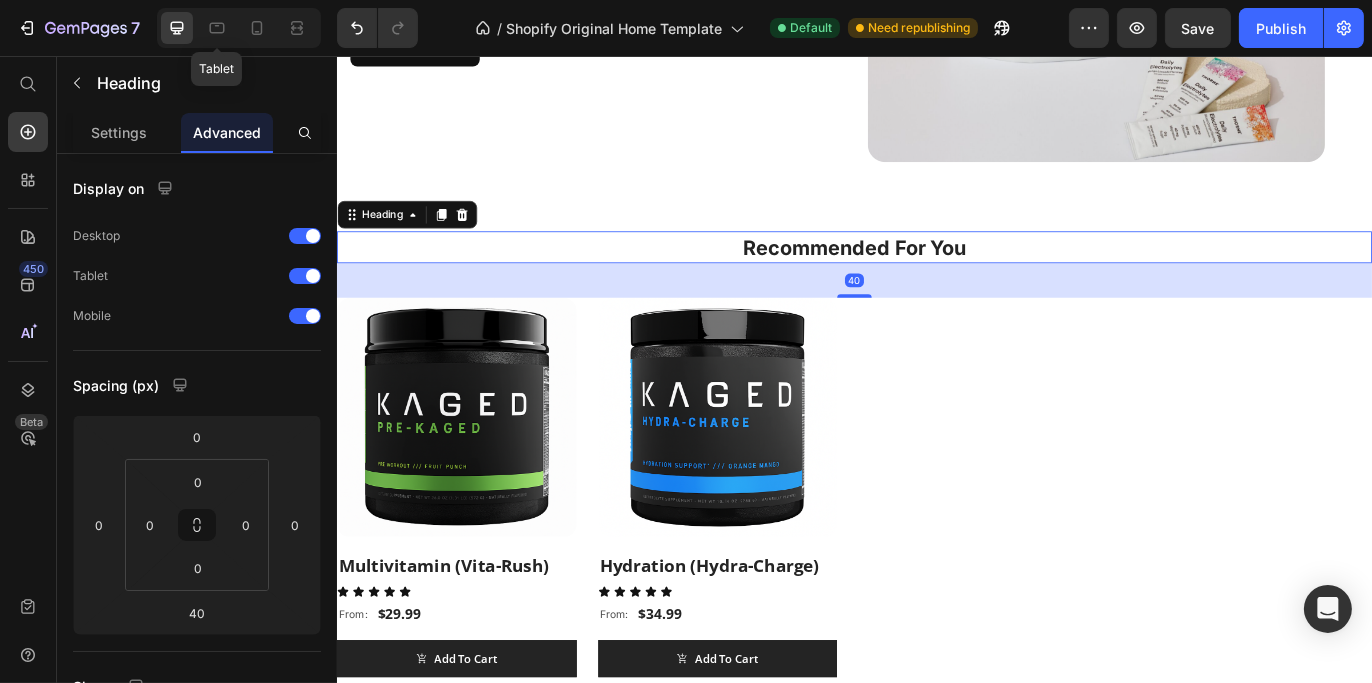 click 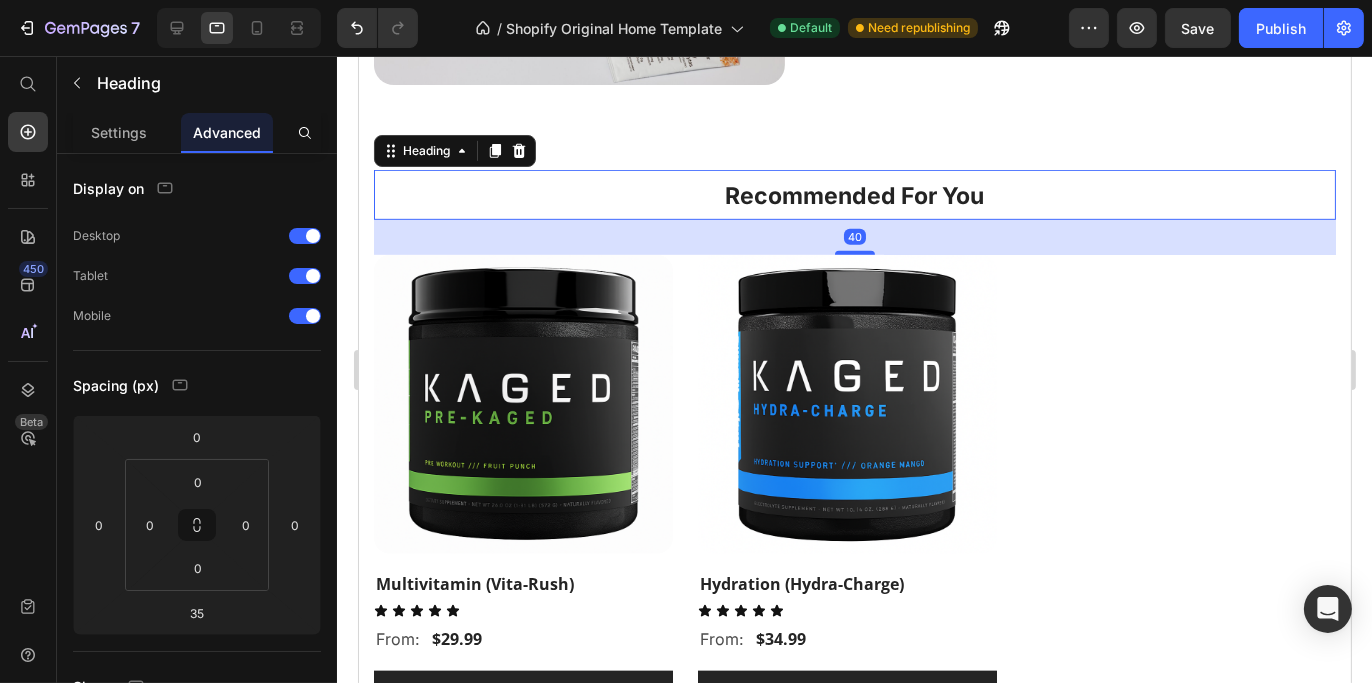 scroll, scrollTop: 1421, scrollLeft: 0, axis: vertical 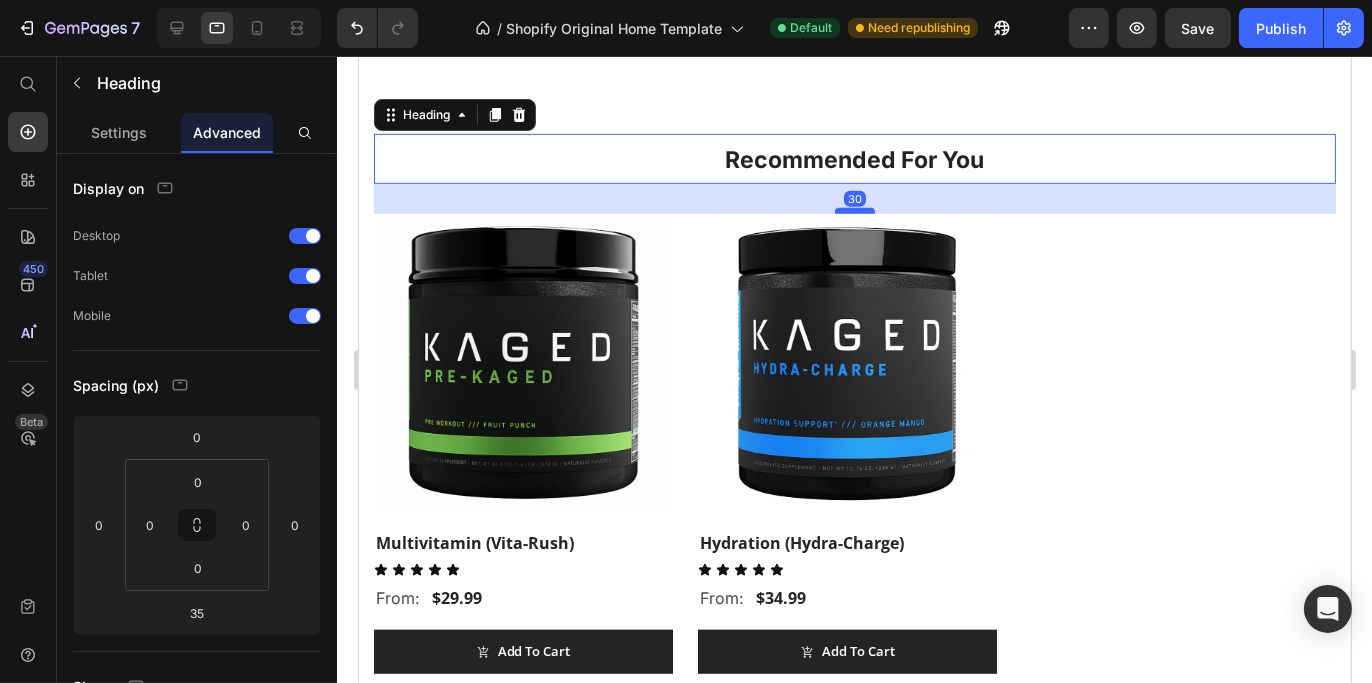 click at bounding box center (854, 211) 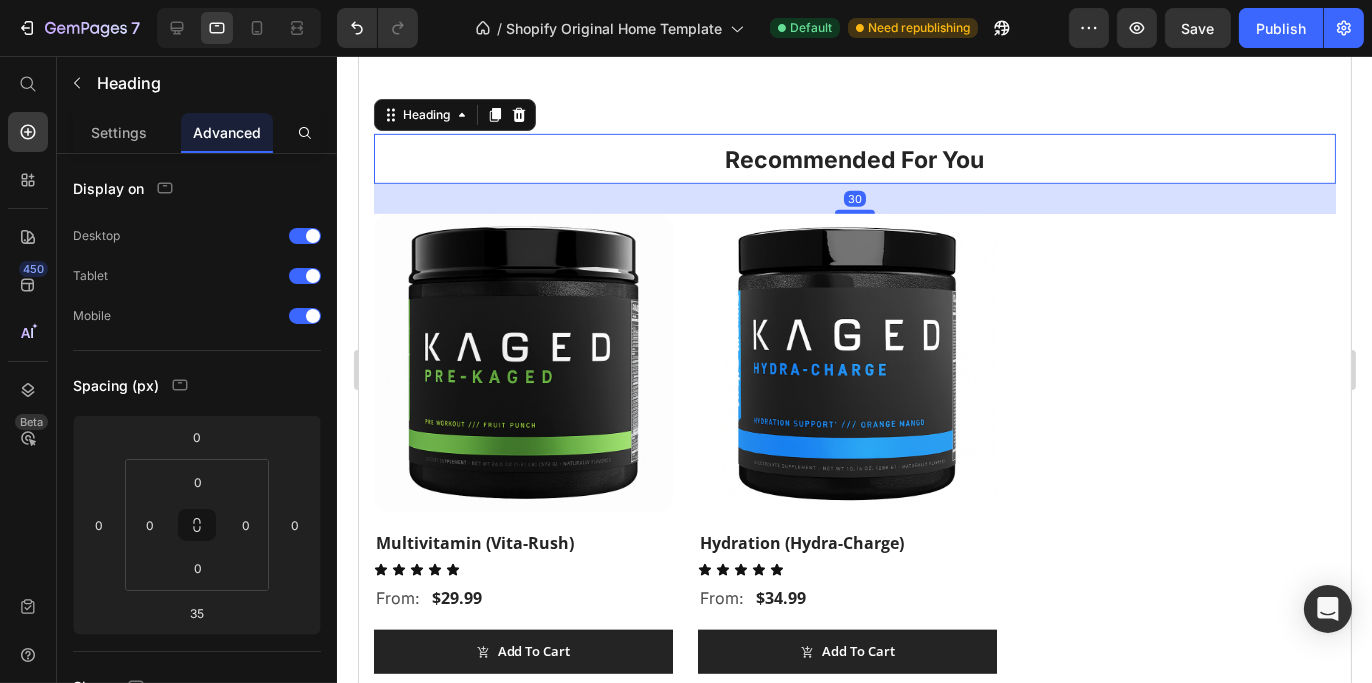 type on "30" 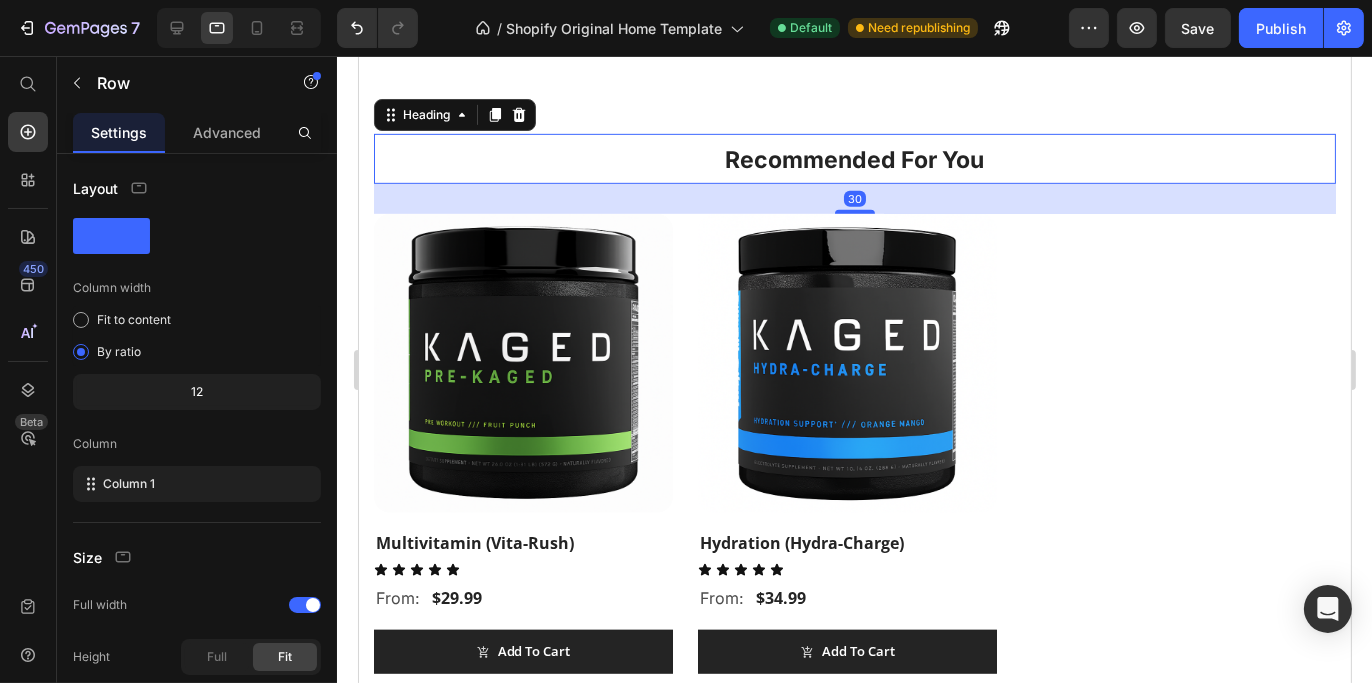 click on "⁠⁠⁠⁠⁠⁠⁠ Recommended For You Heading   30 (P) Images Multivitamin (Vita-Rush) (P) Title Icon Icon Icon Icon
Icon Icon List From: Text Block $29.99 (P) Price Row Add To Cart (P) Cart Button Row (P) Images Hydration (Hydra-Charge) (P) Title Icon Icon Icon Icon
Icon Icon List From: Text Block $34.99 (P) Price Row Add To Cart (P) Cart Button Row Product List Row Row" at bounding box center (854, 409) 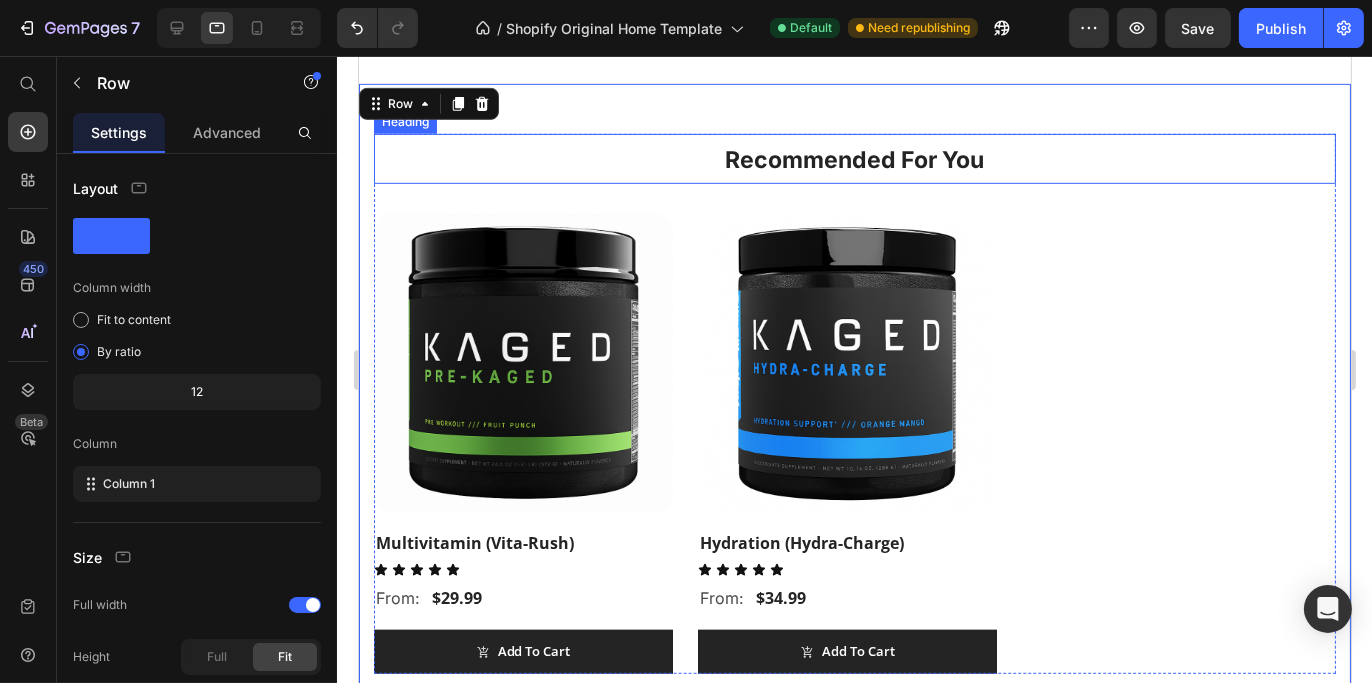 click on "Recommended For You" at bounding box center (854, 160) 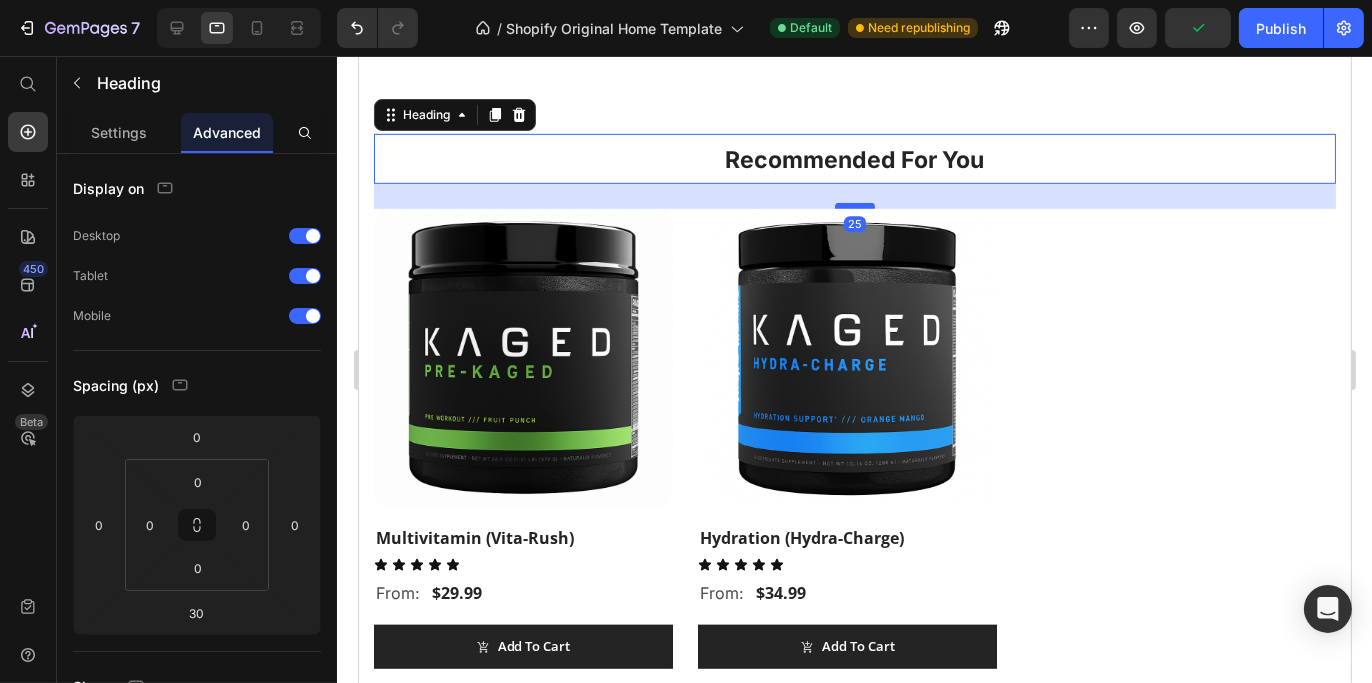 click at bounding box center [854, 206] 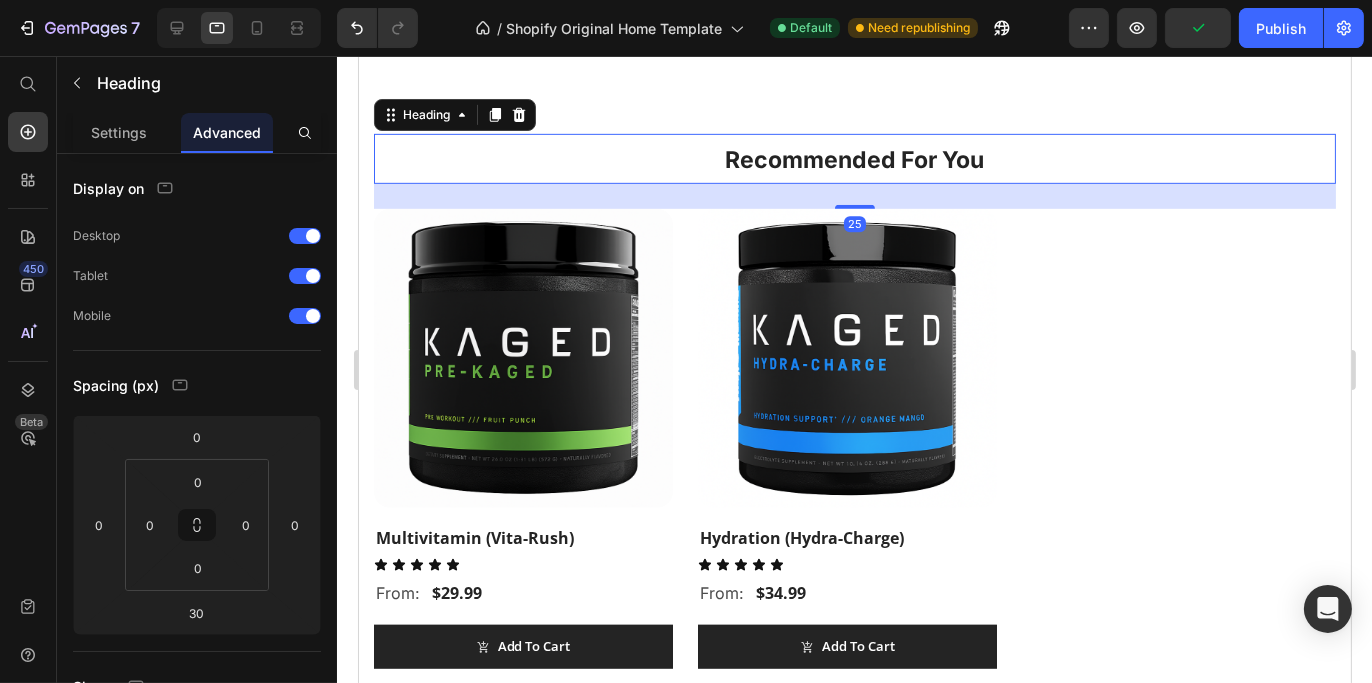 type on "25" 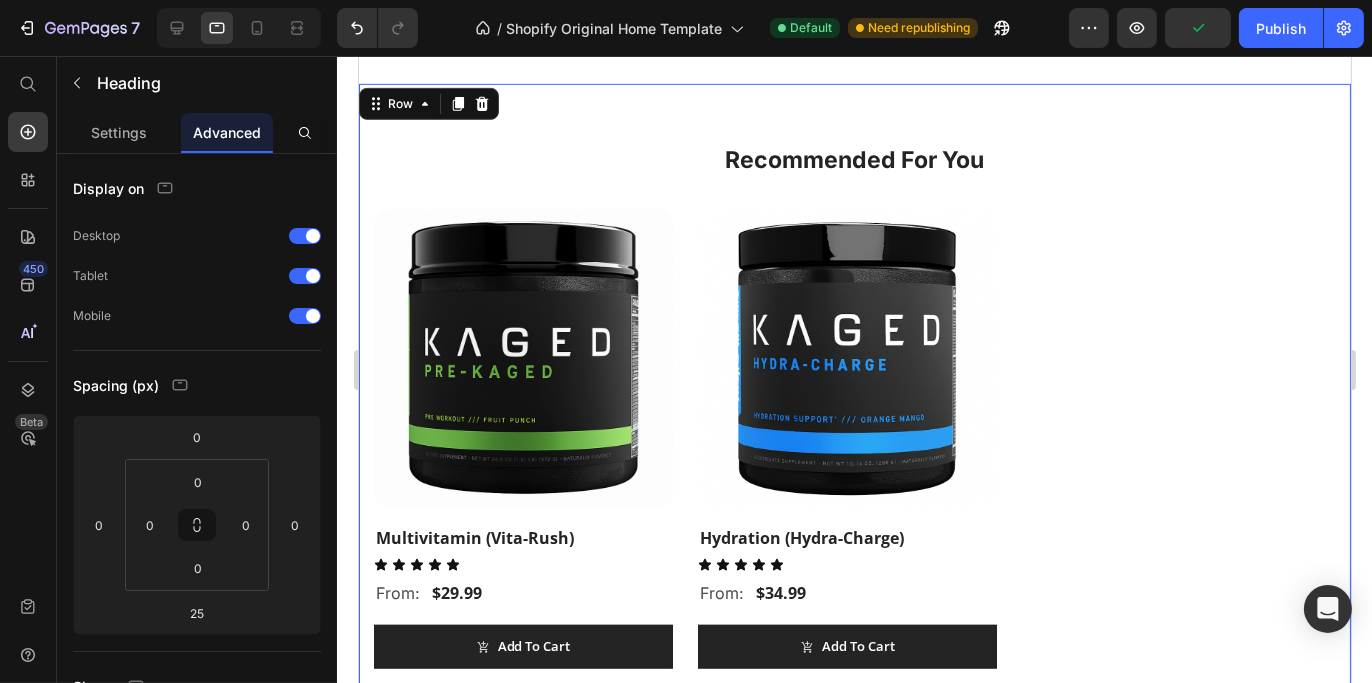 click on "⁠⁠⁠⁠⁠⁠⁠ Recommended For You Heading (P) Images Multivitamin (Vita-Rush) (P) Title Icon Icon Icon Icon
Icon Icon List From: Text Block $29.99 (P) Price Row Add To Cart (P) Cart Button Row (P) Images Hydration (Hydra-Charge) (P) Title Icon Icon Icon Icon
Icon Icon List From: Text Block $34.99 (P) Price Row Add To Cart (P) Cart Button Row Product List Row Row   0" at bounding box center (854, 406) 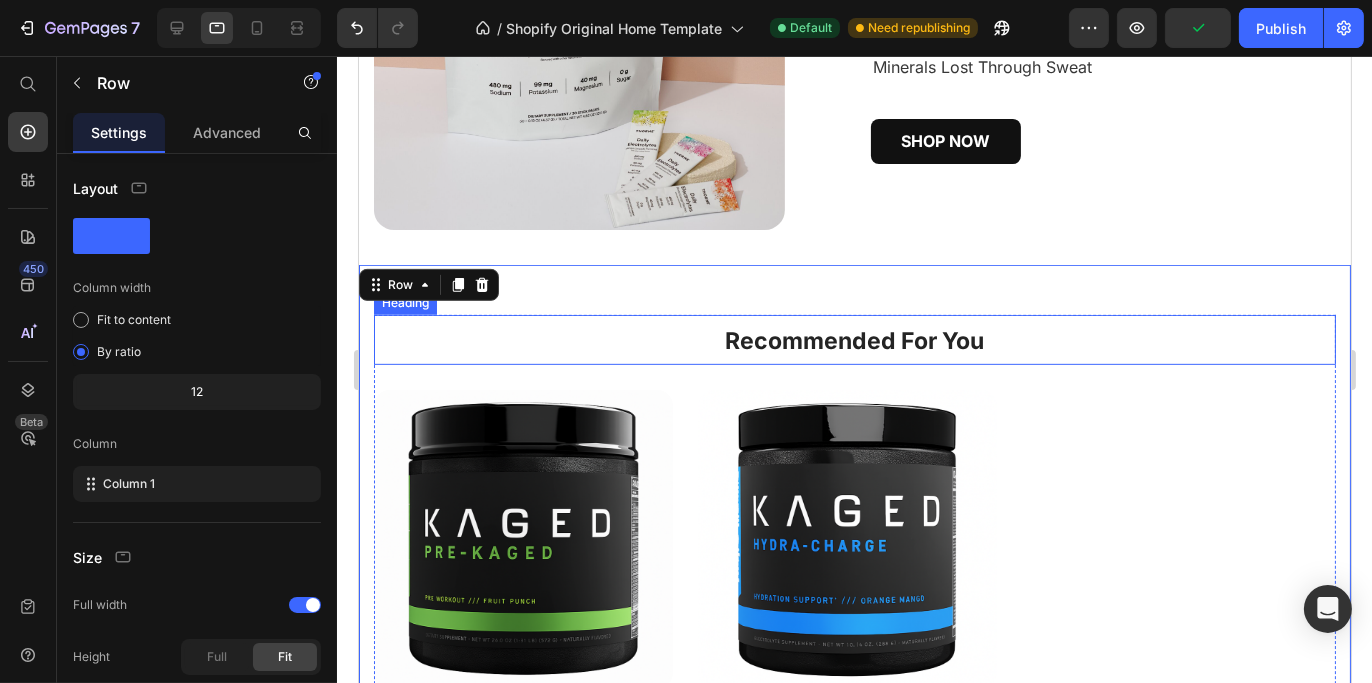 scroll, scrollTop: 1221, scrollLeft: 0, axis: vertical 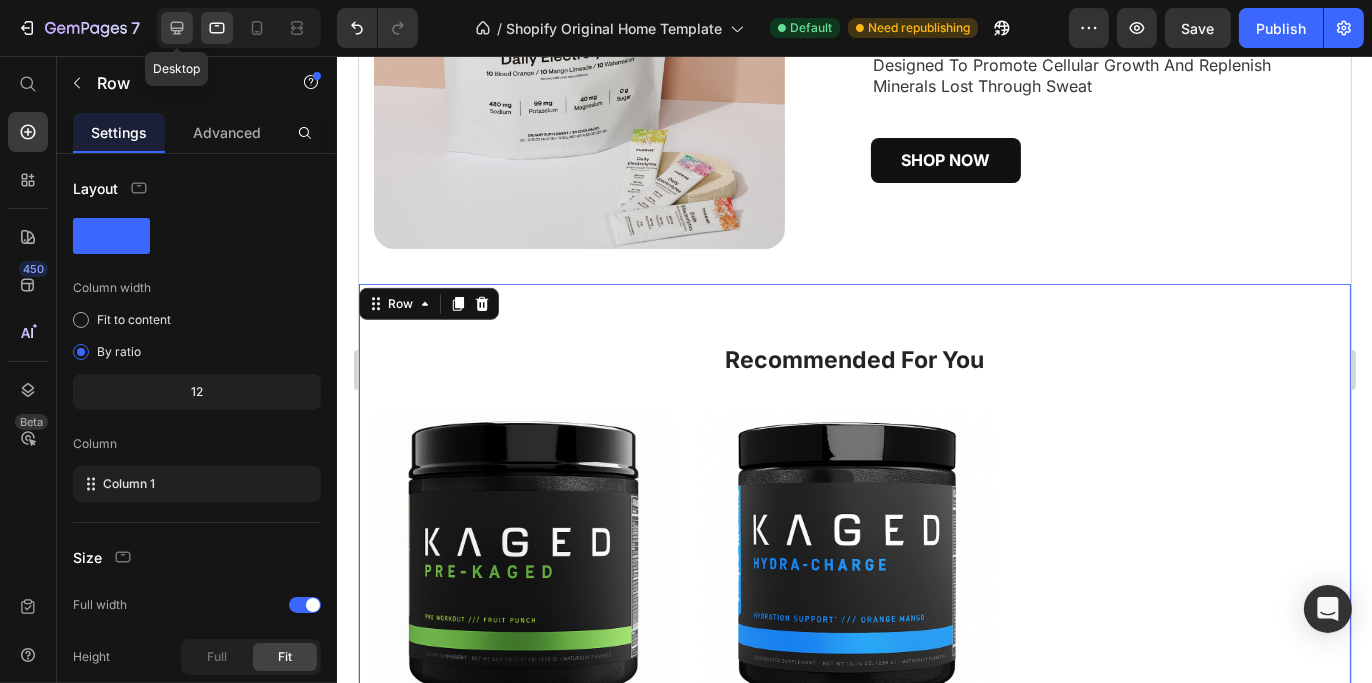 click 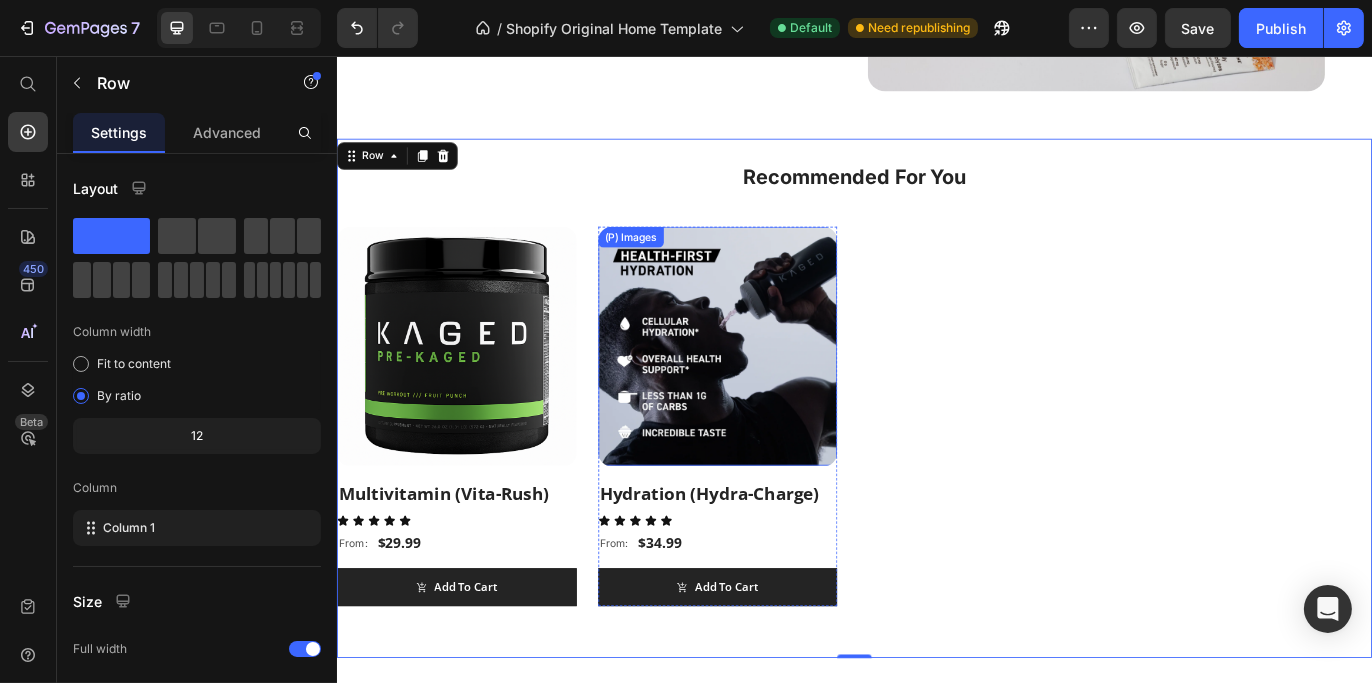 scroll, scrollTop: 1530, scrollLeft: 0, axis: vertical 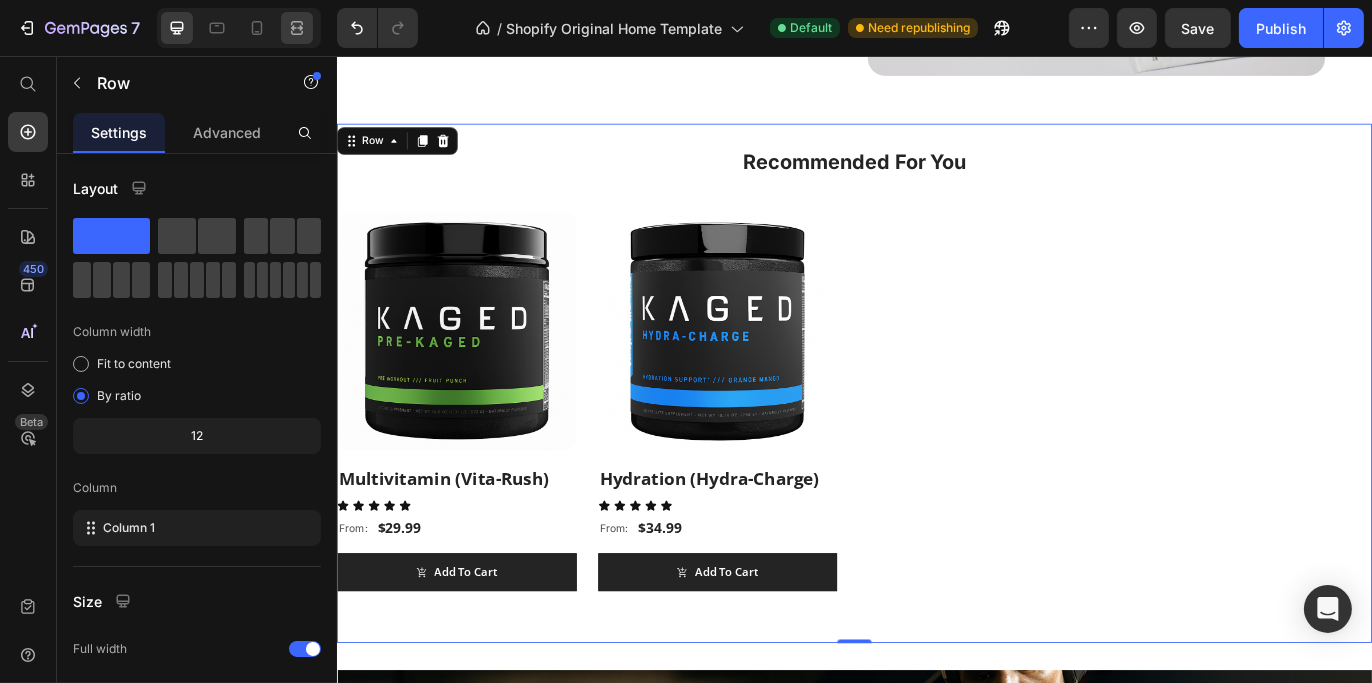 click 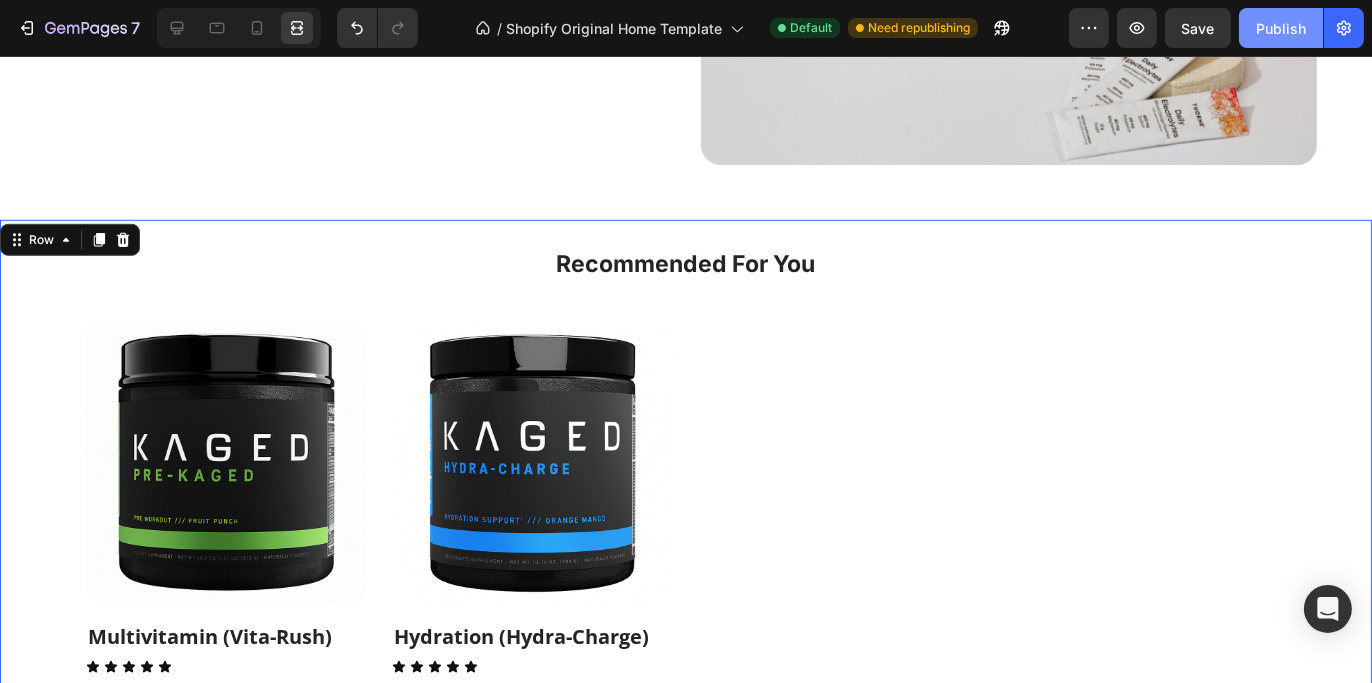 click on "Publish" at bounding box center [1281, 28] 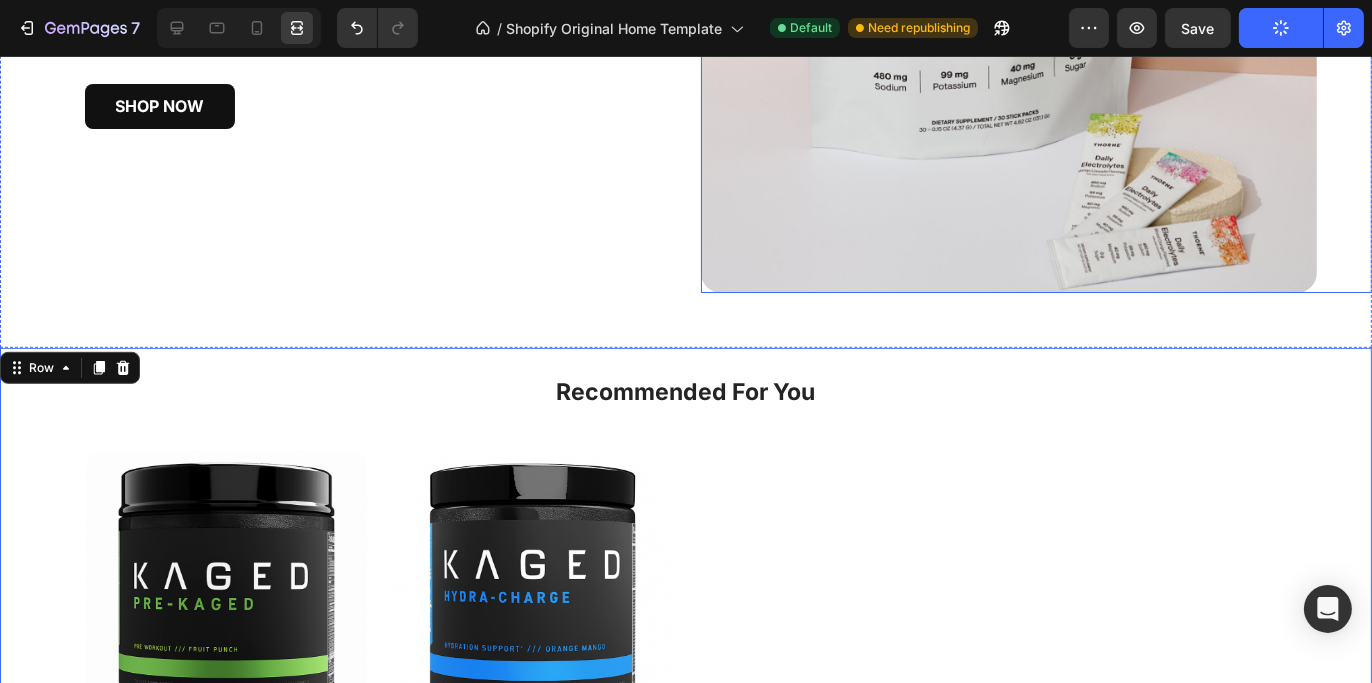 scroll, scrollTop: 1530, scrollLeft: 0, axis: vertical 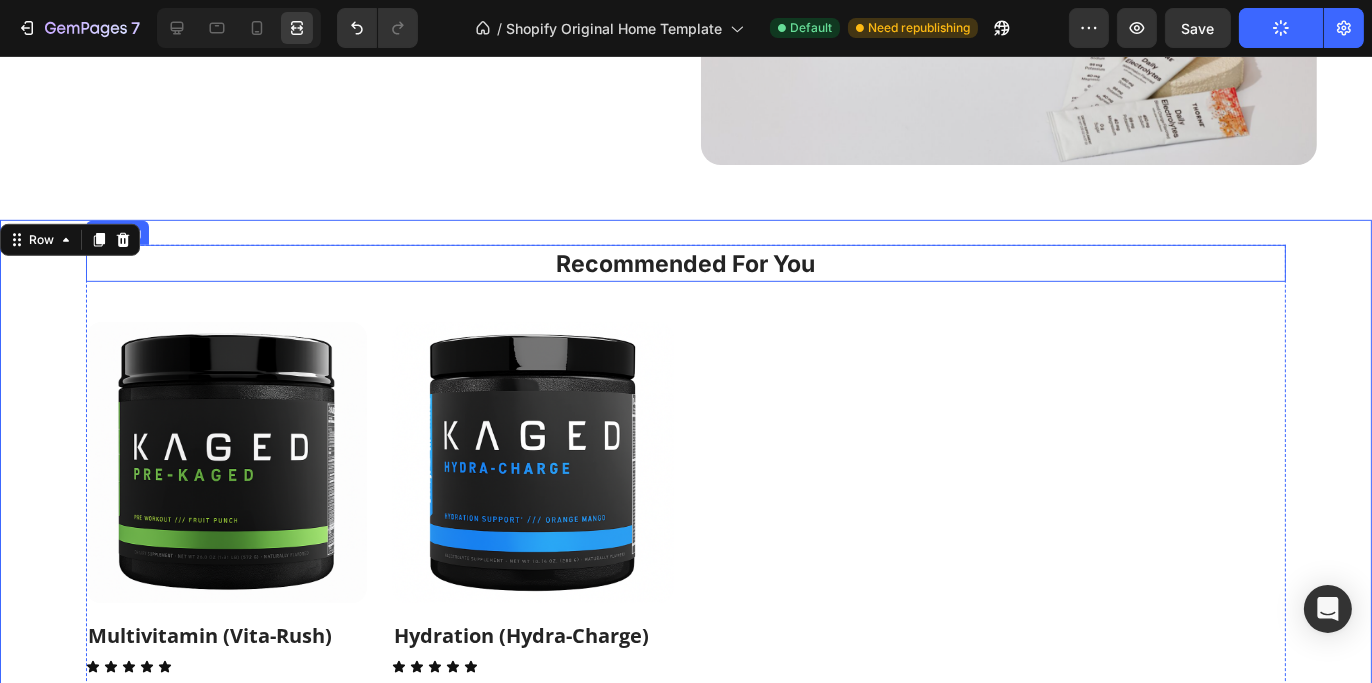 click on "Recommended For You" at bounding box center (686, 264) 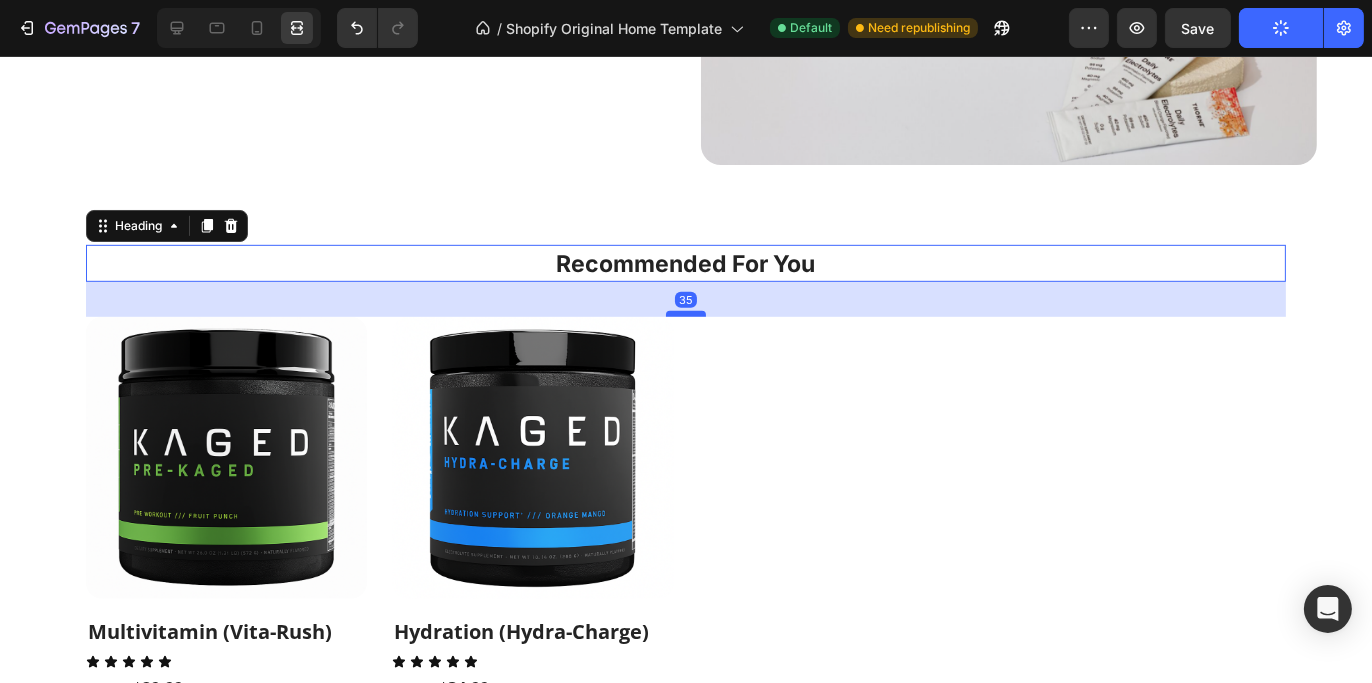 click at bounding box center [686, 314] 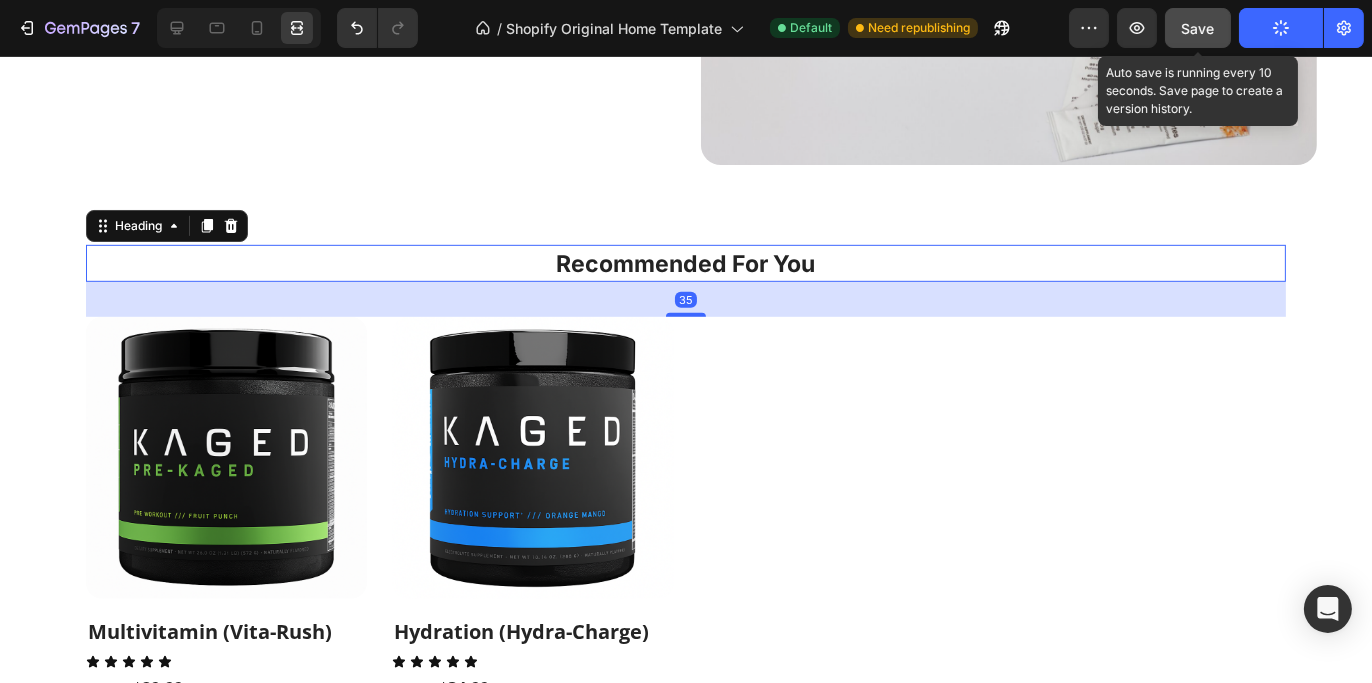 click on "Save" at bounding box center [1198, 28] 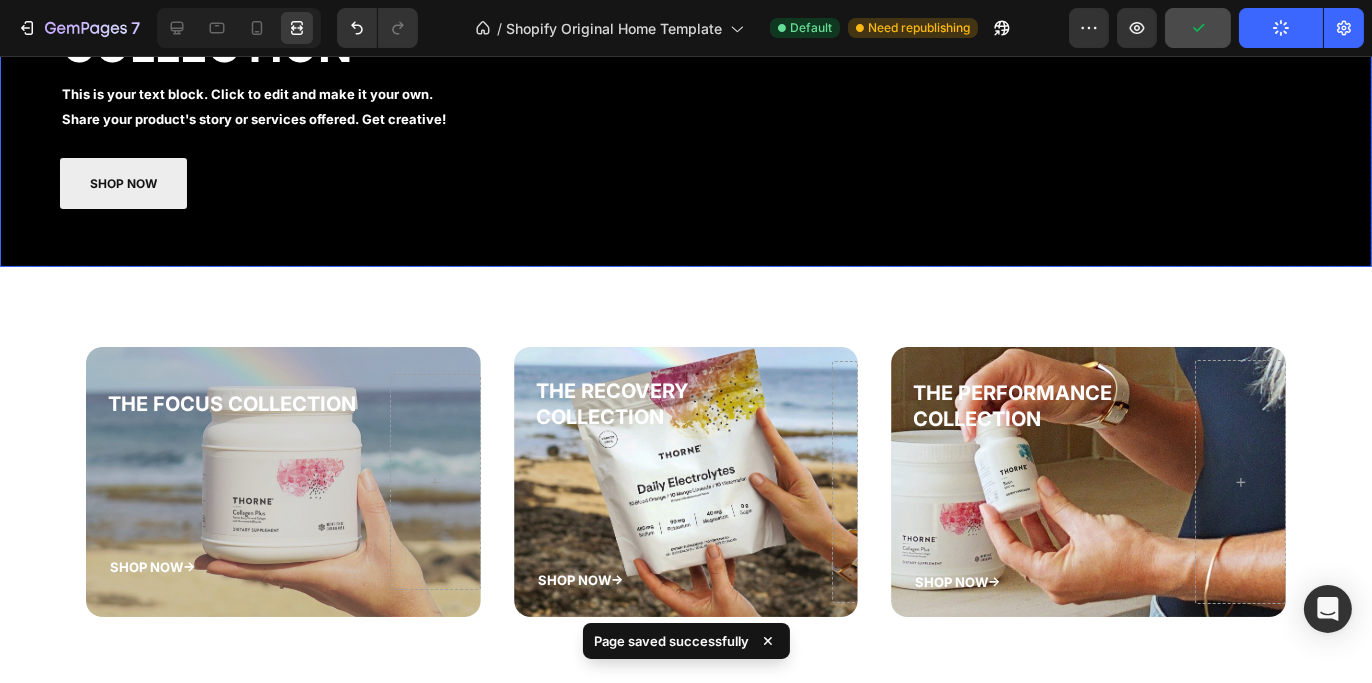 scroll, scrollTop: 0, scrollLeft: 0, axis: both 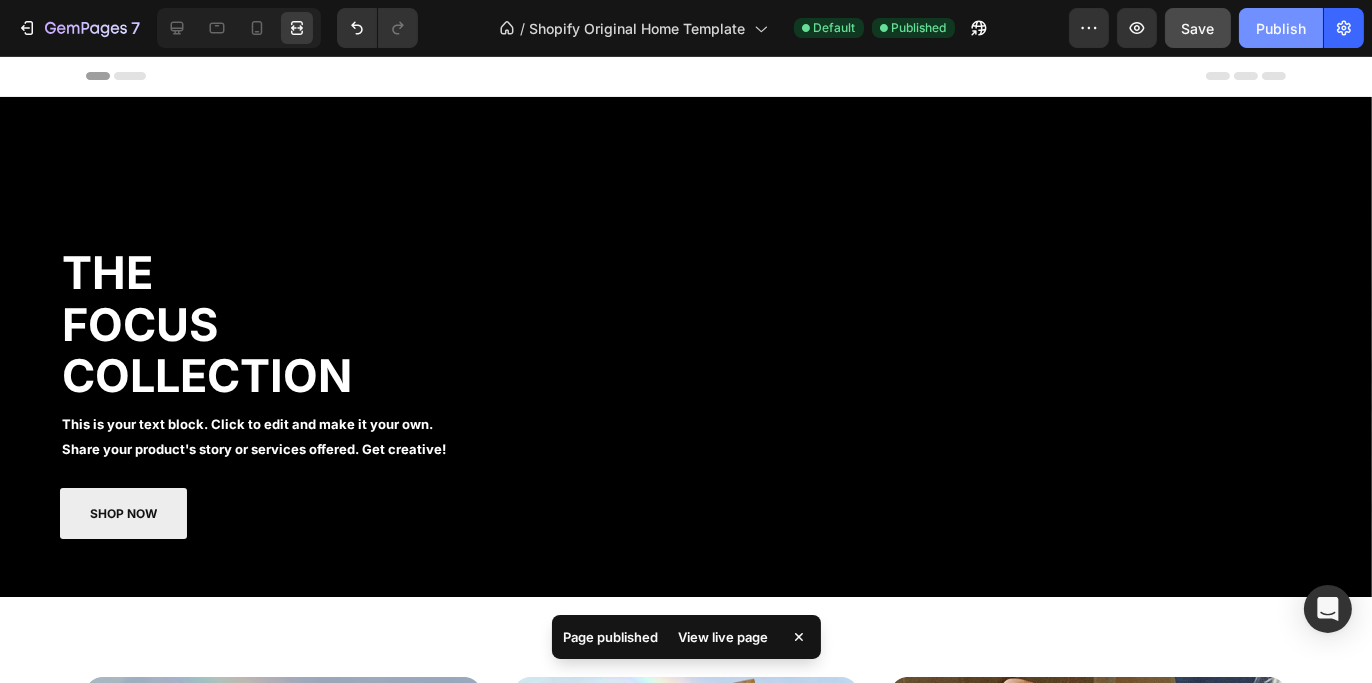 click on "Publish" at bounding box center (1281, 28) 